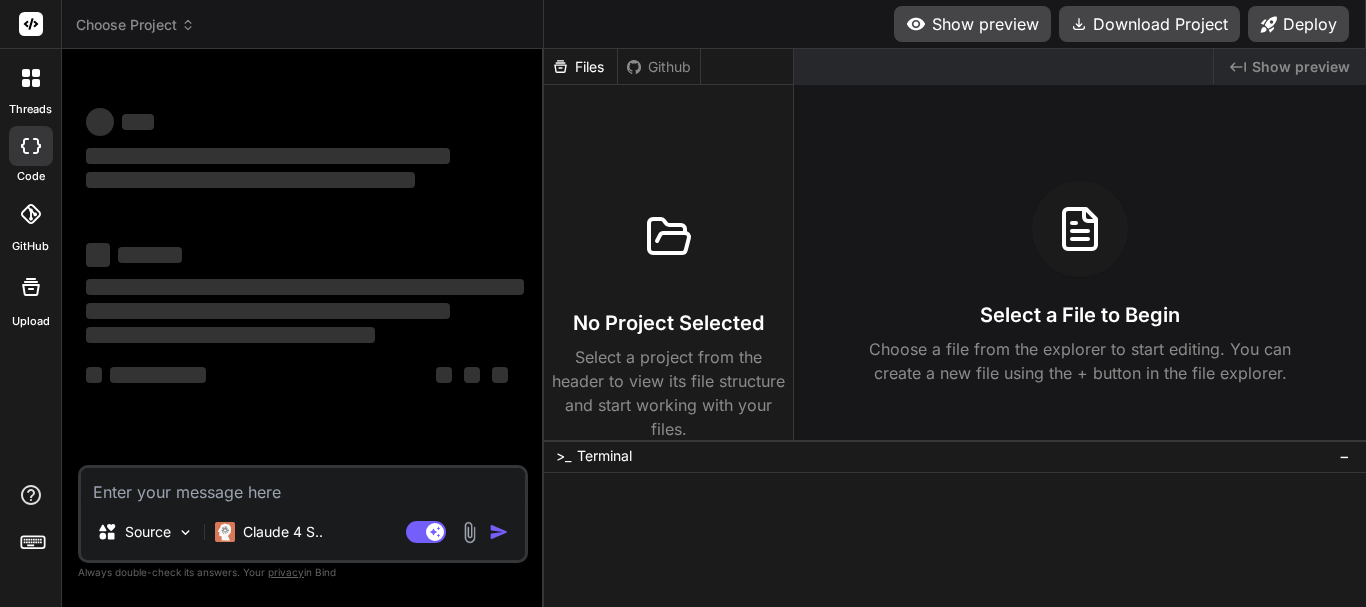 scroll, scrollTop: 0, scrollLeft: 0, axis: both 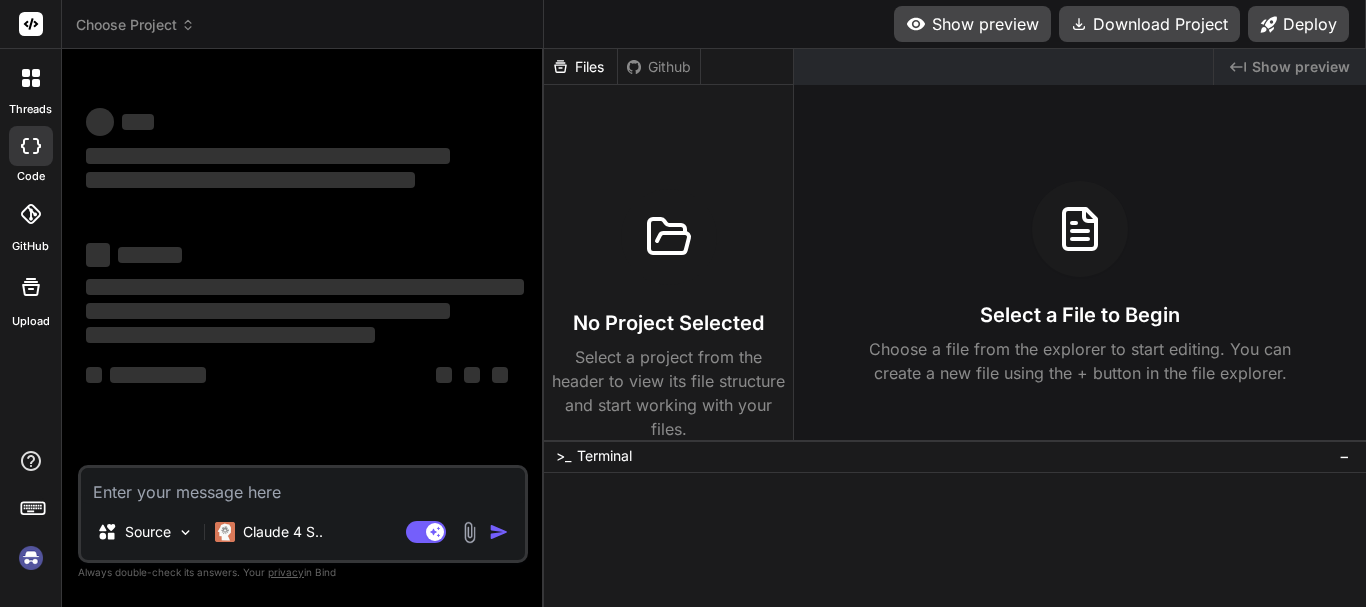 type on "x" 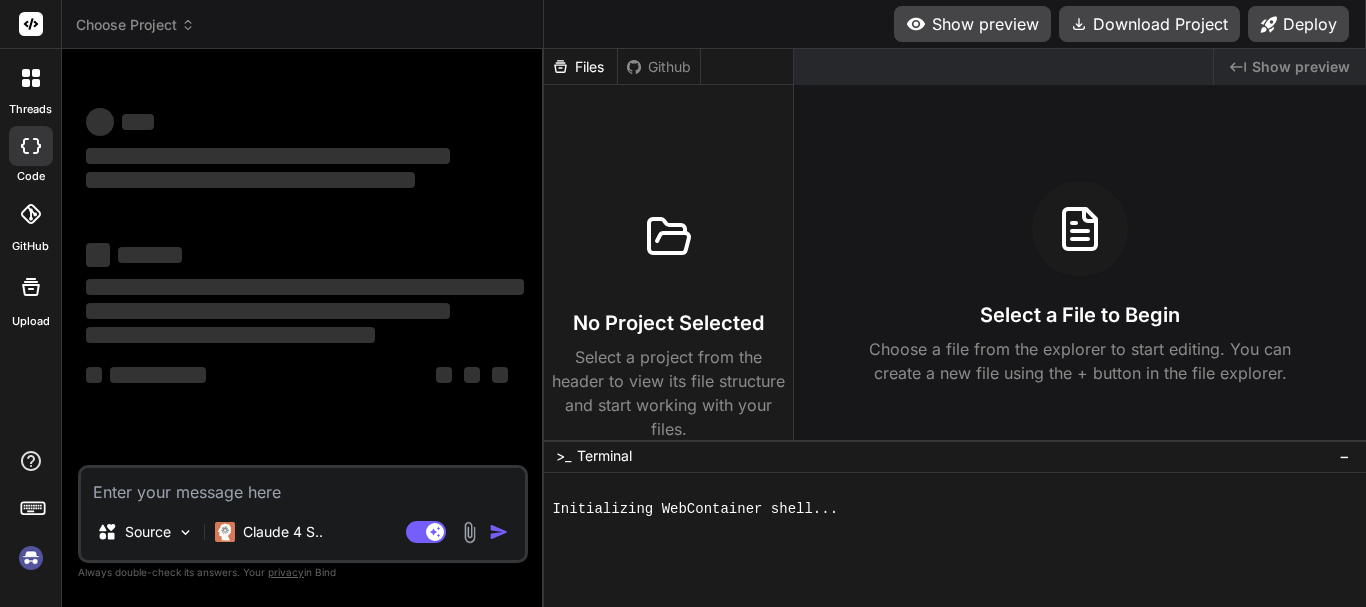 paste on "give php code to validate a string is email or not" 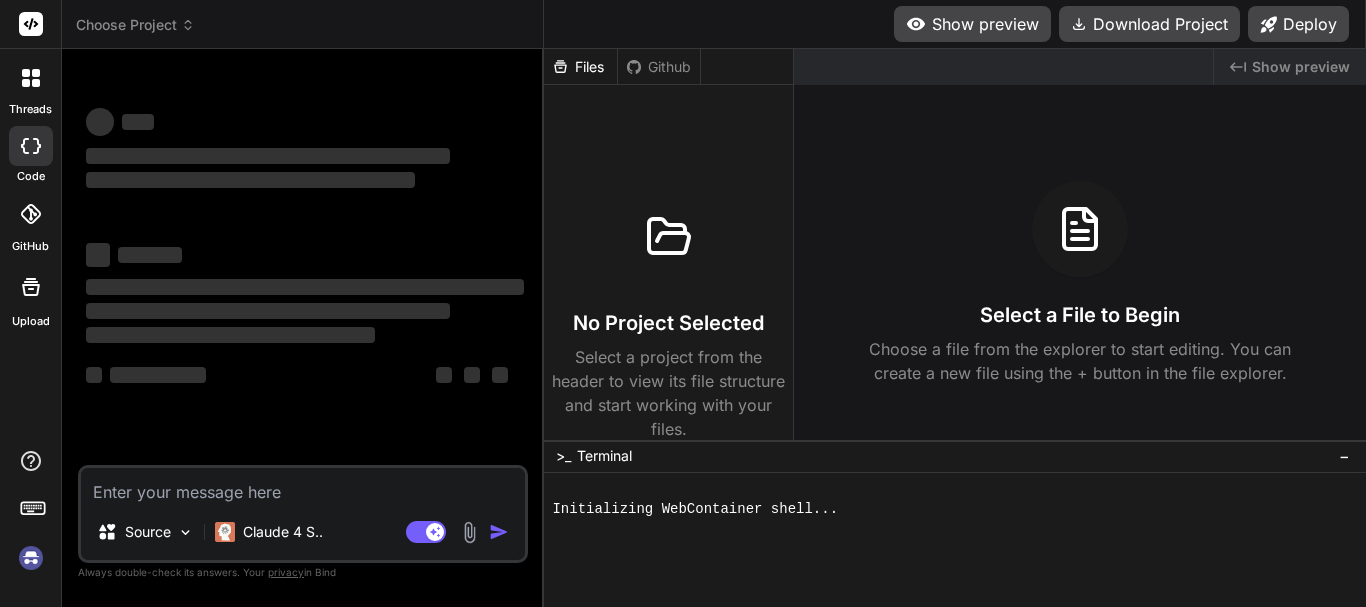 type on "give php code to validate a string is email or not" 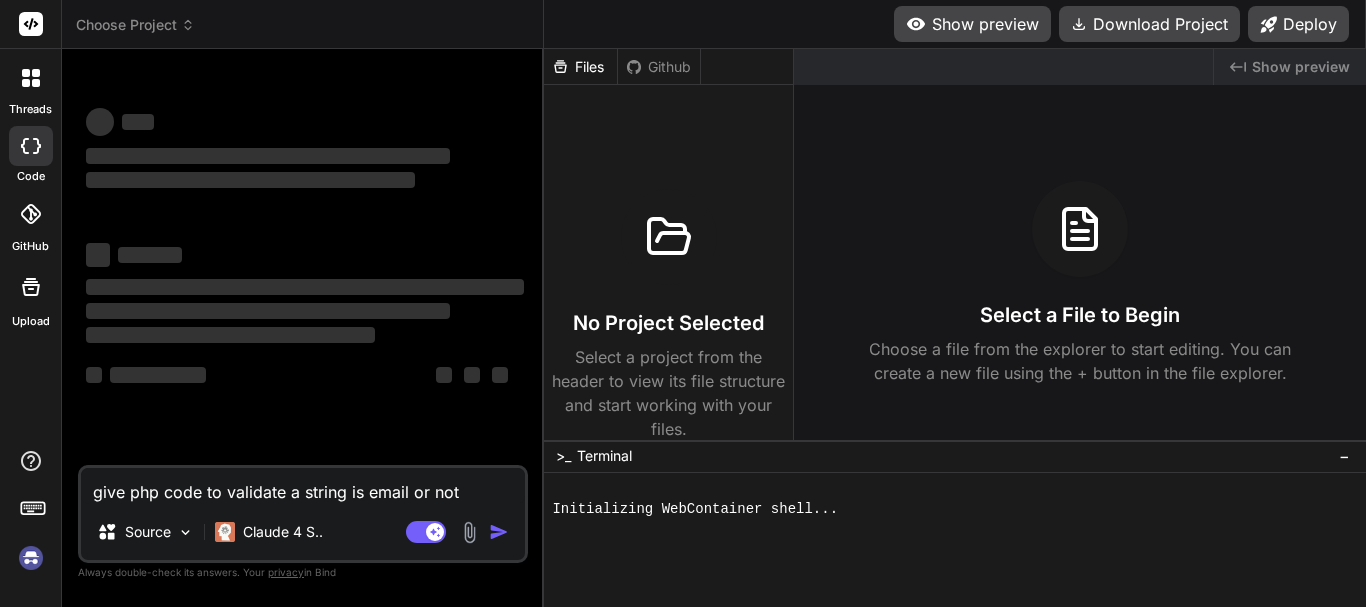 type on "give php code to validate a string is email or not" 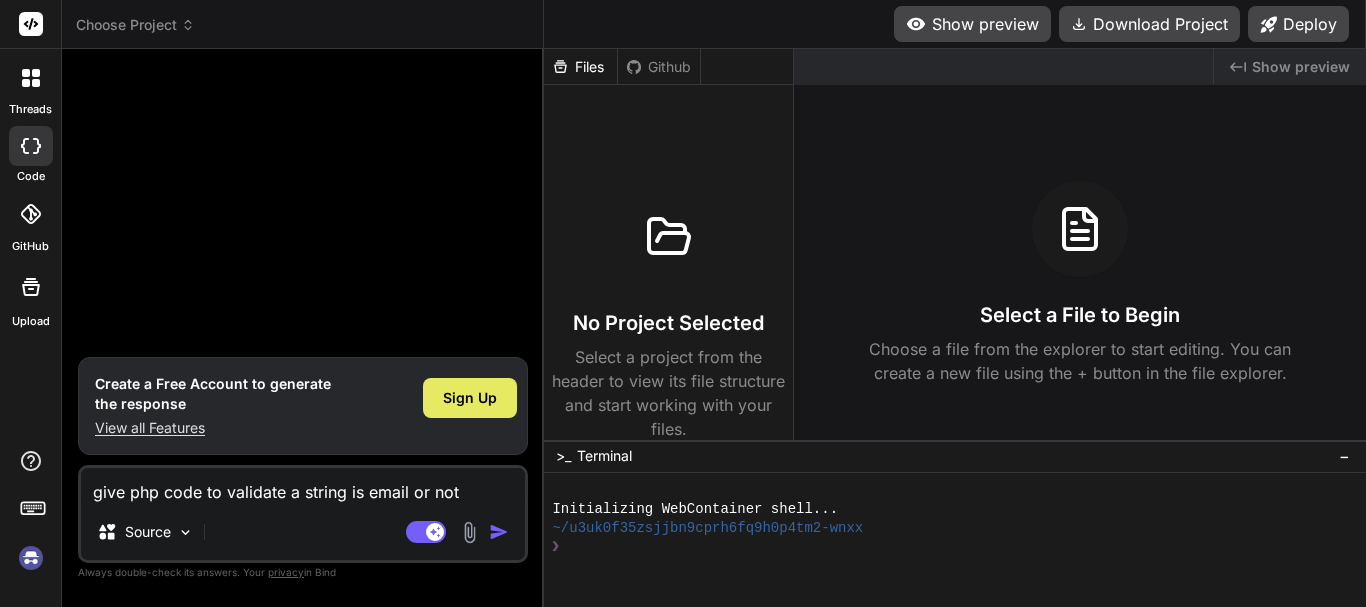 click on "Sign Up" at bounding box center [470, 398] 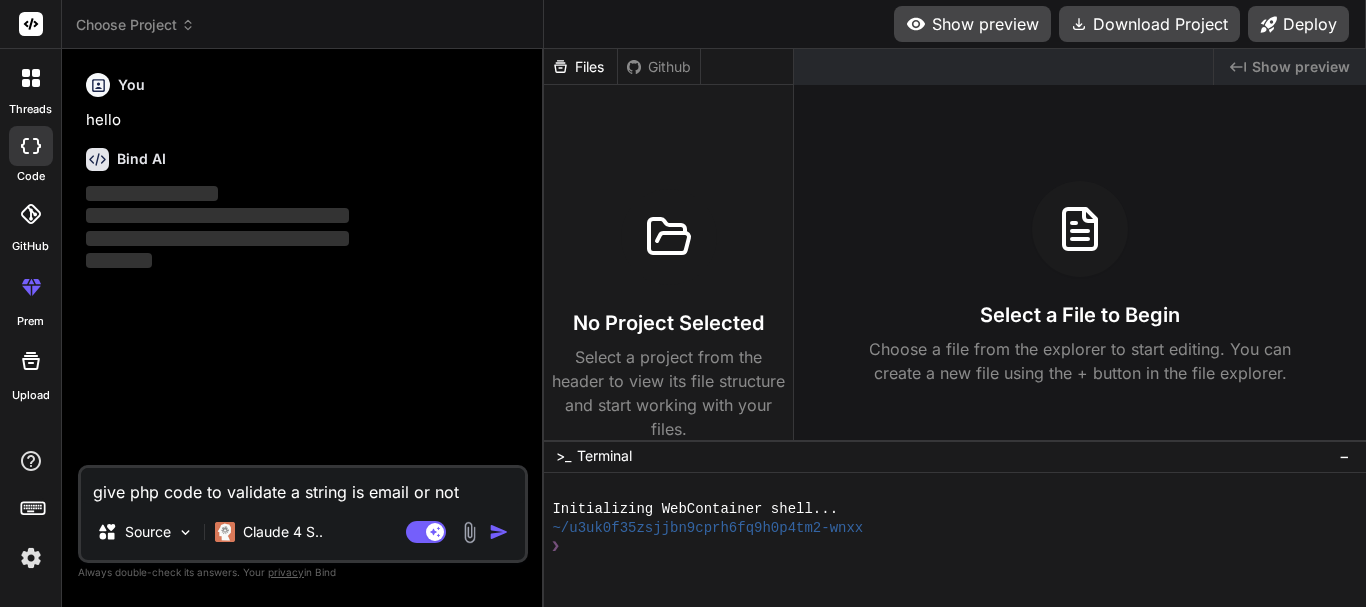 click at bounding box center [499, 532] 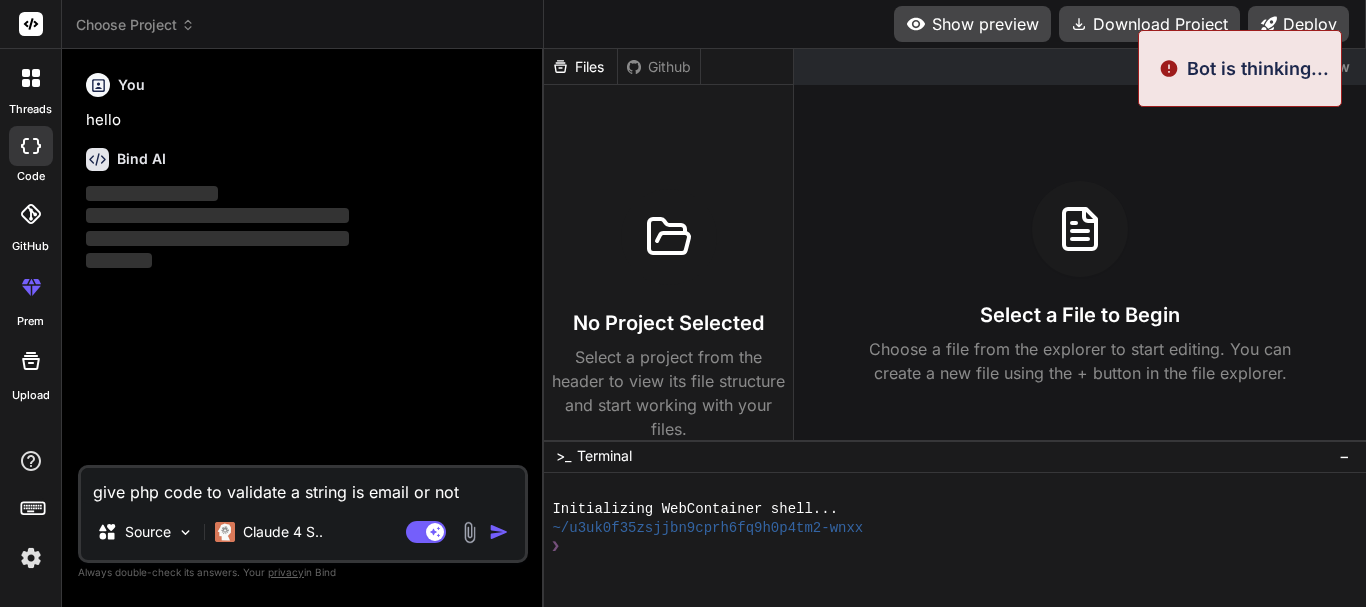 click at bounding box center (499, 532) 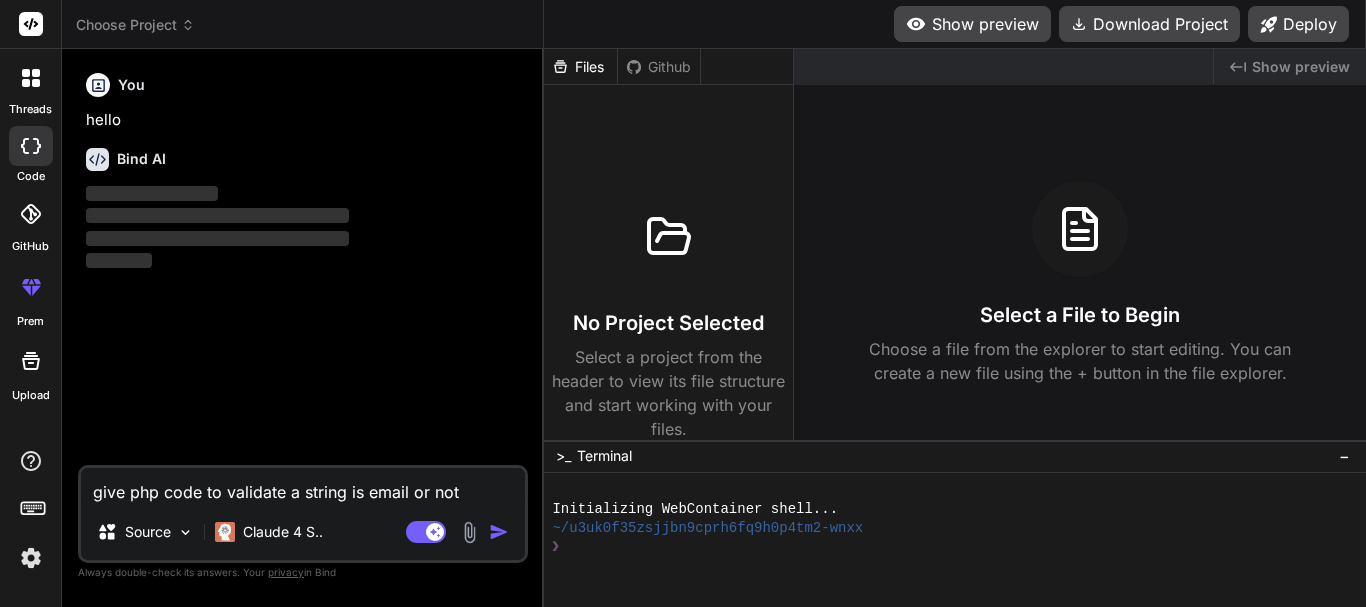 drag, startPoint x: 473, startPoint y: 493, endPoint x: 38, endPoint y: 492, distance: 435.00116 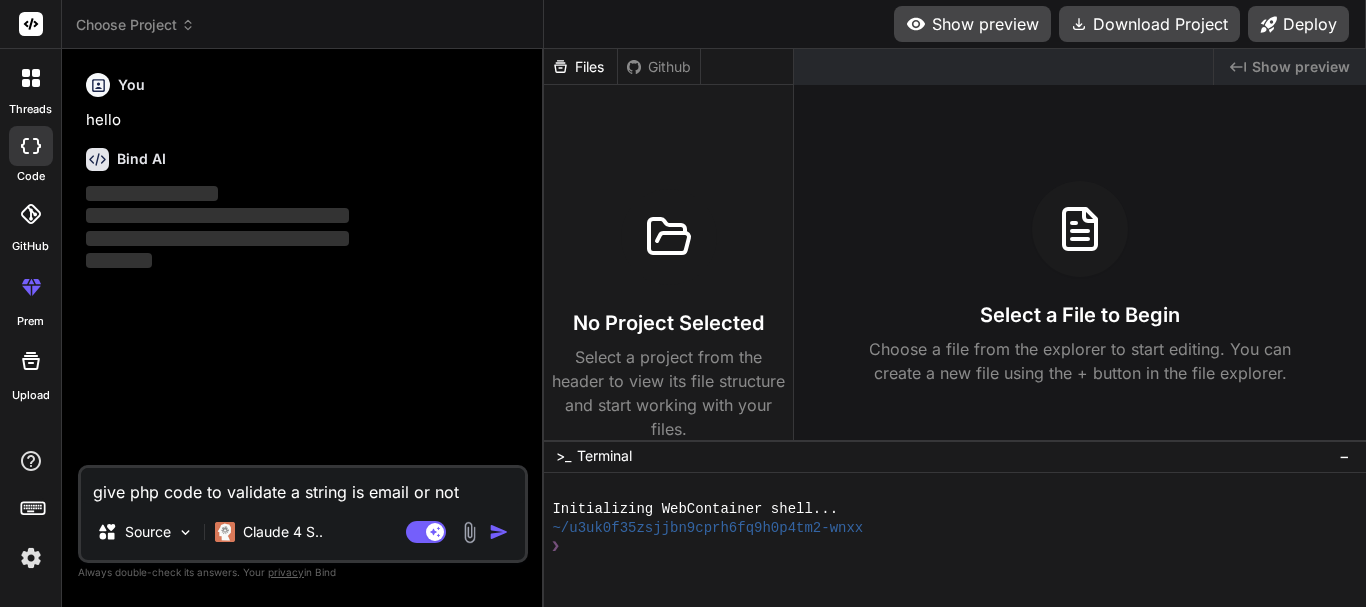 click on ".− ❯❯❯❯❯❯❯❯❯❯❯❯❯❯❯❯❯❯❯❯❯❯❯❯❯❯❯❯❯❯❯❯ ❯" at bounding box center (683, 303) 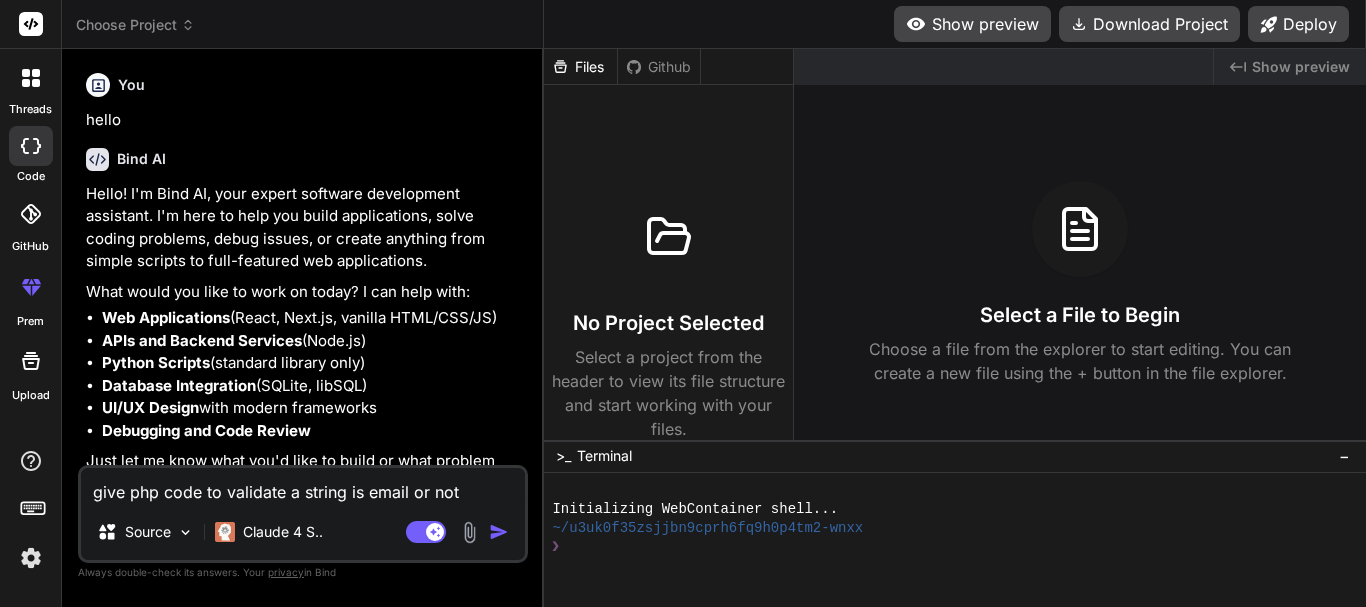 scroll, scrollTop: 34, scrollLeft: 0, axis: vertical 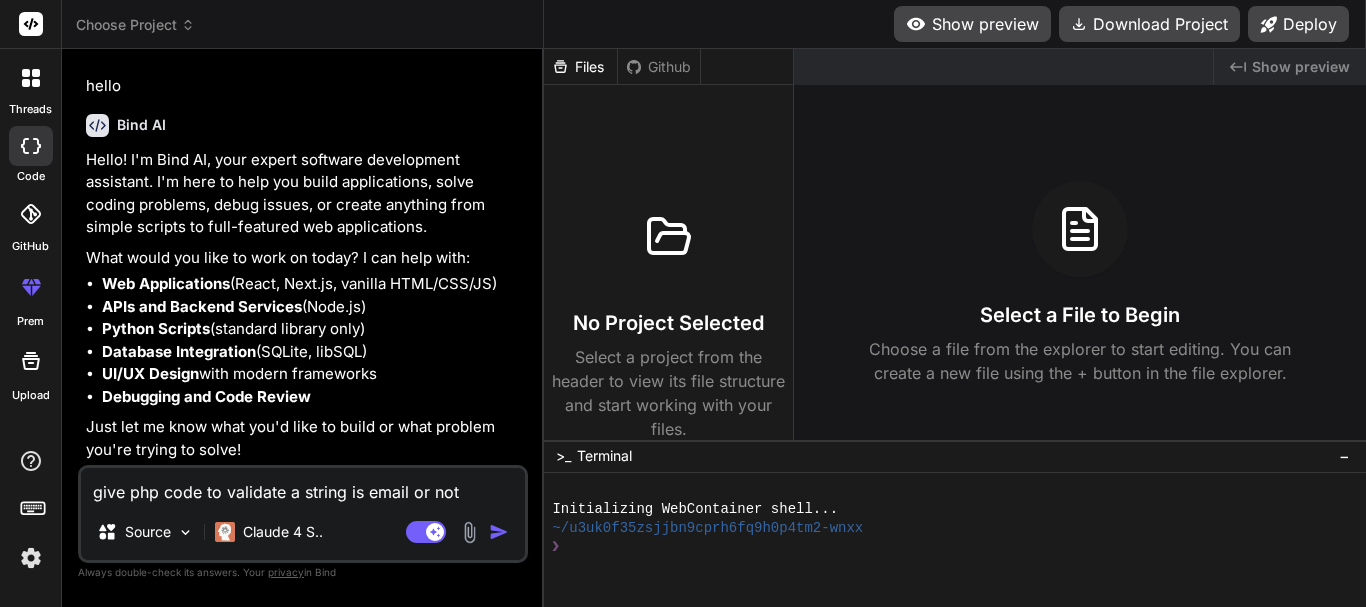 click at bounding box center [499, 532] 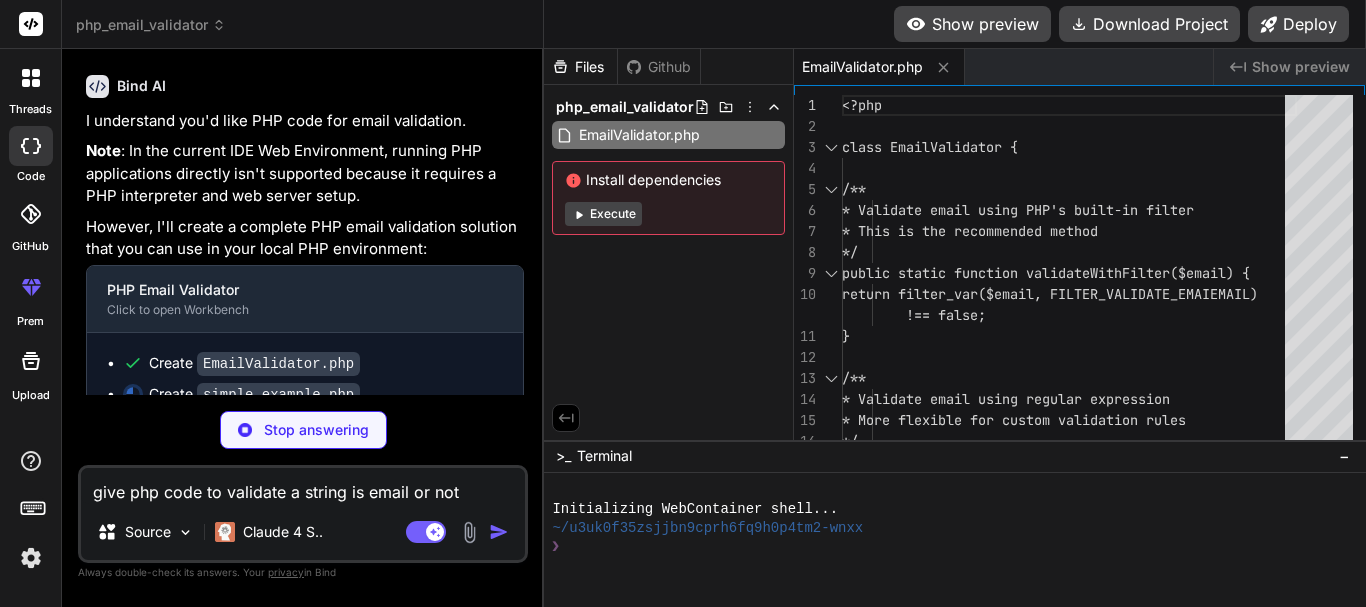 scroll, scrollTop: 538, scrollLeft: 0, axis: vertical 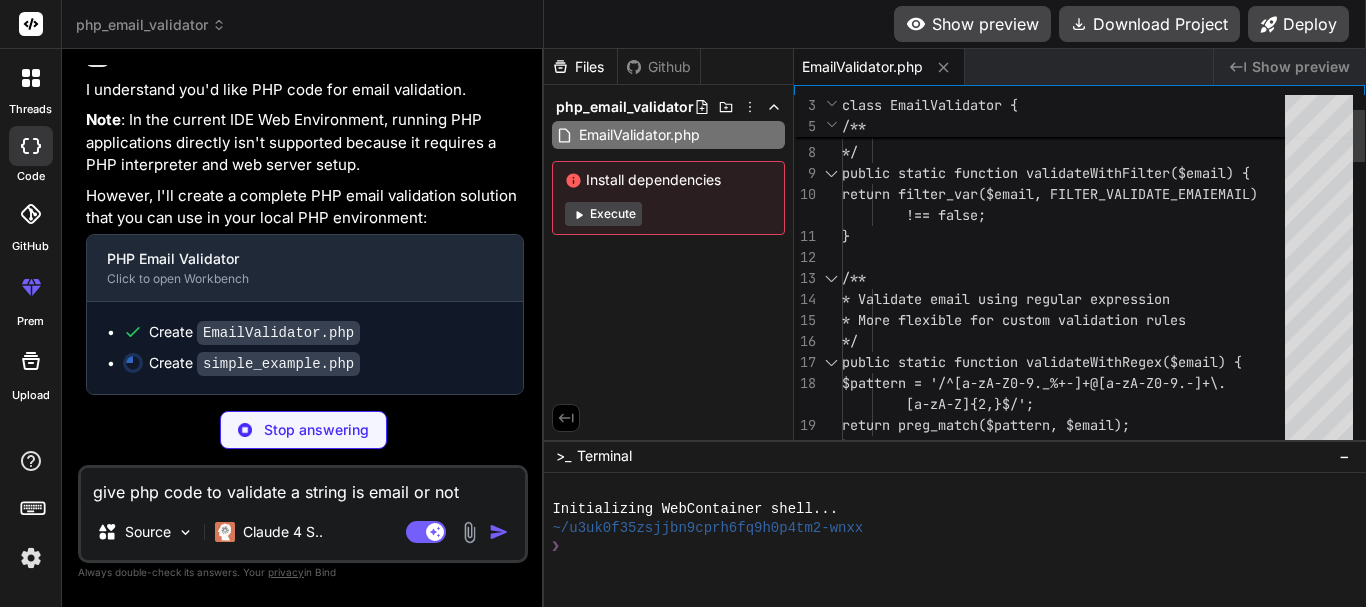 type on "x" 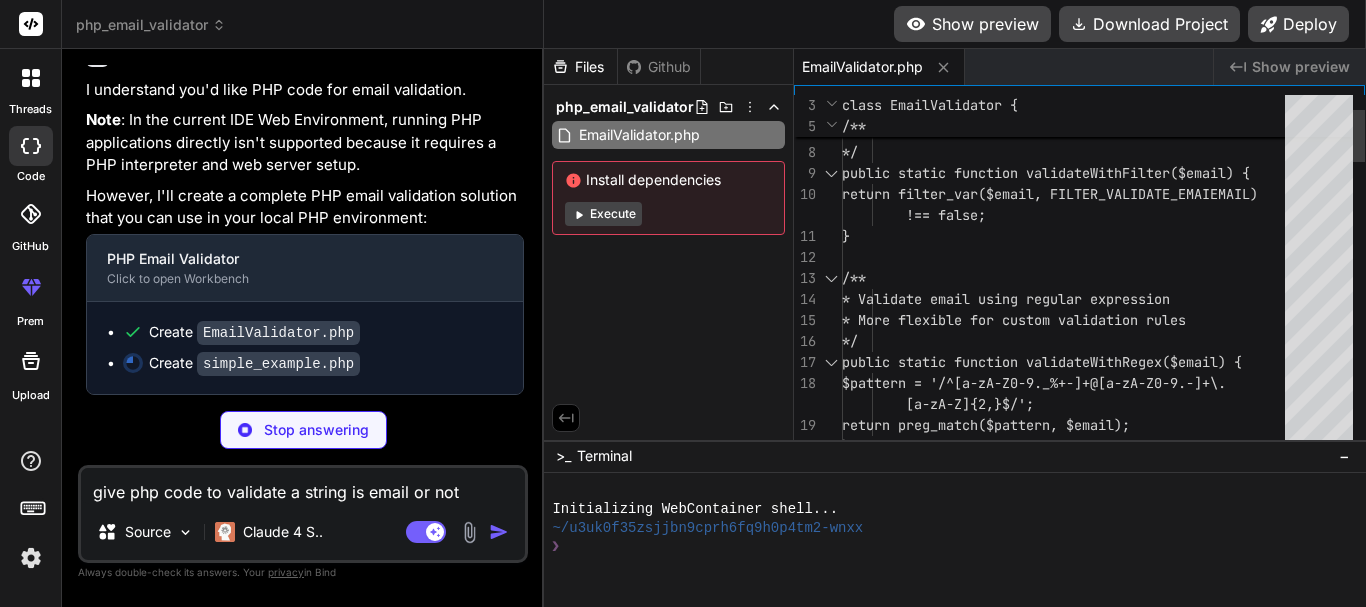 type on "echo "$email is INVALID\n";
}
}
?>" 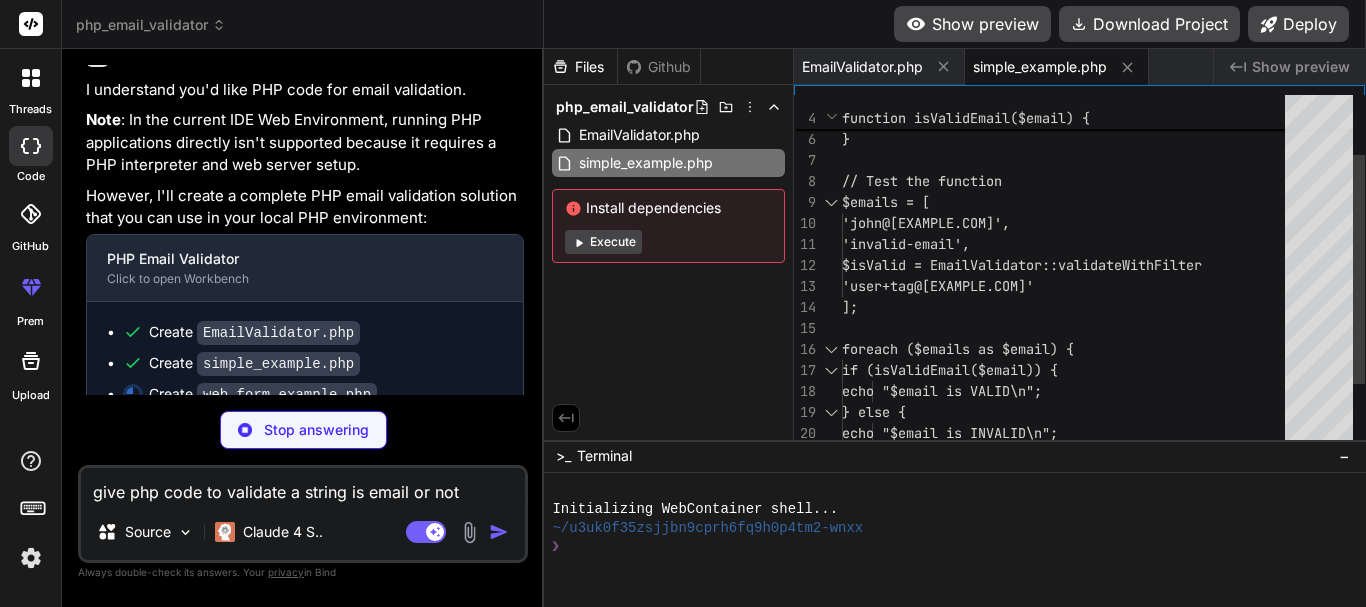 type on "x" 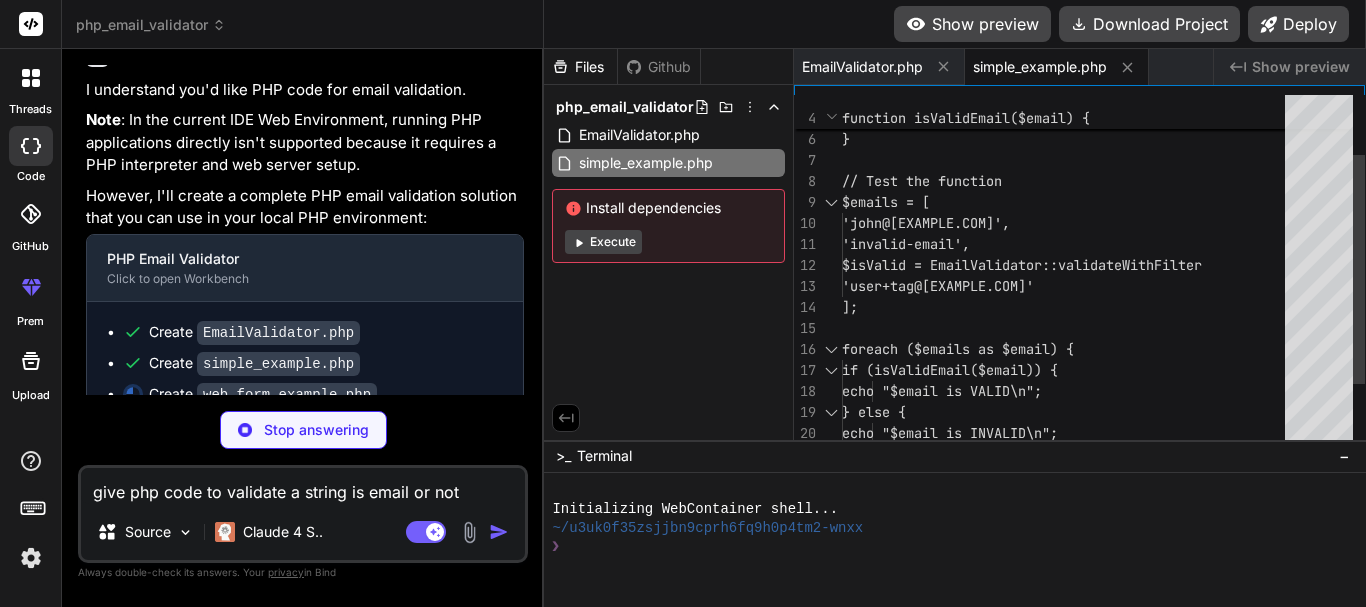 type on "<li><strong>Advanced:</strong> Additional length and format checks</li>
<li><strong>MX Record:</strong> Check if domain accepts email (requires DNS lookup)</li>
</ul>
</body>
</html>" 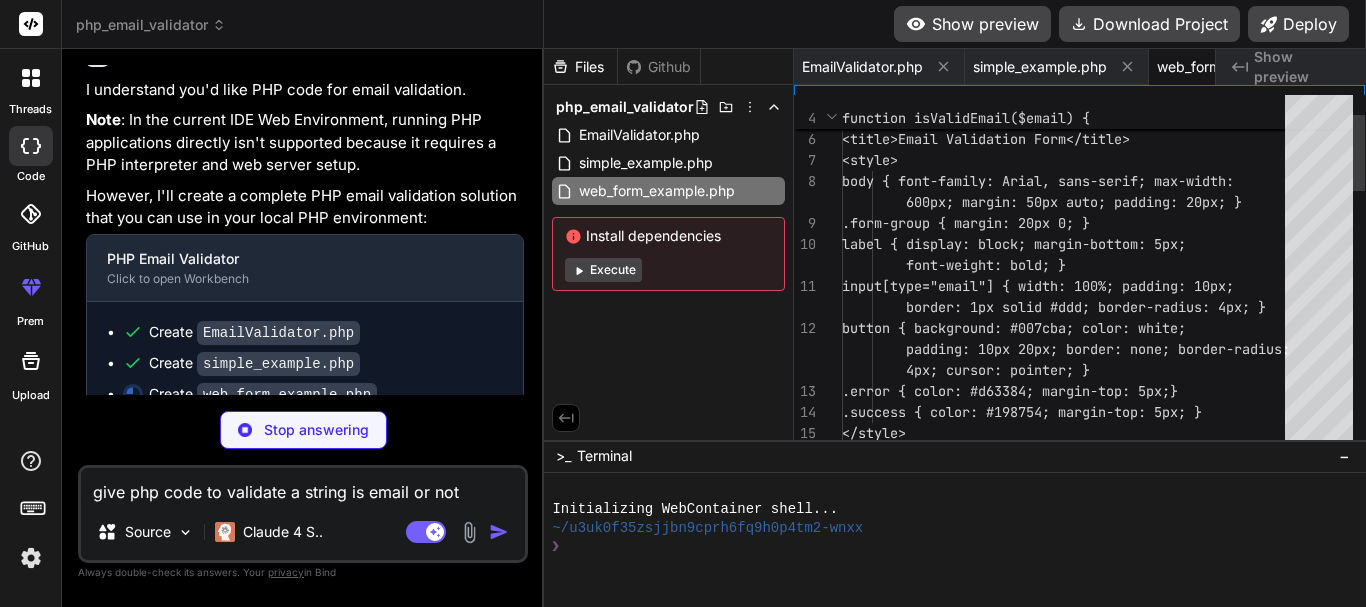 scroll, scrollTop: 0, scrollLeft: 136, axis: horizontal 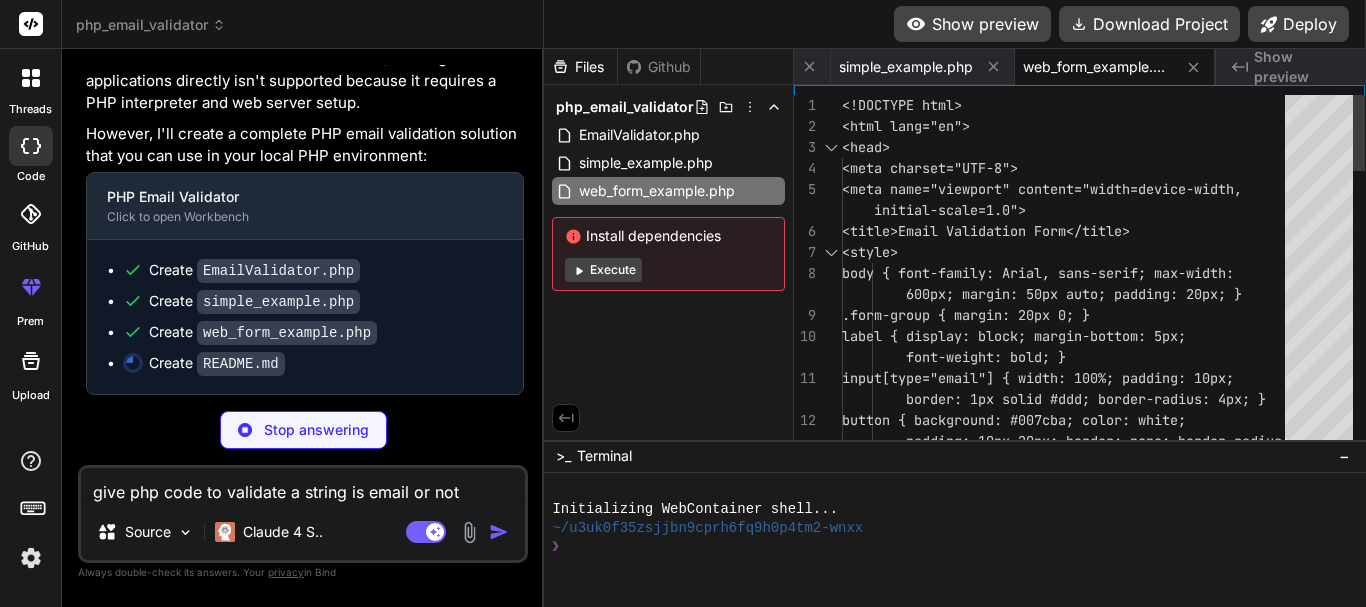 type on "x" 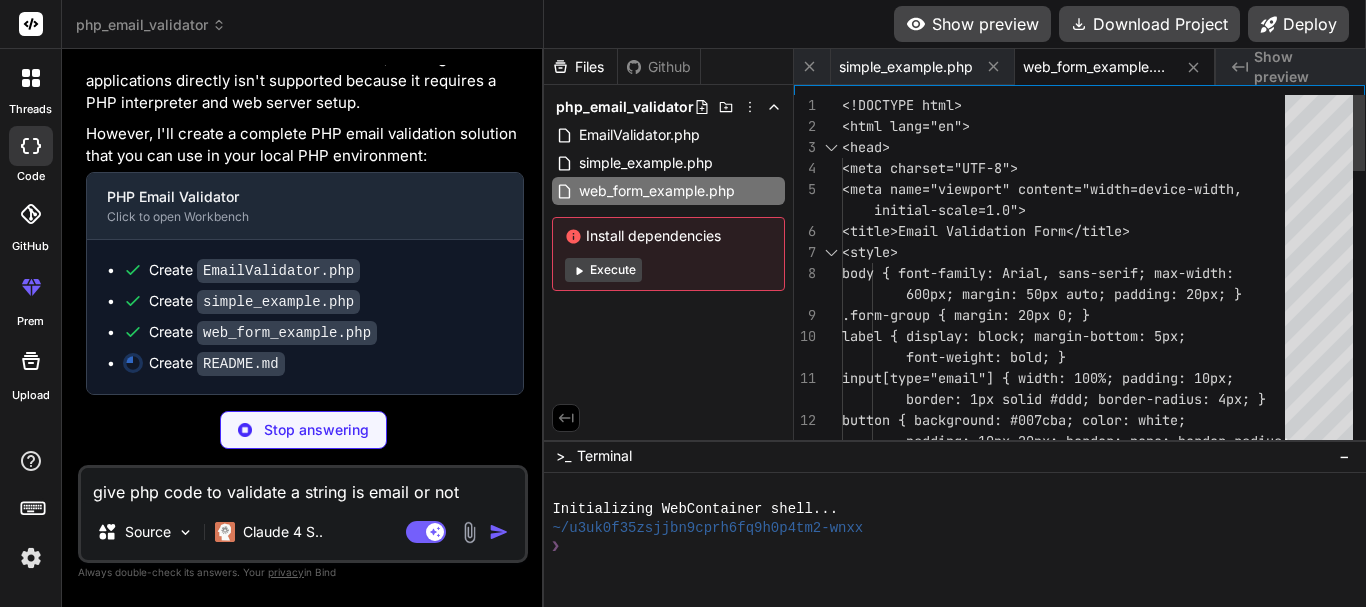 type on "resolution" 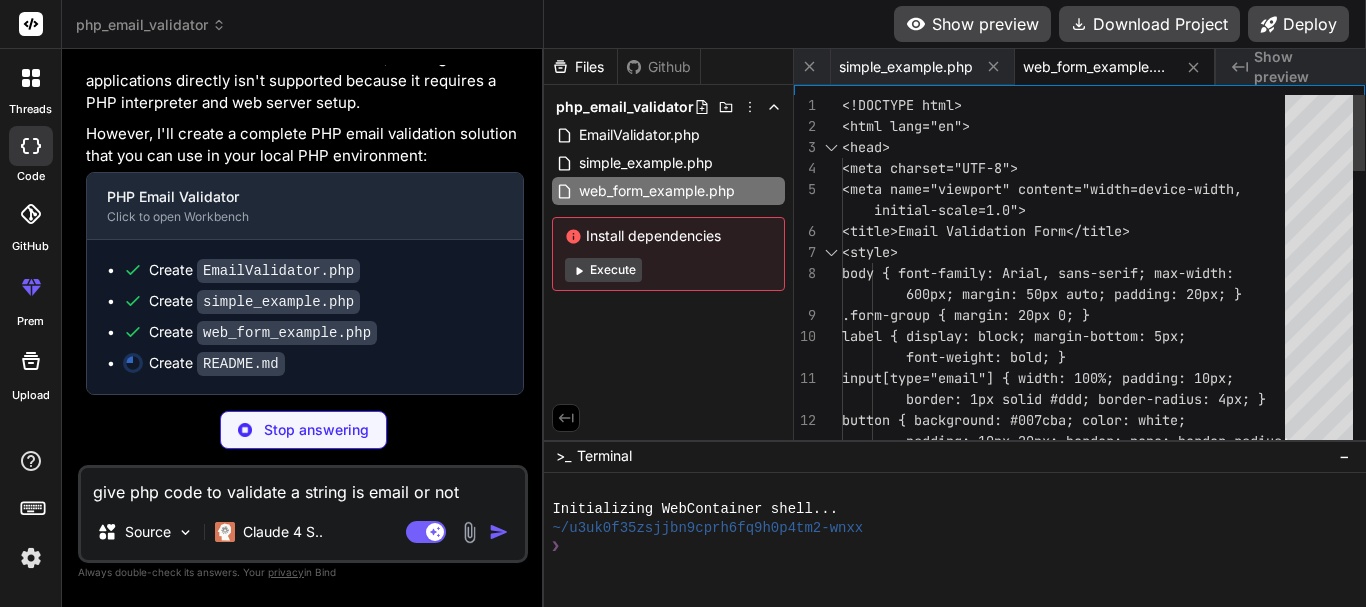 scroll, scrollTop: 0, scrollLeft: 269, axis: horizontal 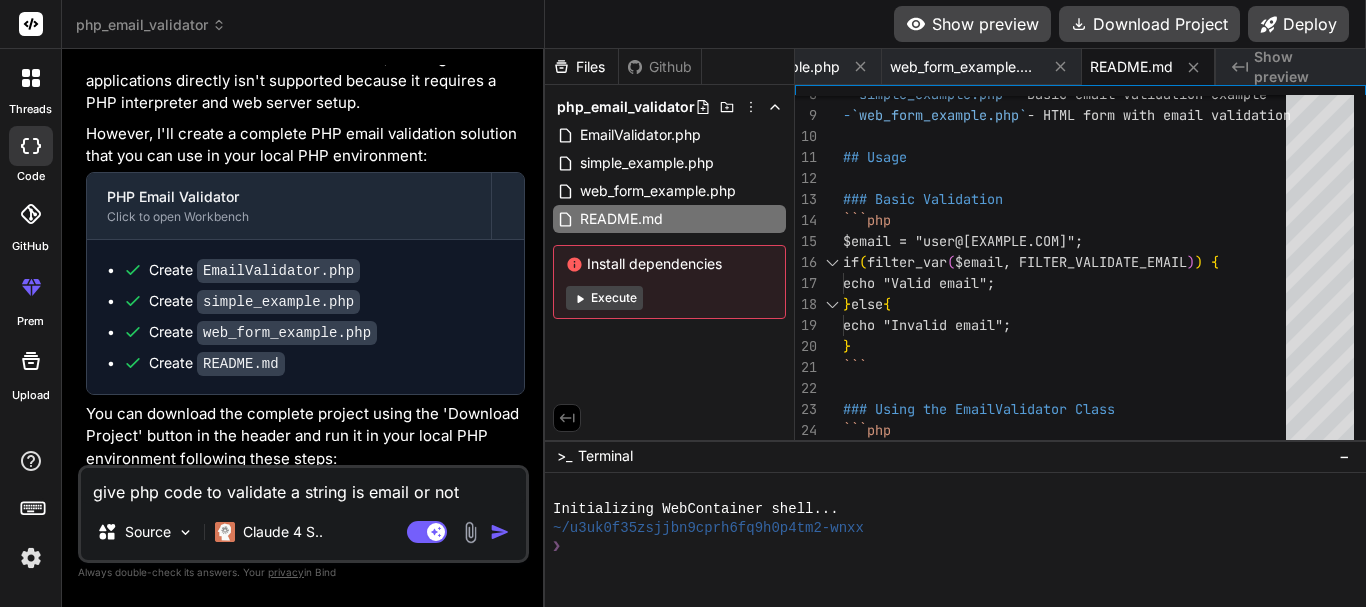 type on "x" 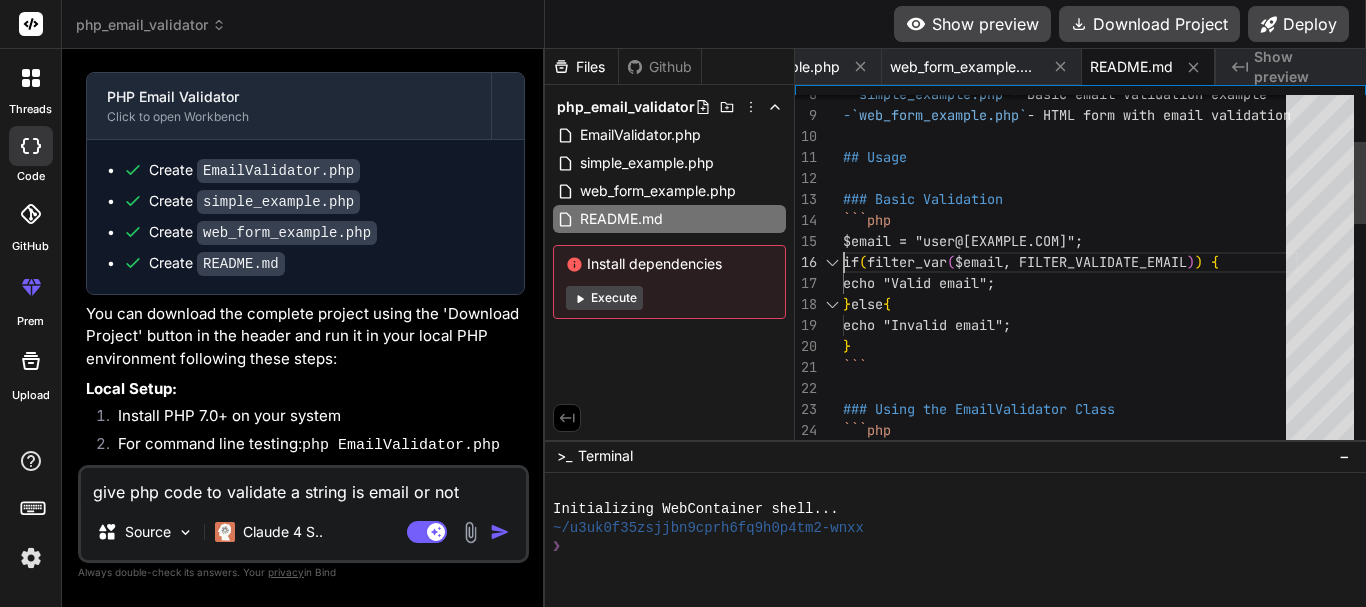 scroll, scrollTop: 0, scrollLeft: 0, axis: both 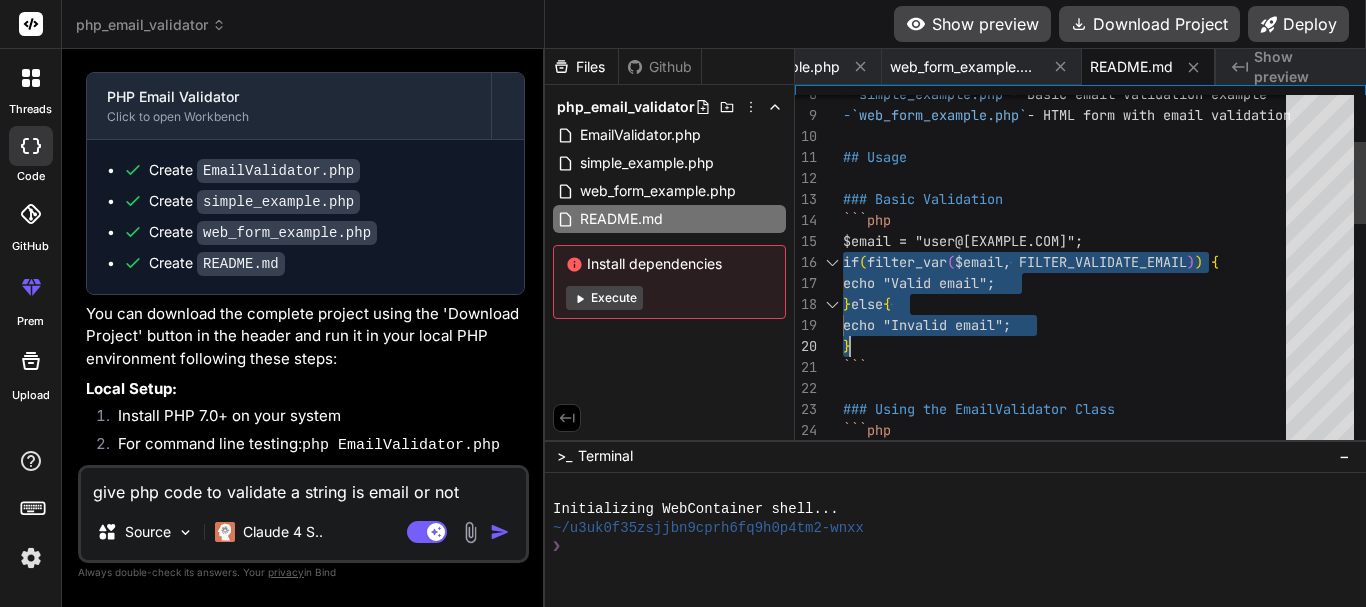 drag, startPoint x: 843, startPoint y: 259, endPoint x: 876, endPoint y: 344, distance: 91.18114 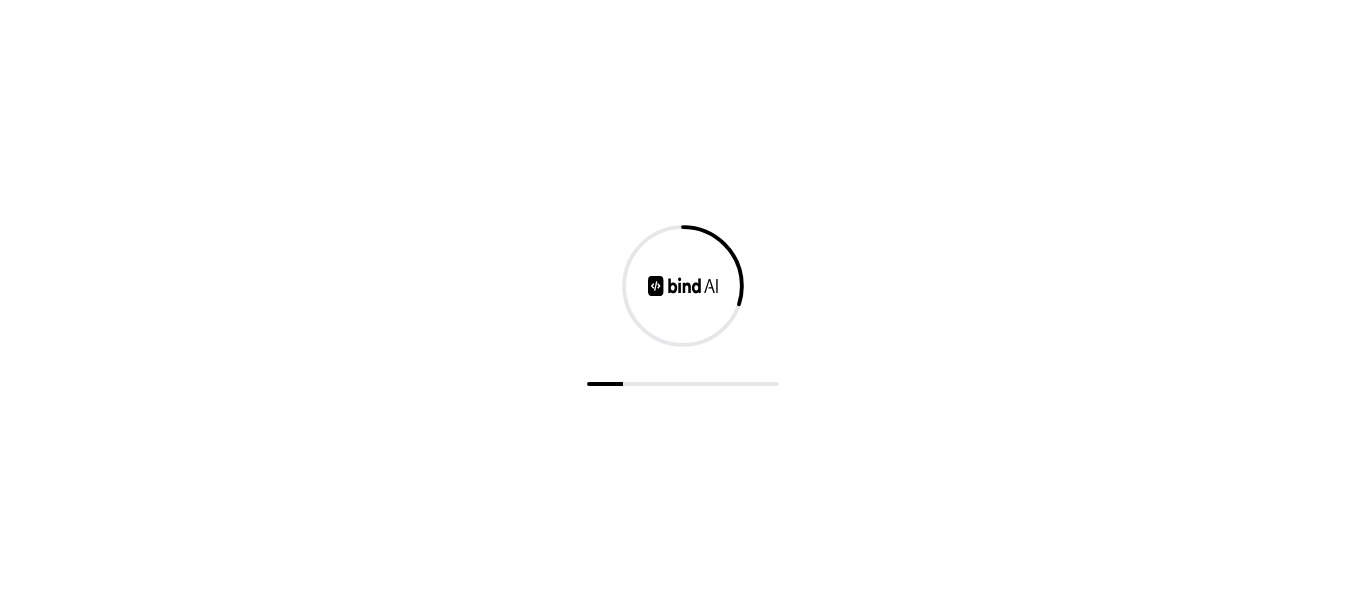 scroll, scrollTop: 0, scrollLeft: 0, axis: both 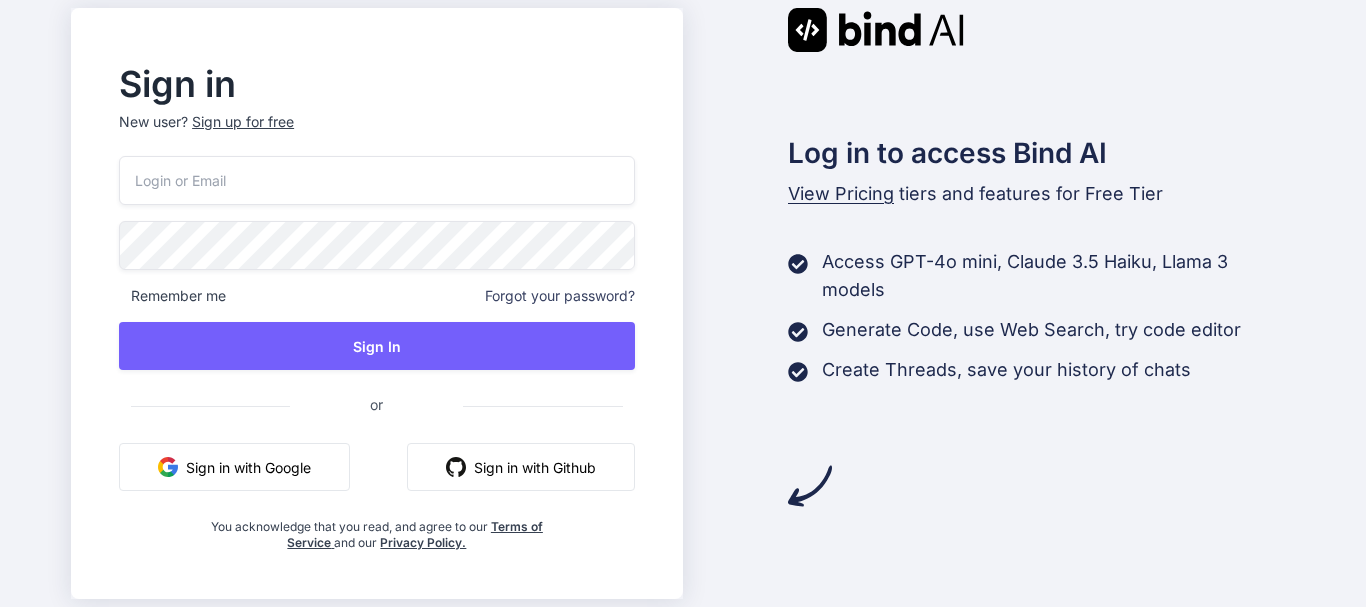 click on "New user?   Sign up for free" at bounding box center (376, 134) 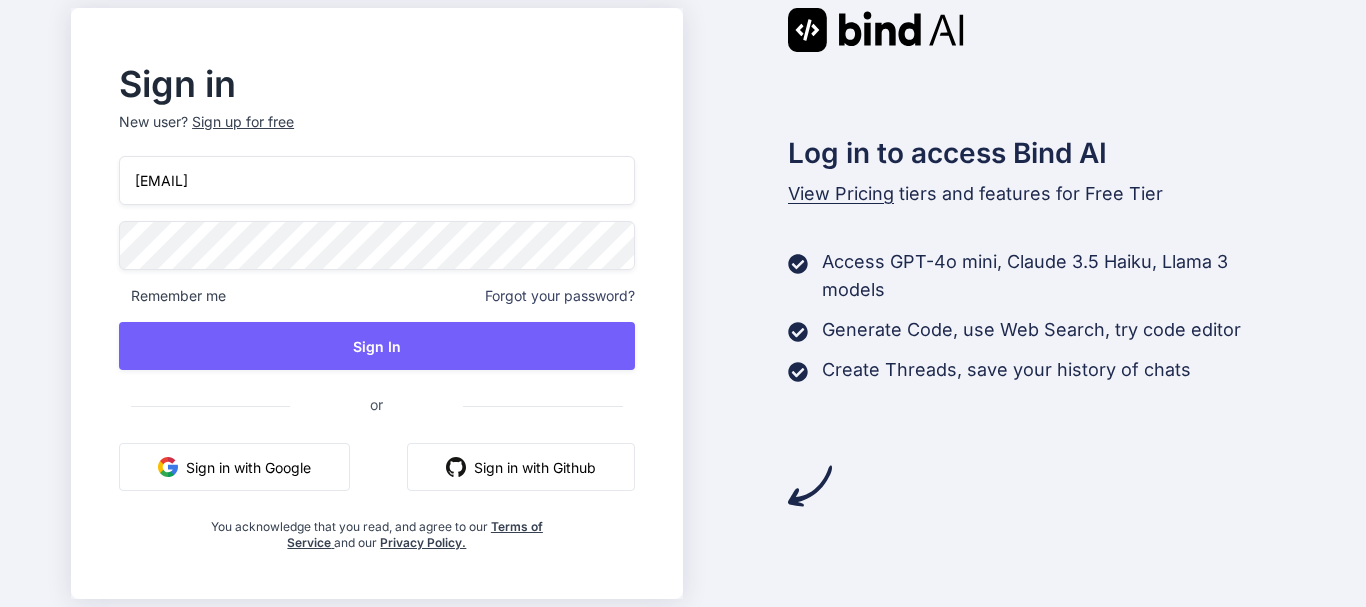 type on "kk12@yopmail.com" 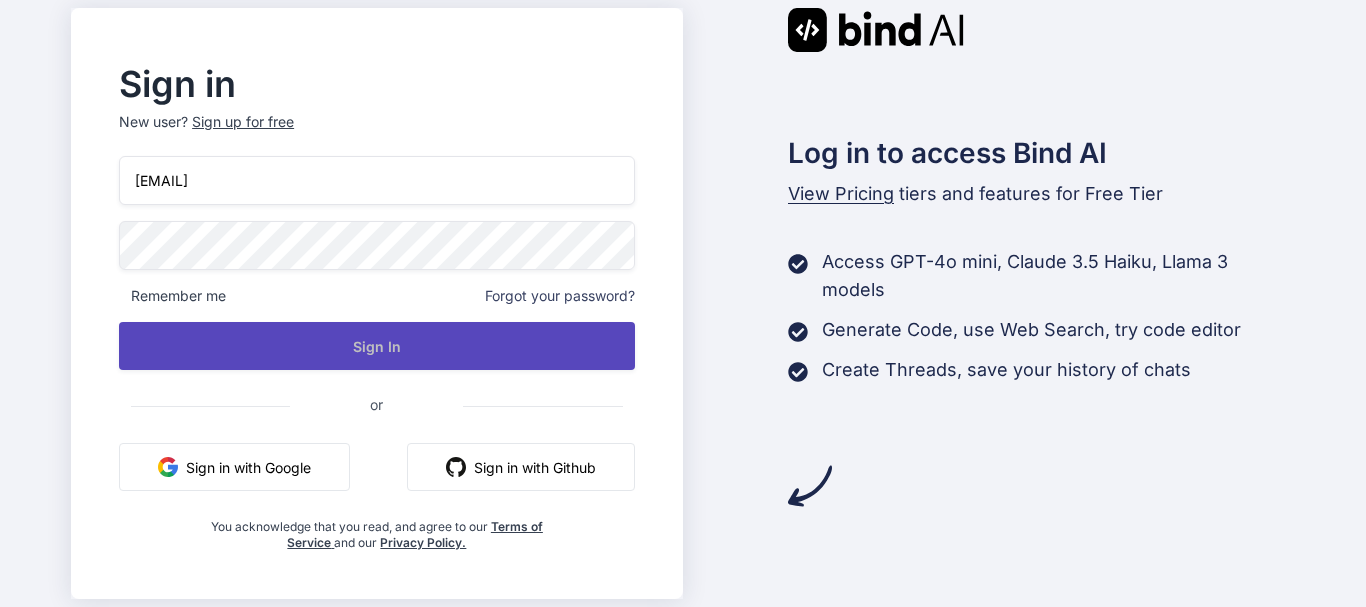 click on "Sign In" at bounding box center (376, 346) 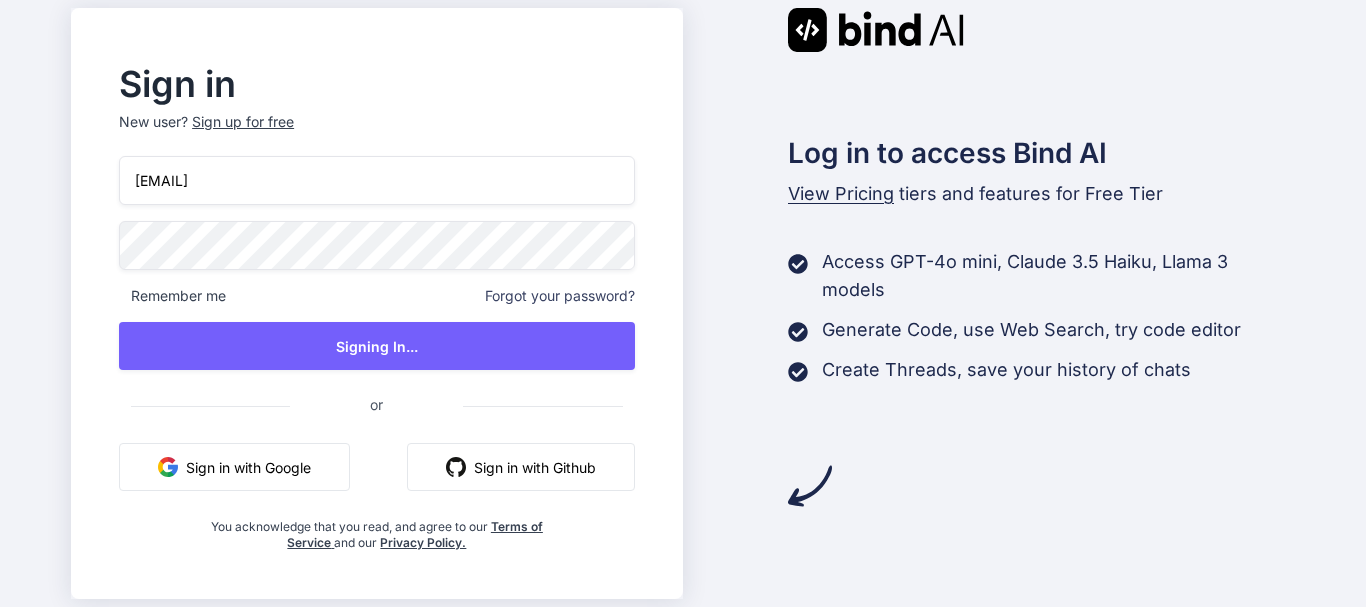 drag, startPoint x: 283, startPoint y: 169, endPoint x: 74, endPoint y: 170, distance: 209.0024 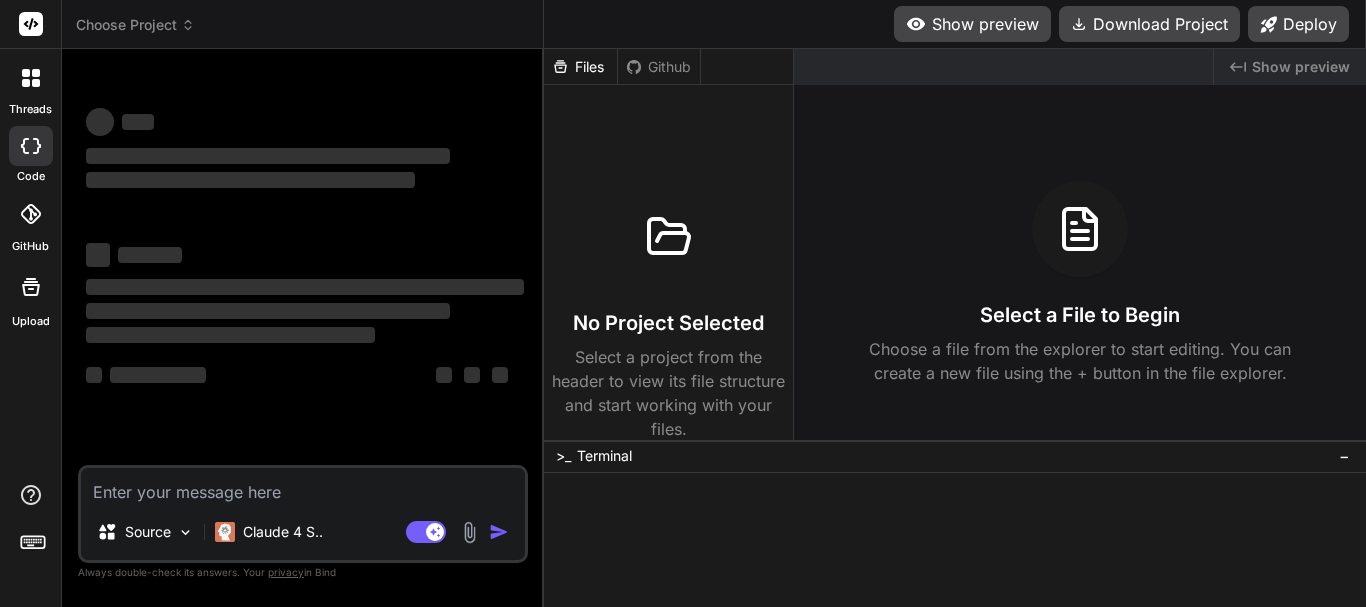 scroll, scrollTop: 0, scrollLeft: 0, axis: both 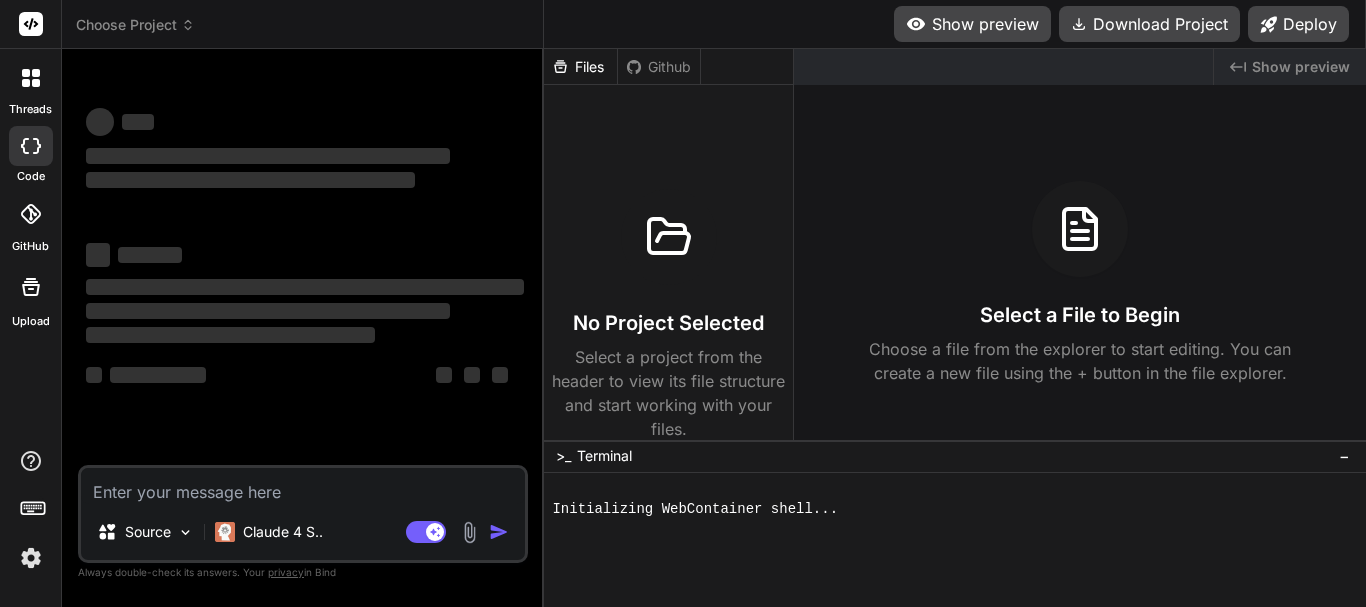 type on "g" 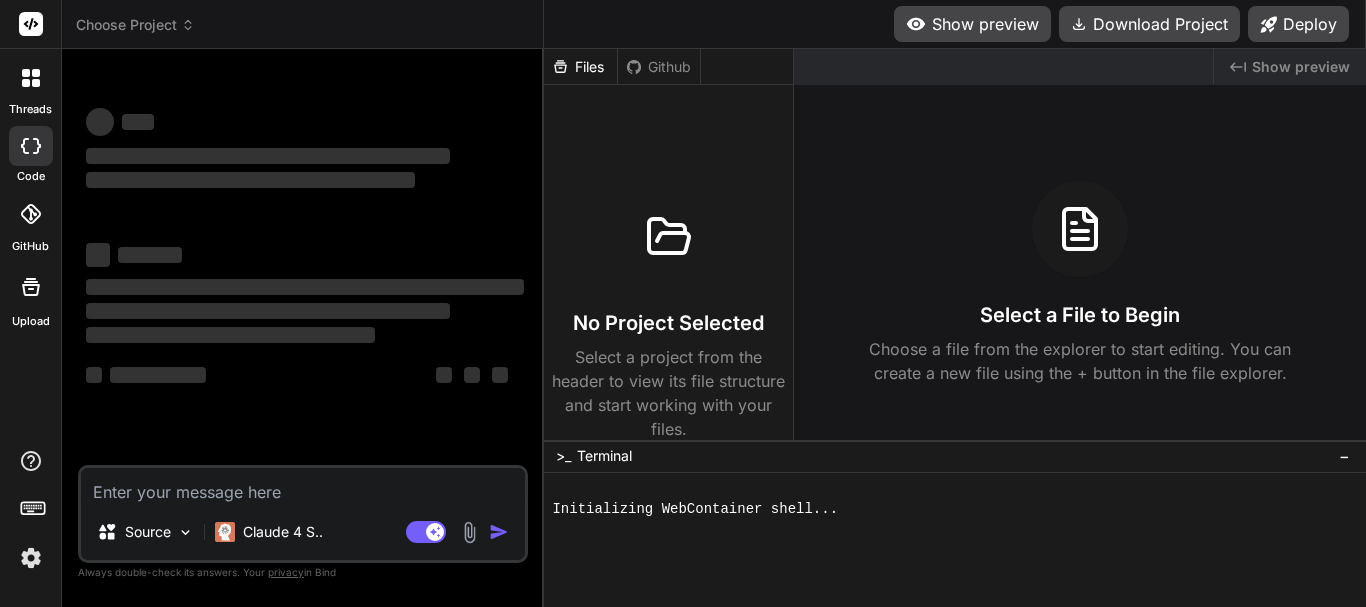 type on "x" 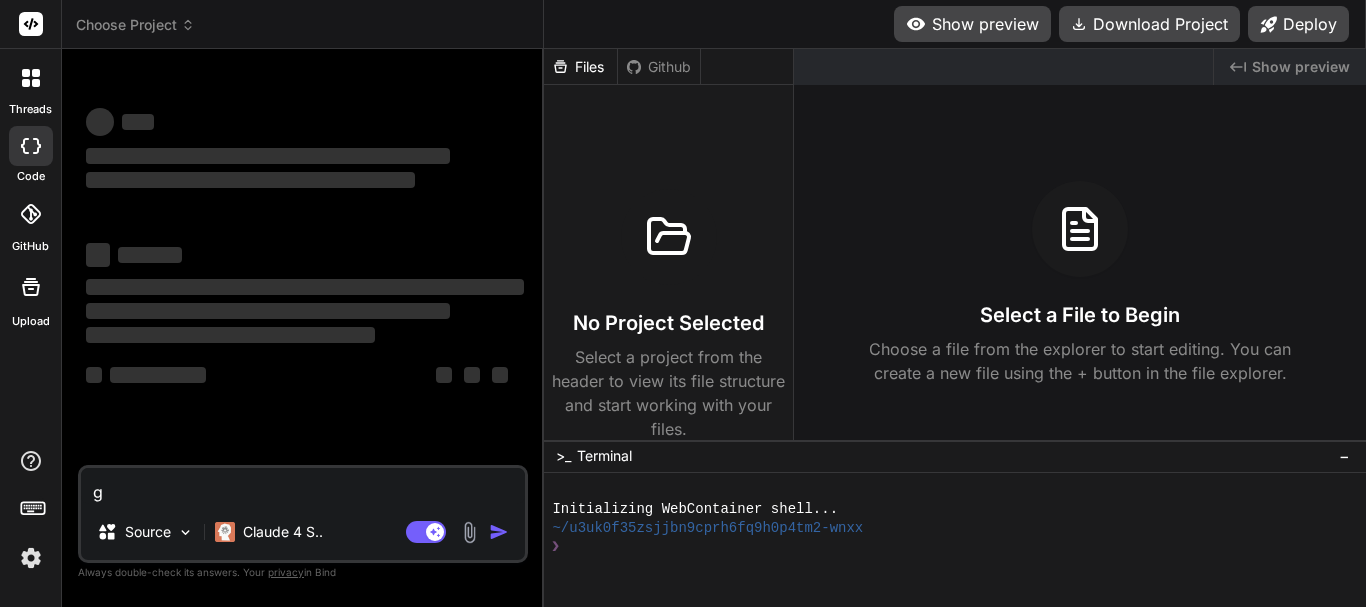 type on "gi" 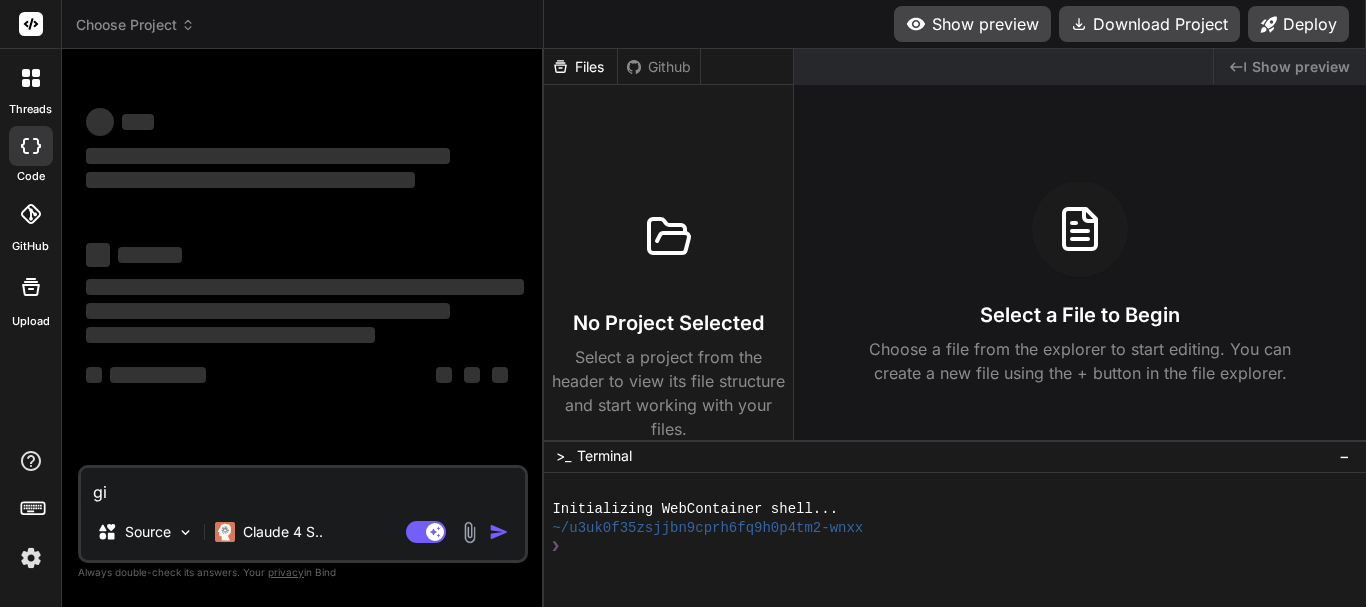 type on "giv" 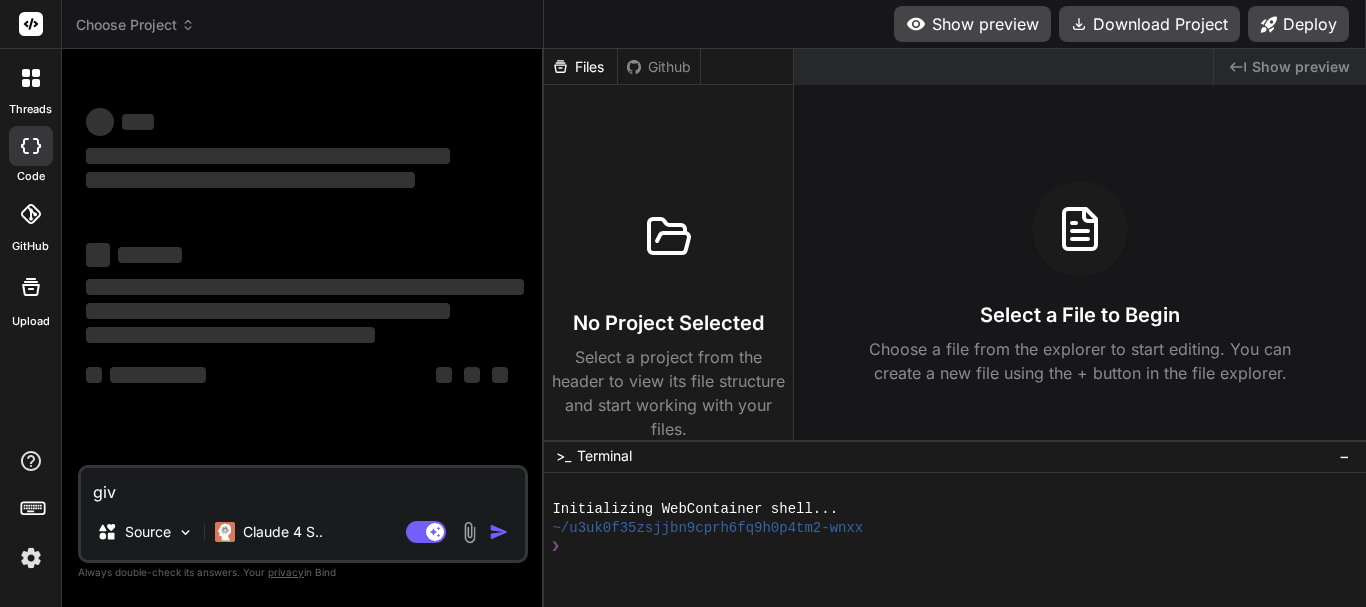 type on "x" 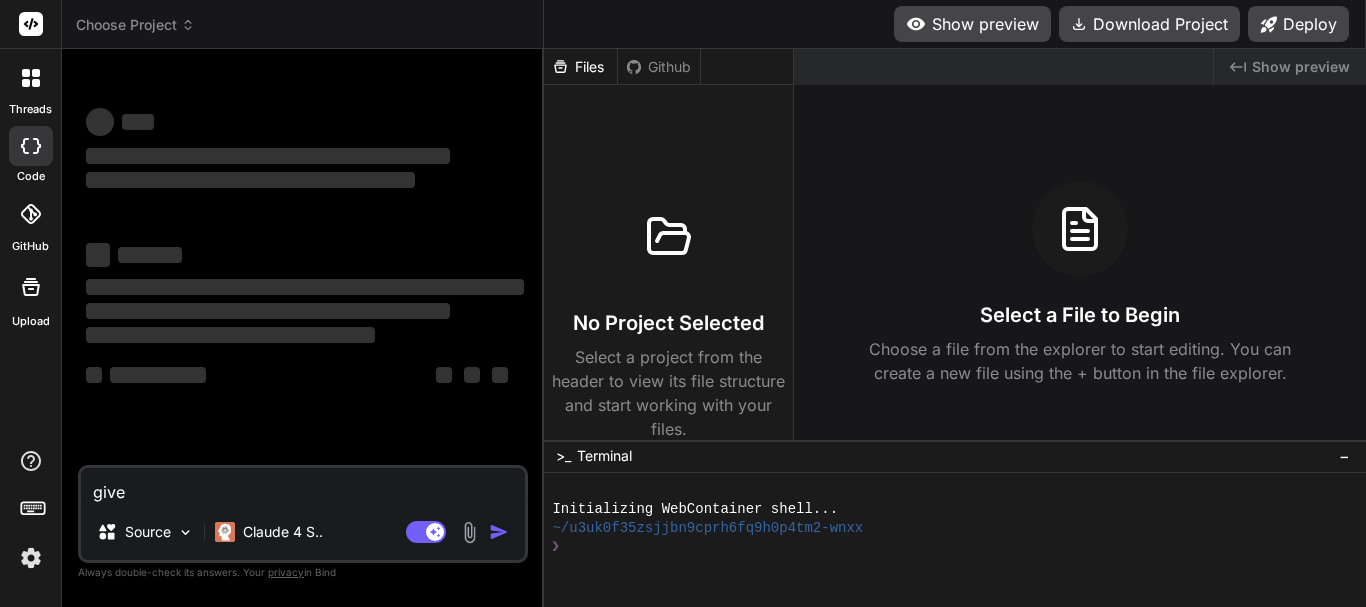 type on "give" 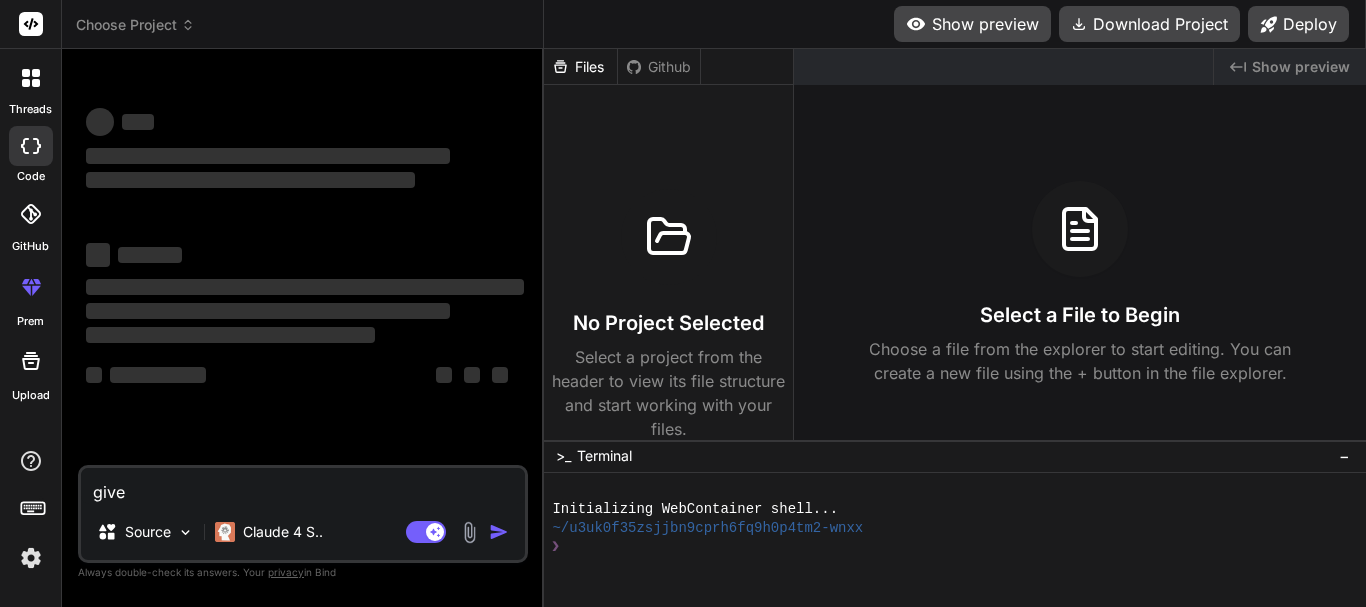 type on "give p" 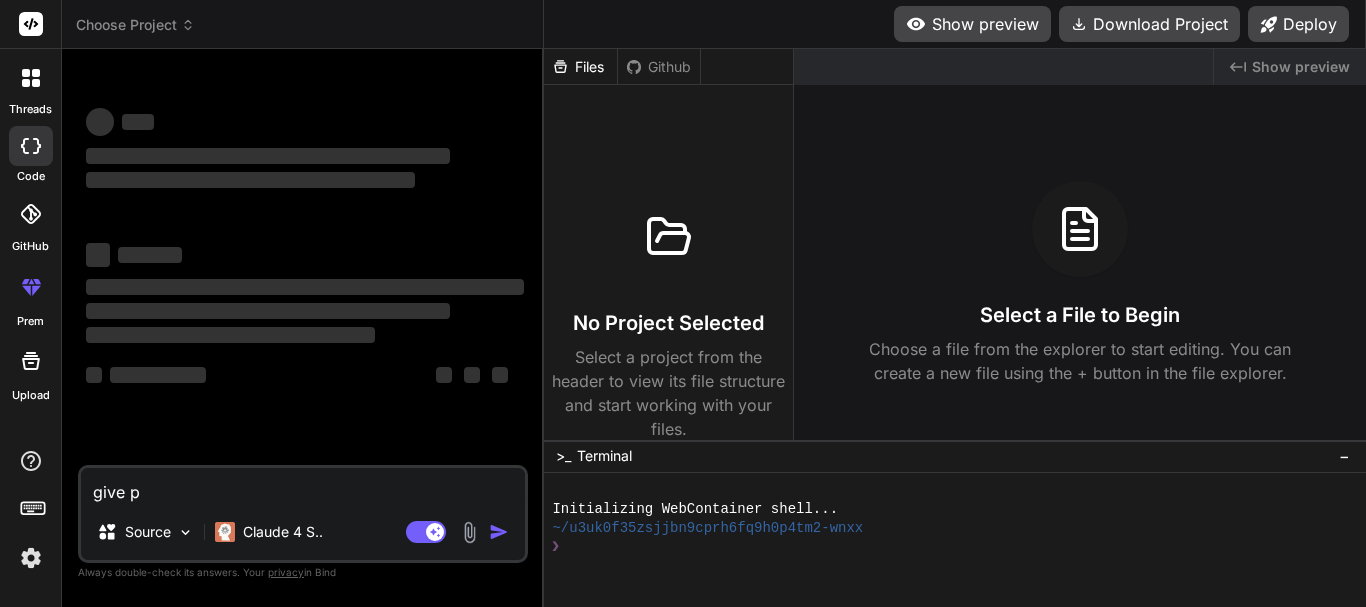 type on "x" 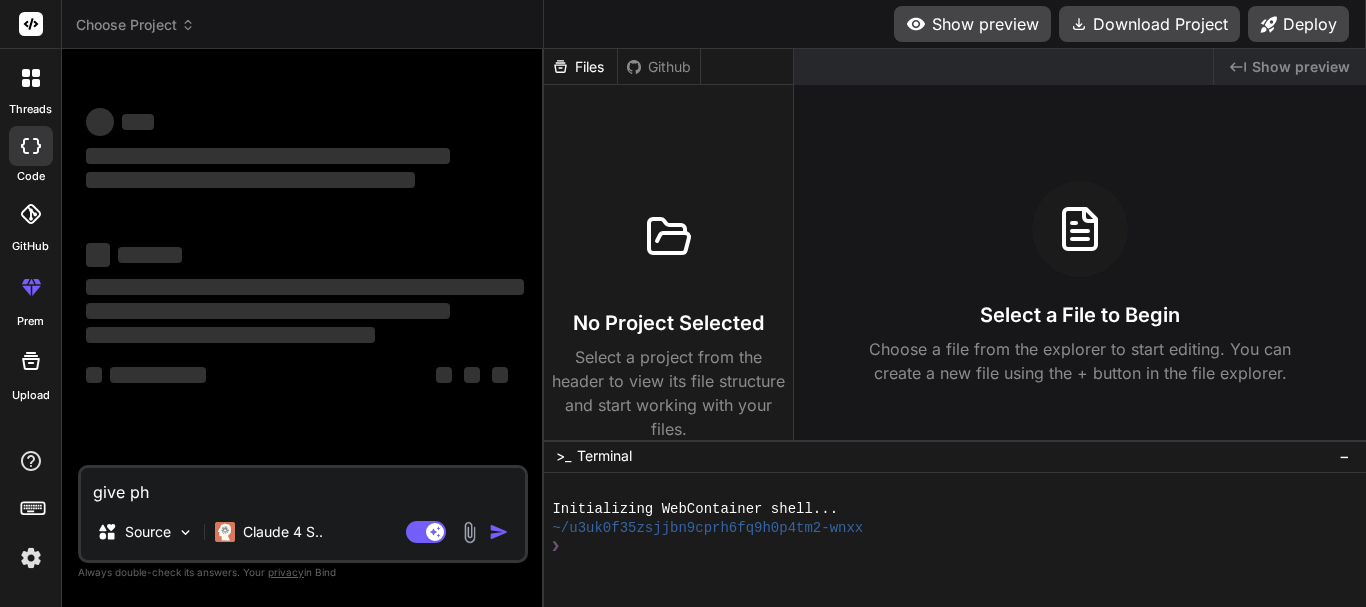 type on "x" 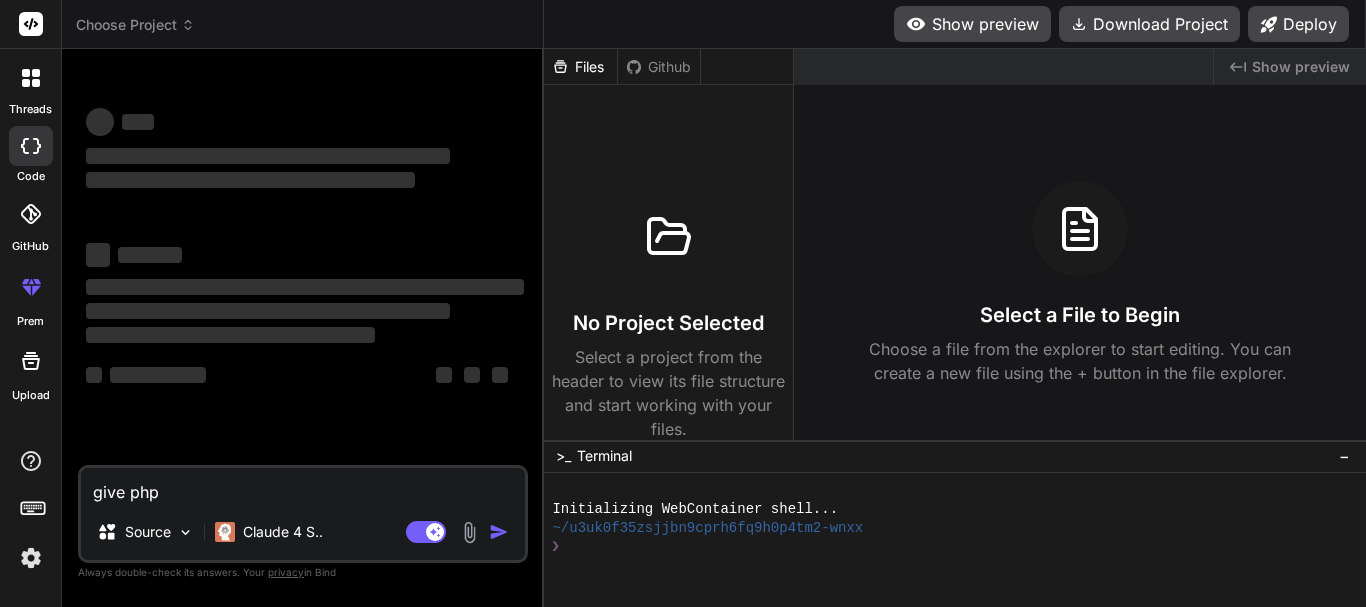 type on "give php" 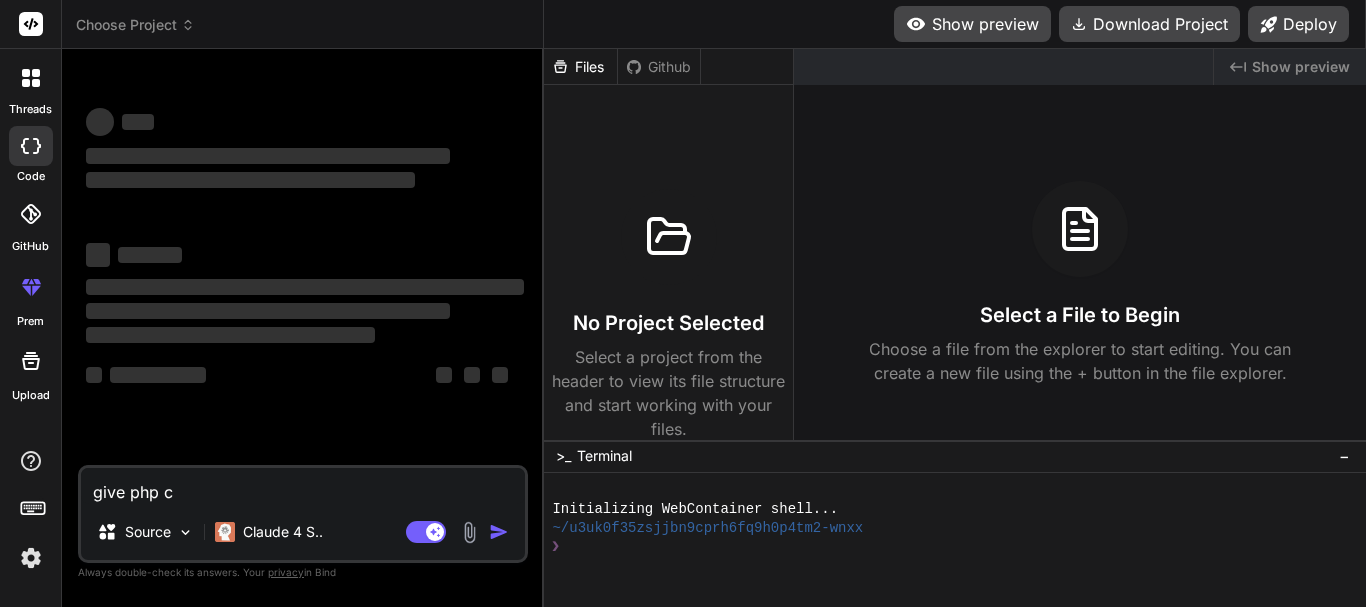 type on "give php co" 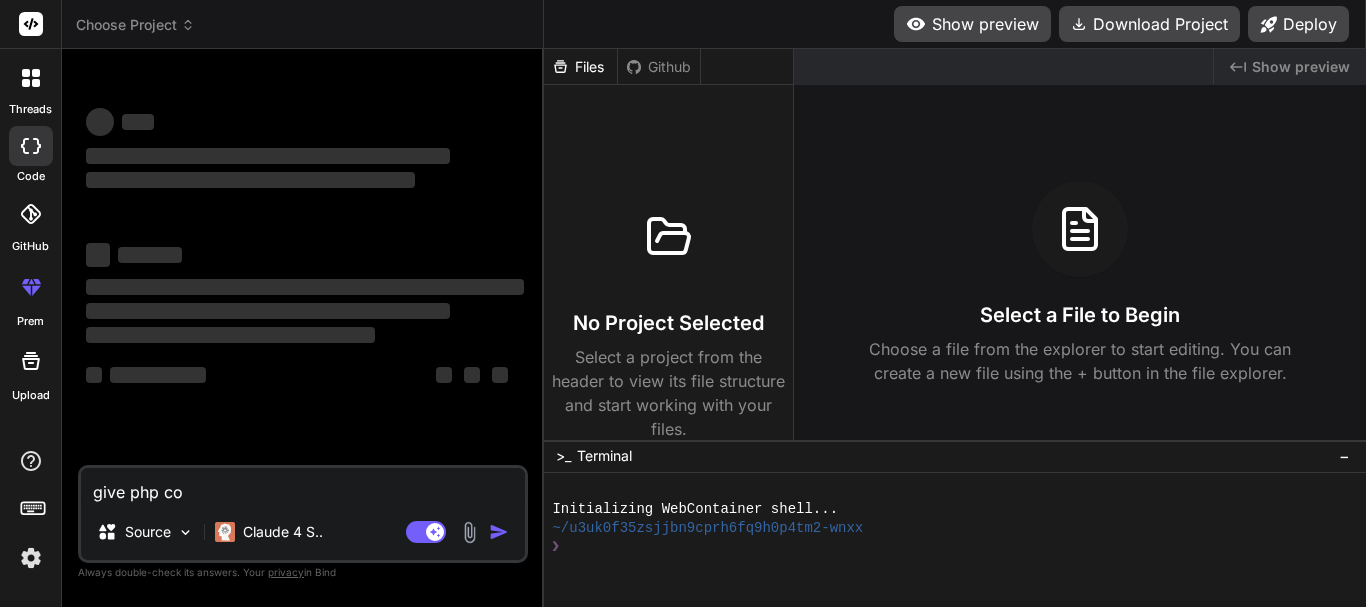 type on "give php cod" 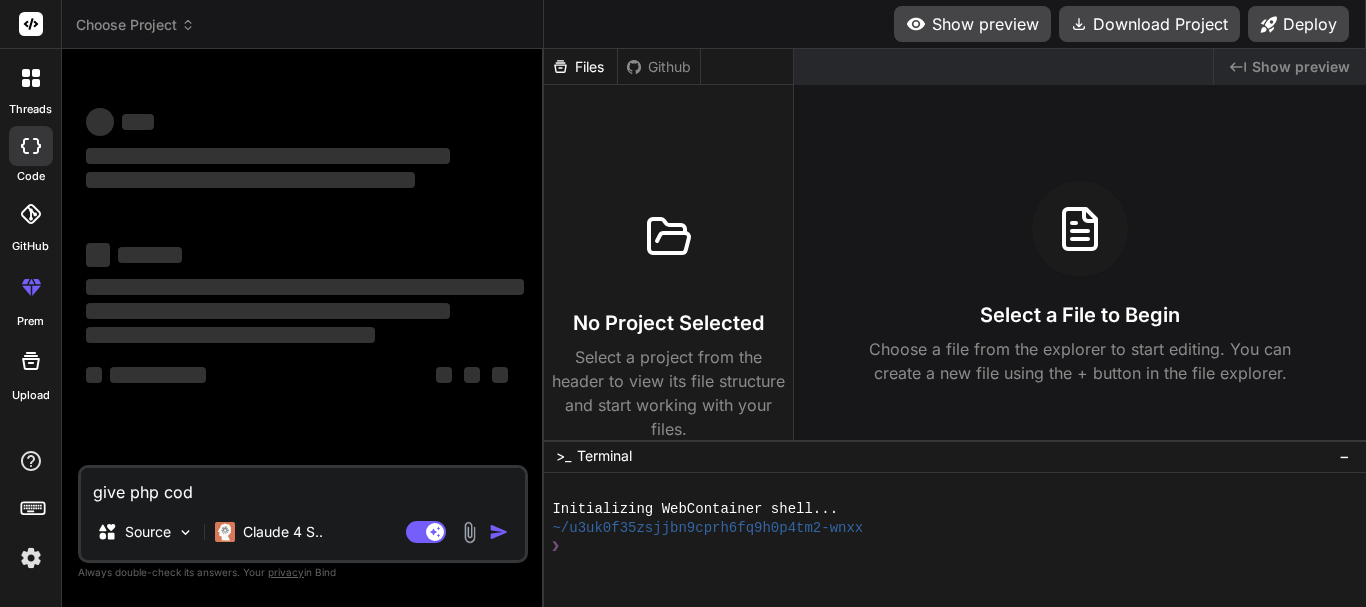 type on "x" 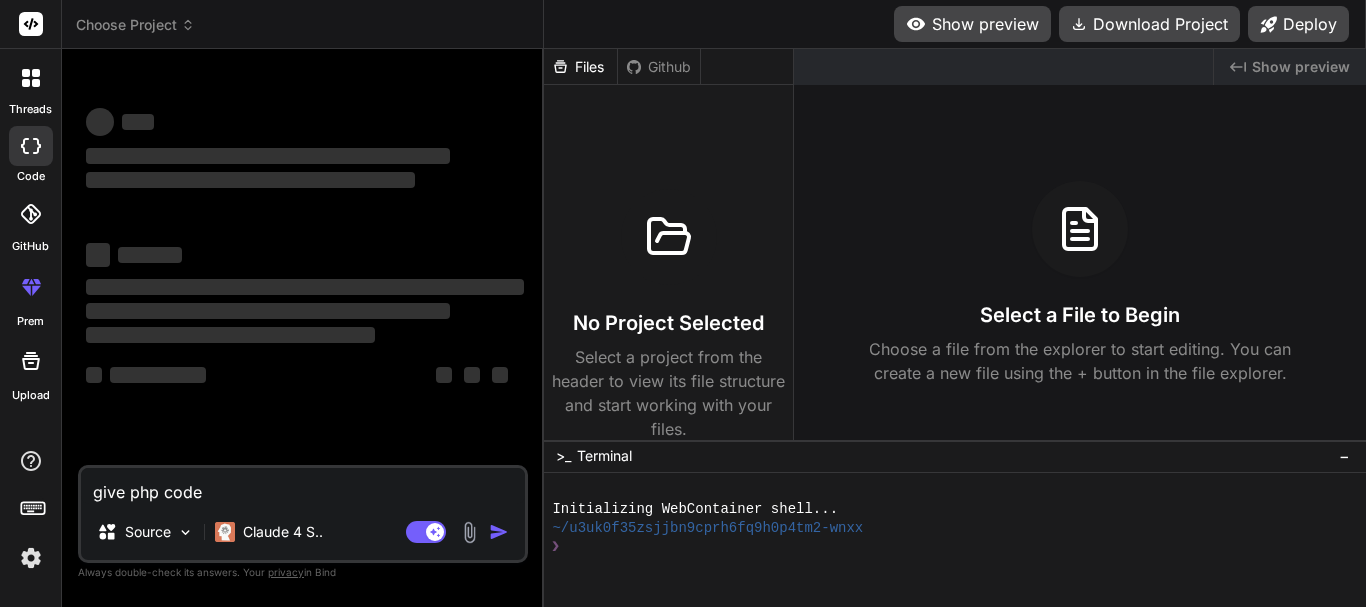 type on "give php code t" 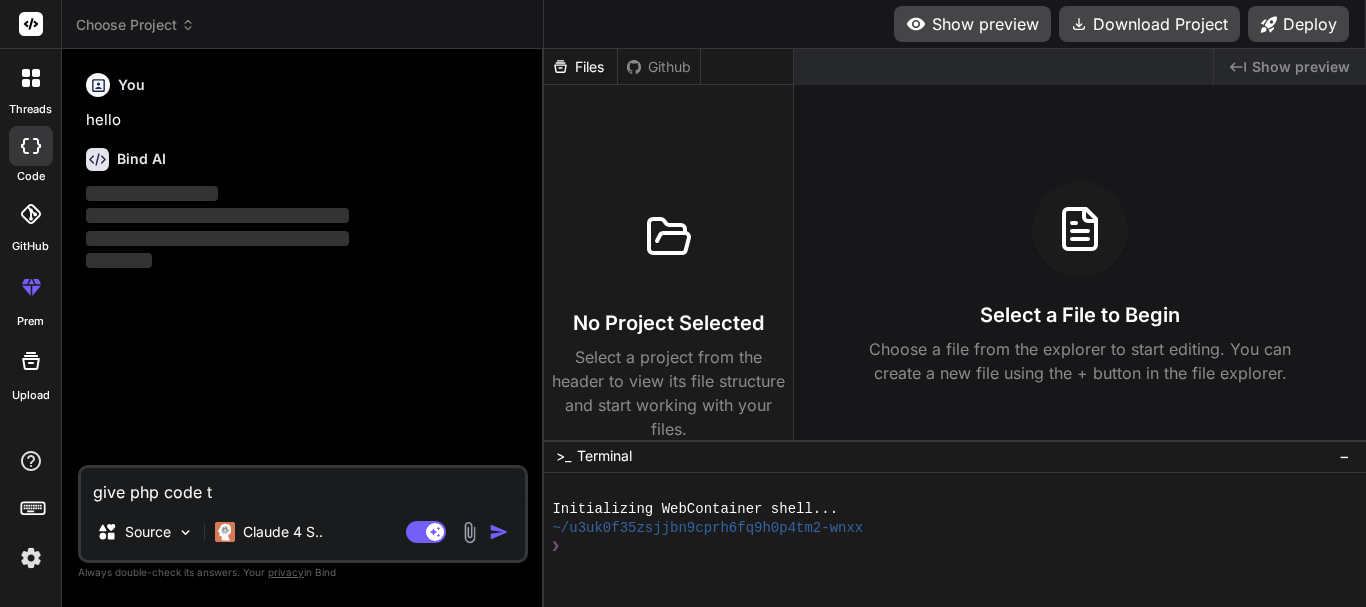 type on "x" 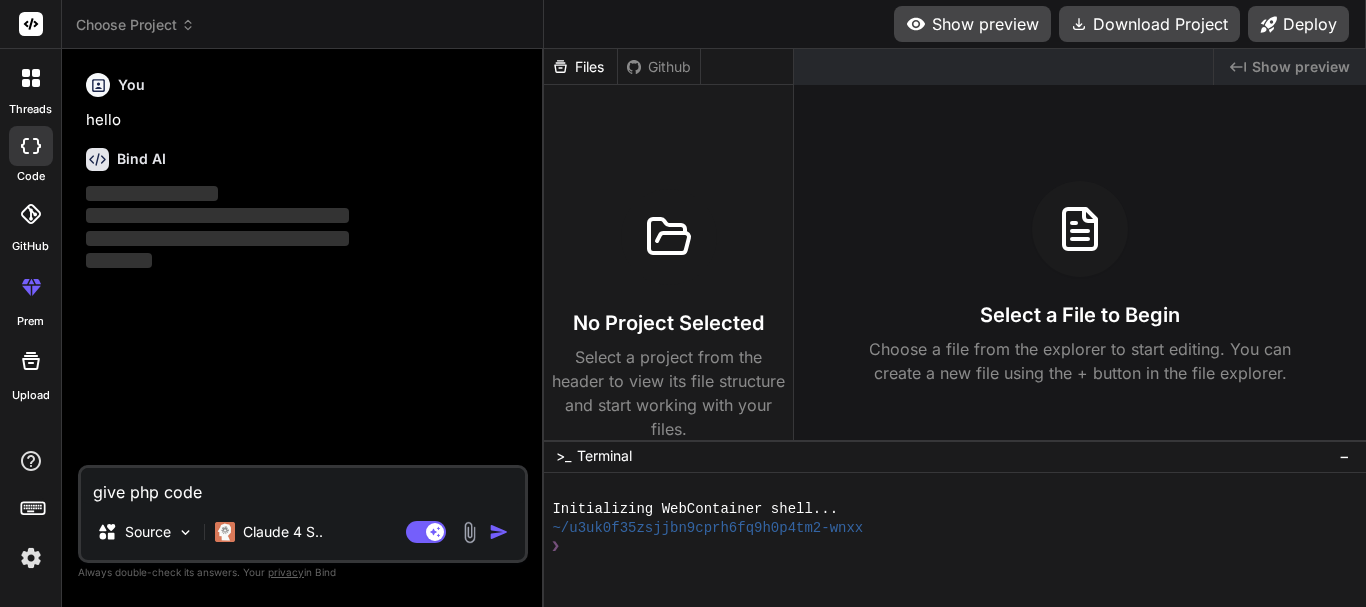 type on "give php code t" 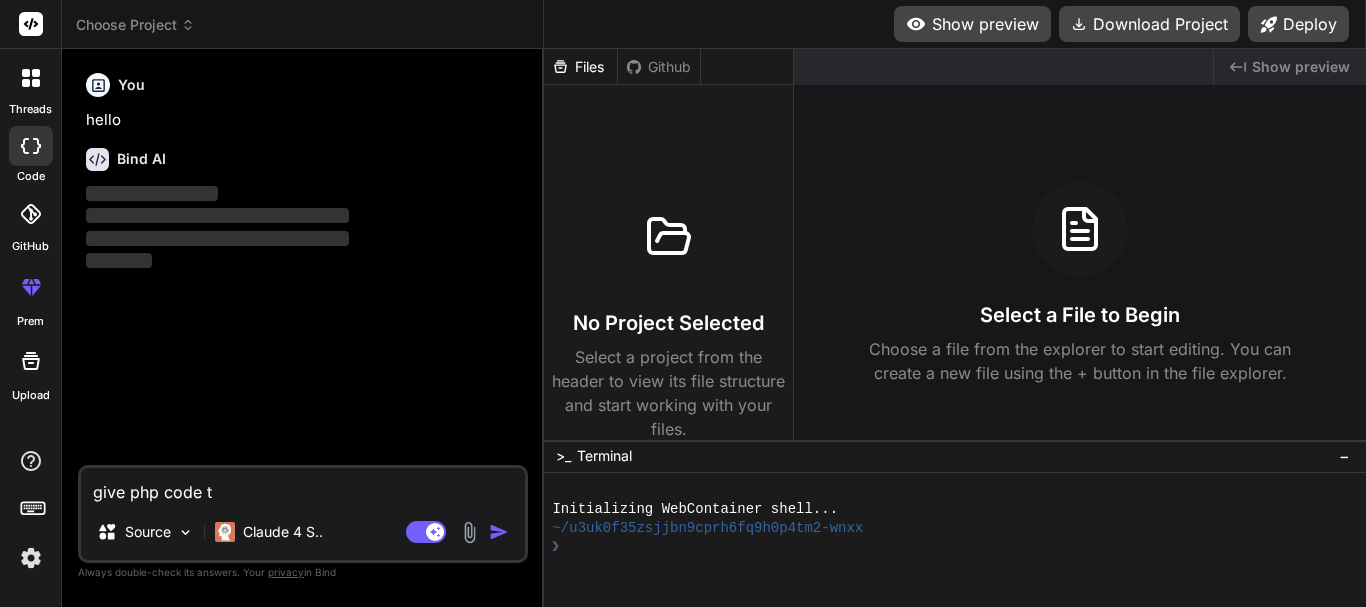 type on "give php code to" 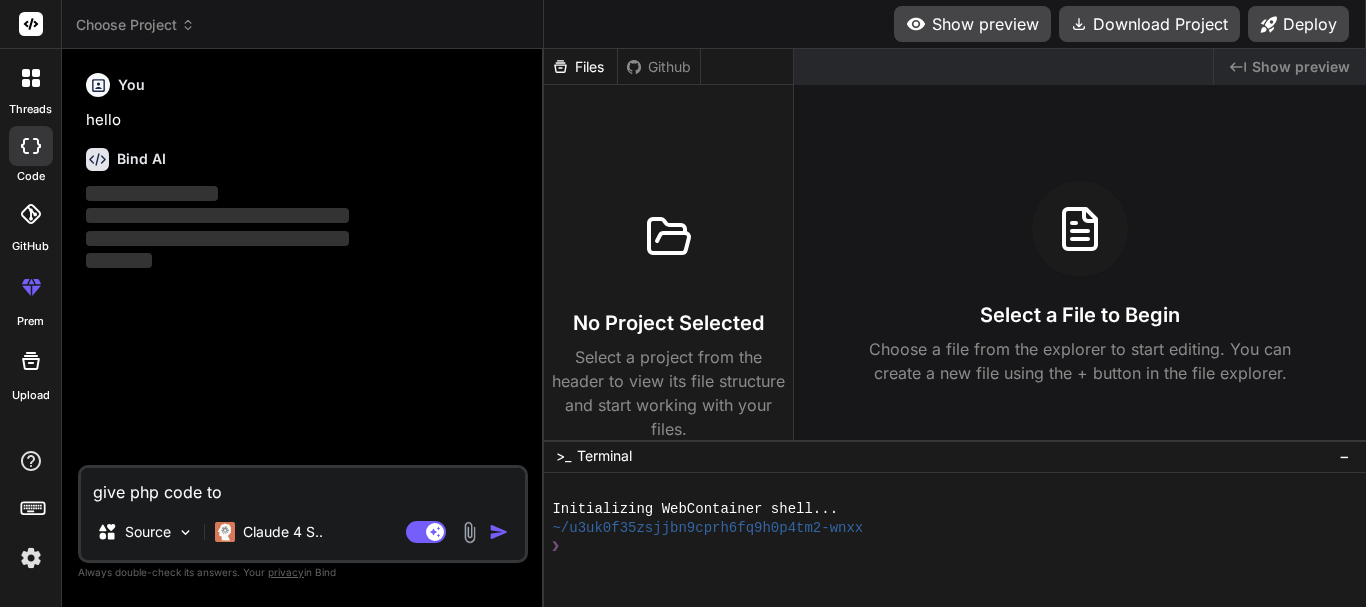 type on "give php code to" 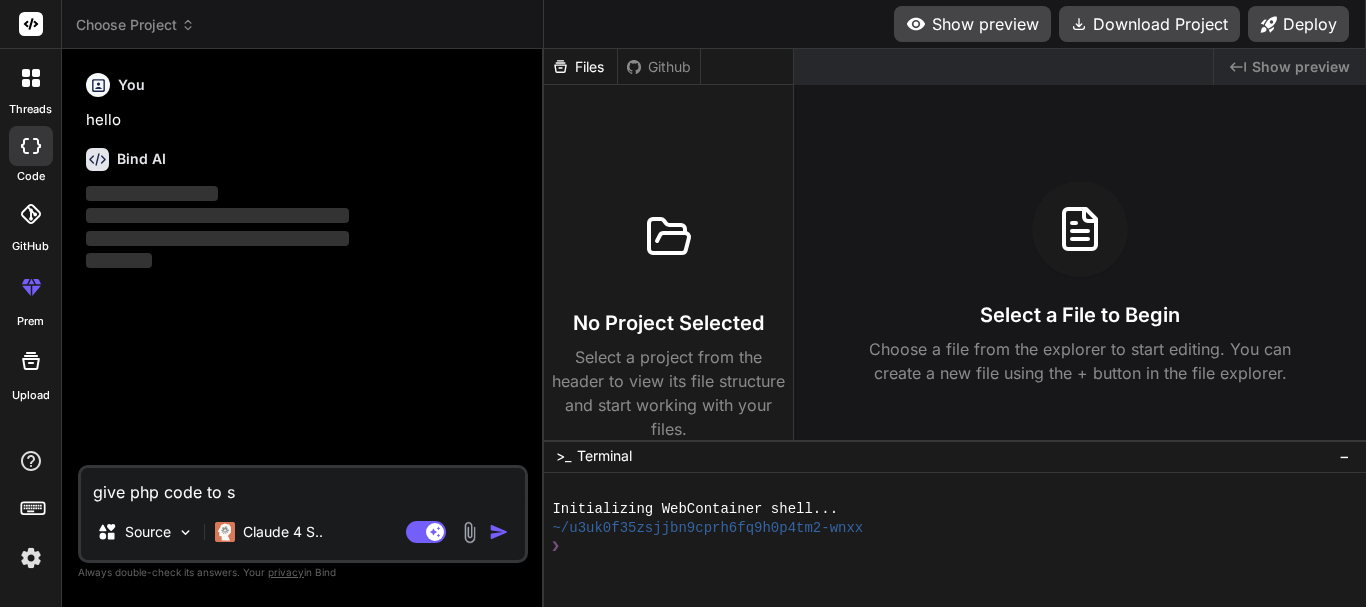 type on "give php code to se" 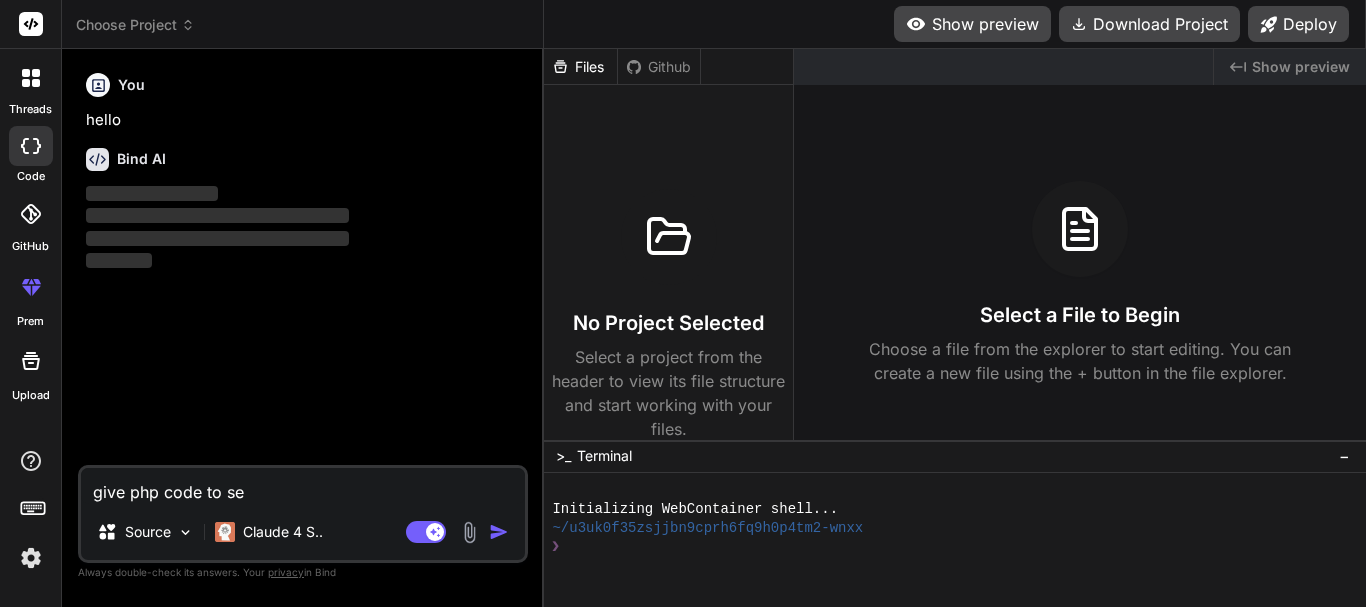 type on "give php code to s" 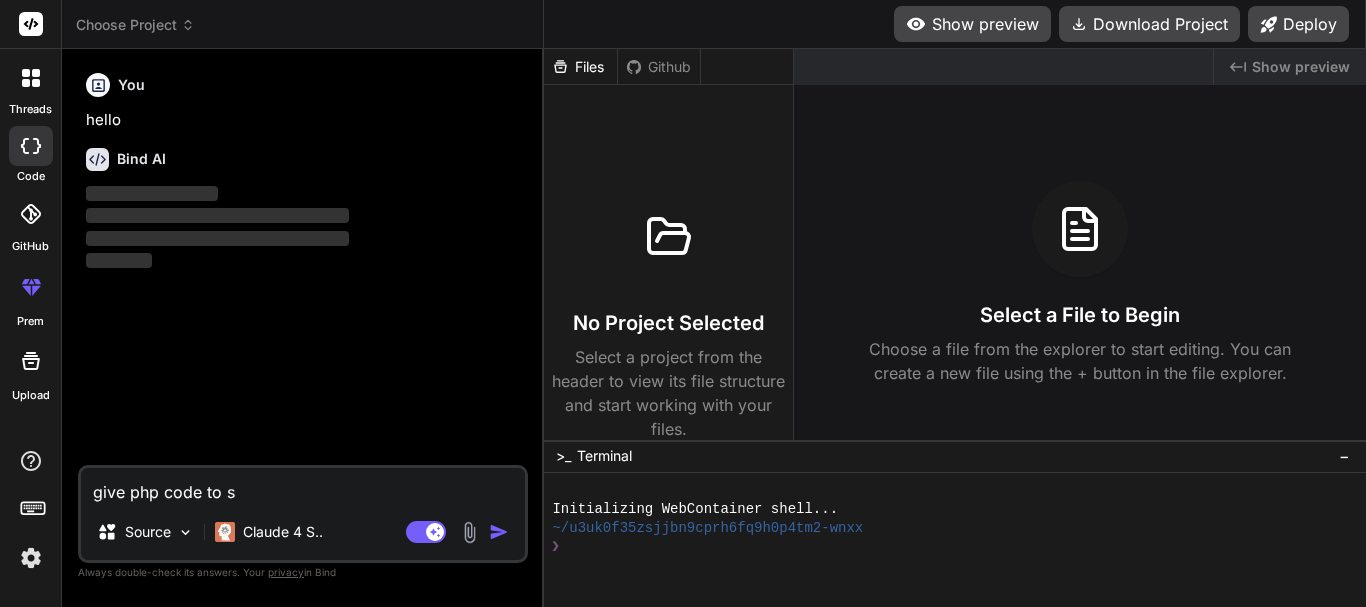 type on "x" 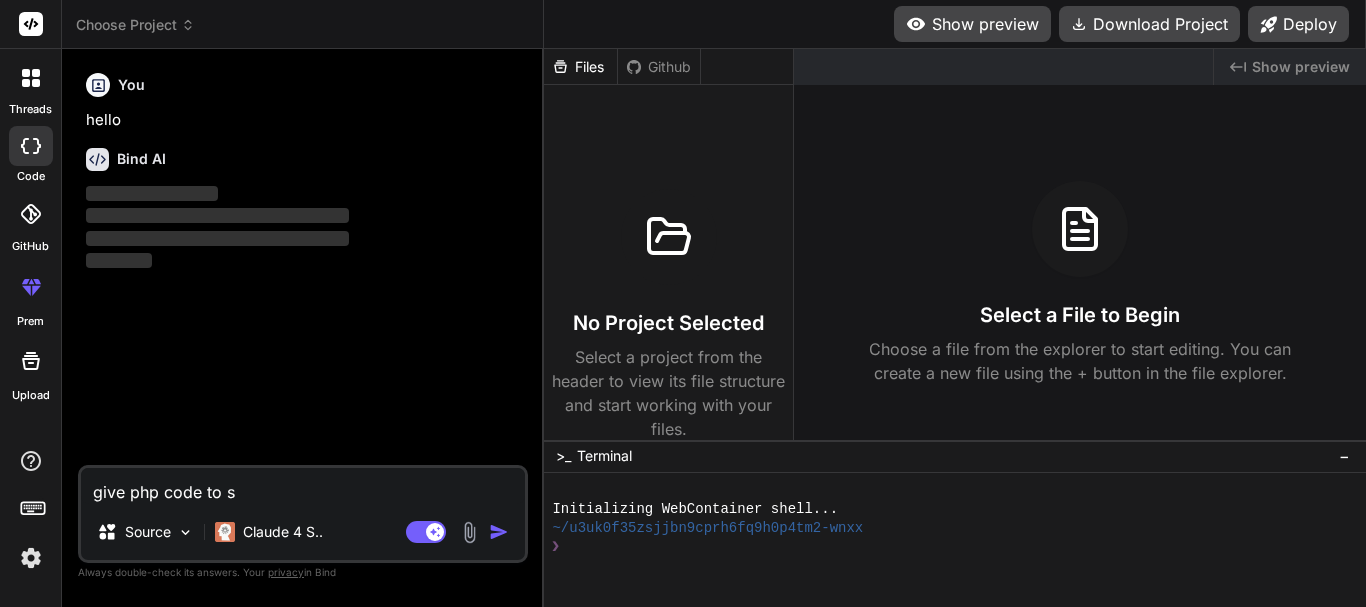 type on "give php code to se" 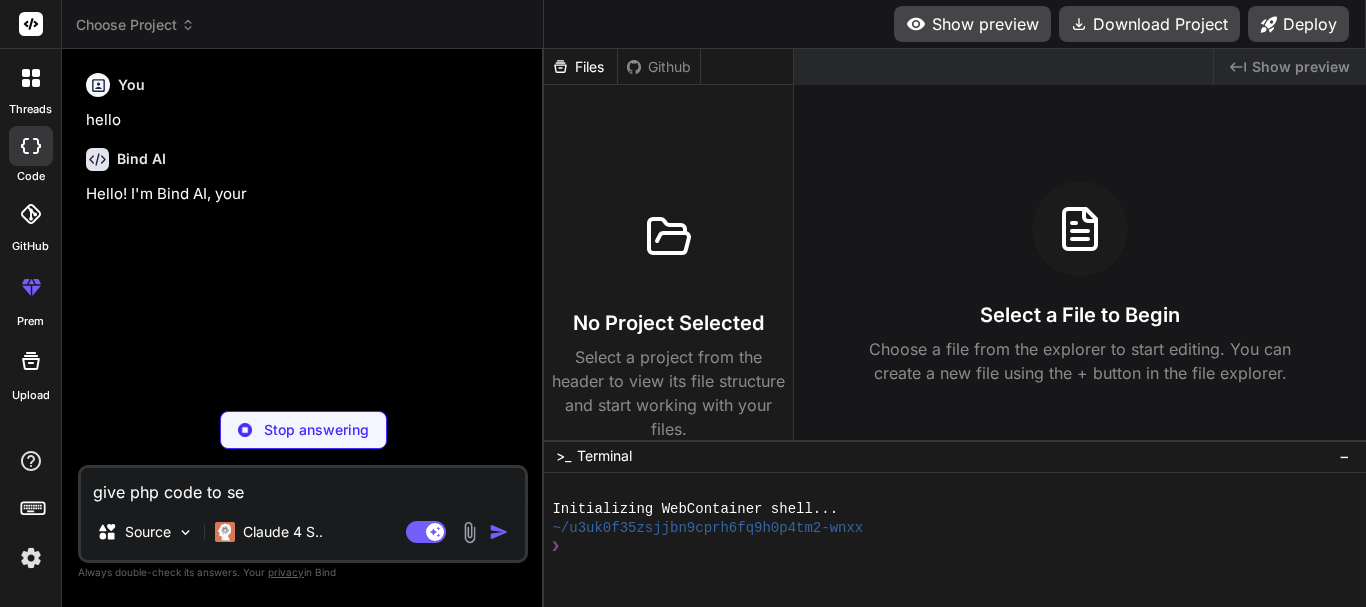 type on "x" 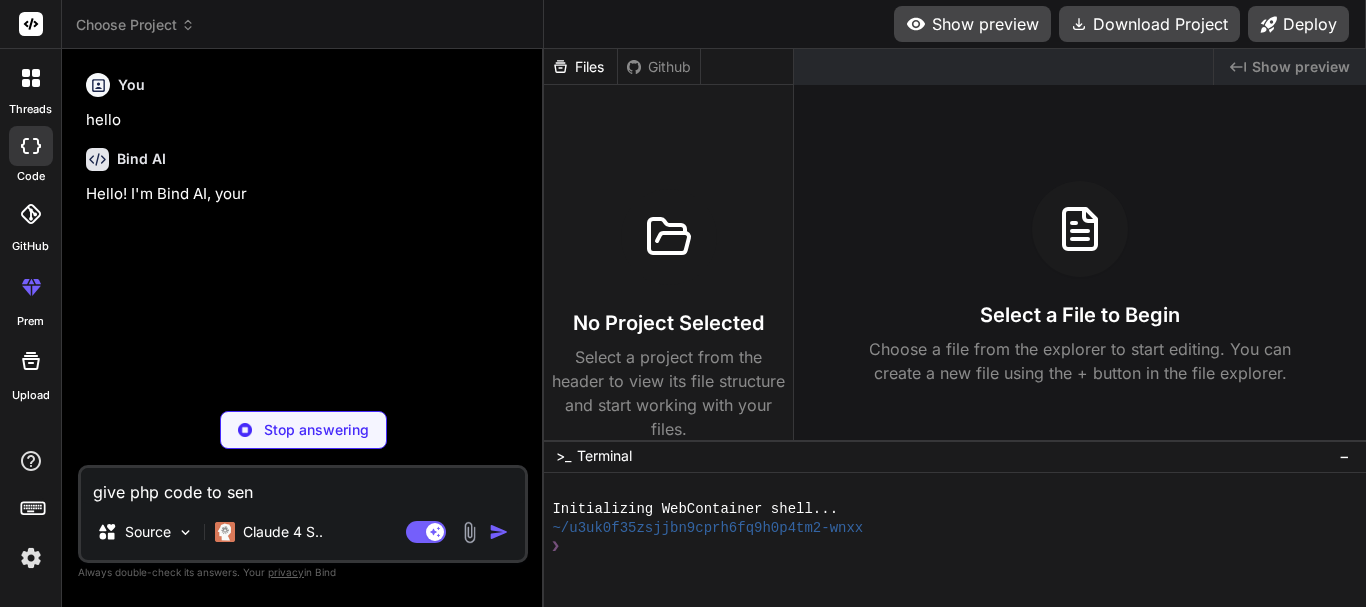 type on "x" 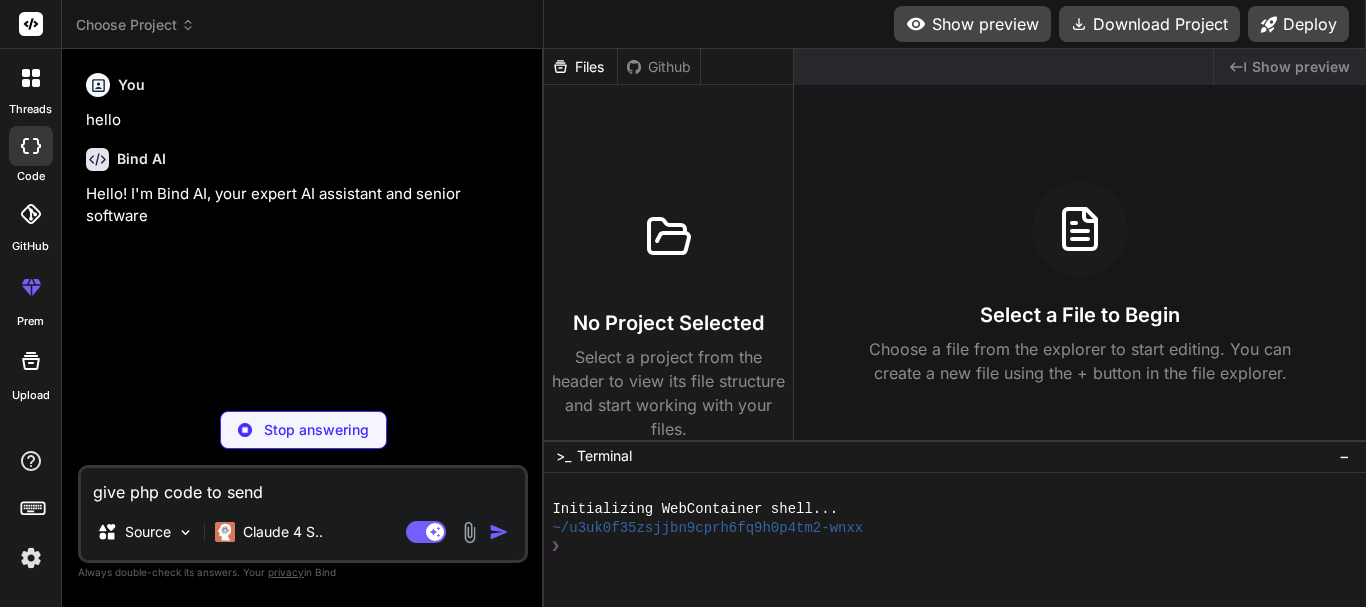 type on "x" 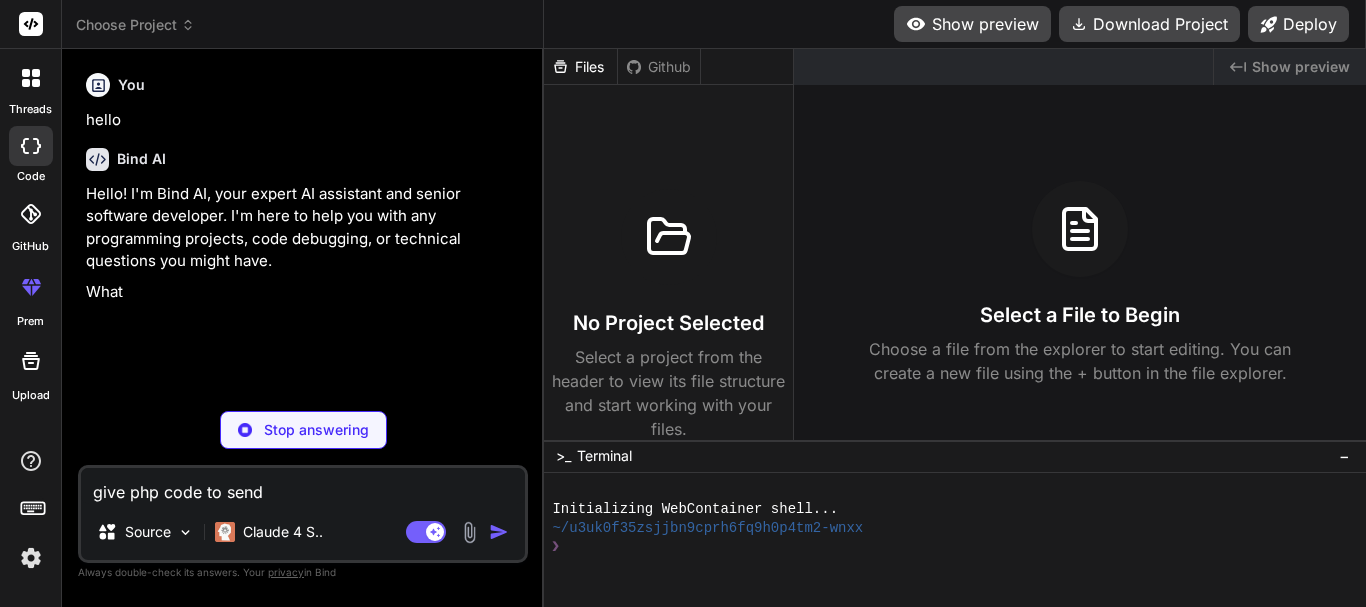 type on "x" 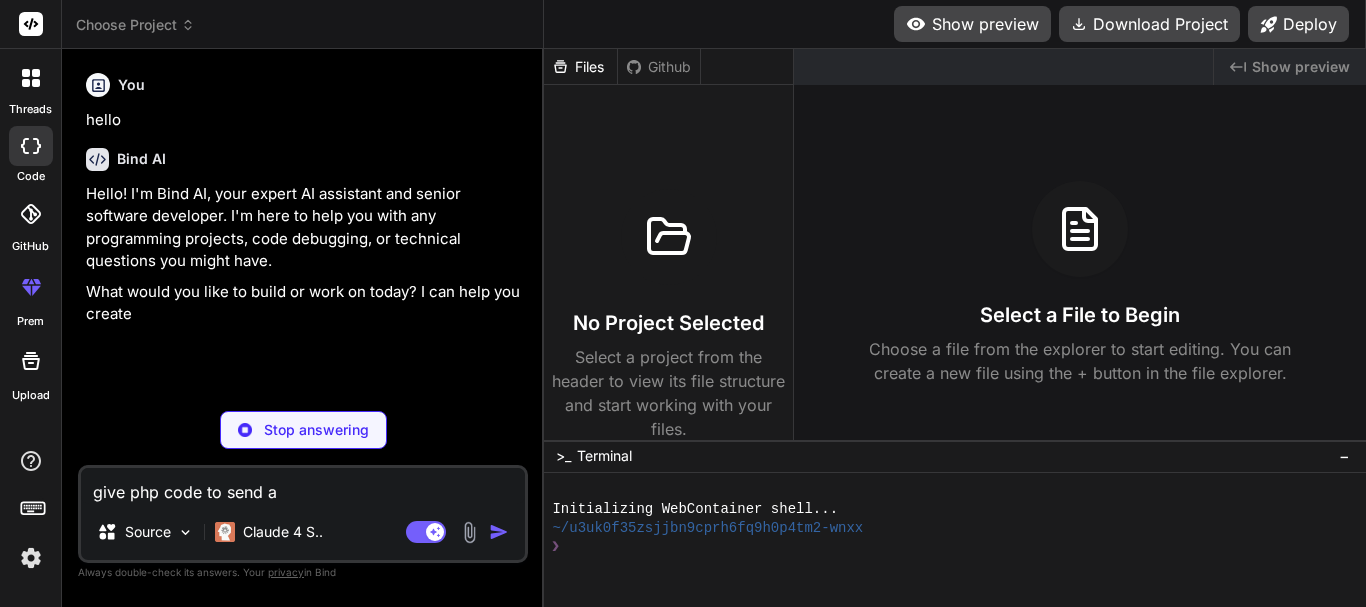 type on "x" 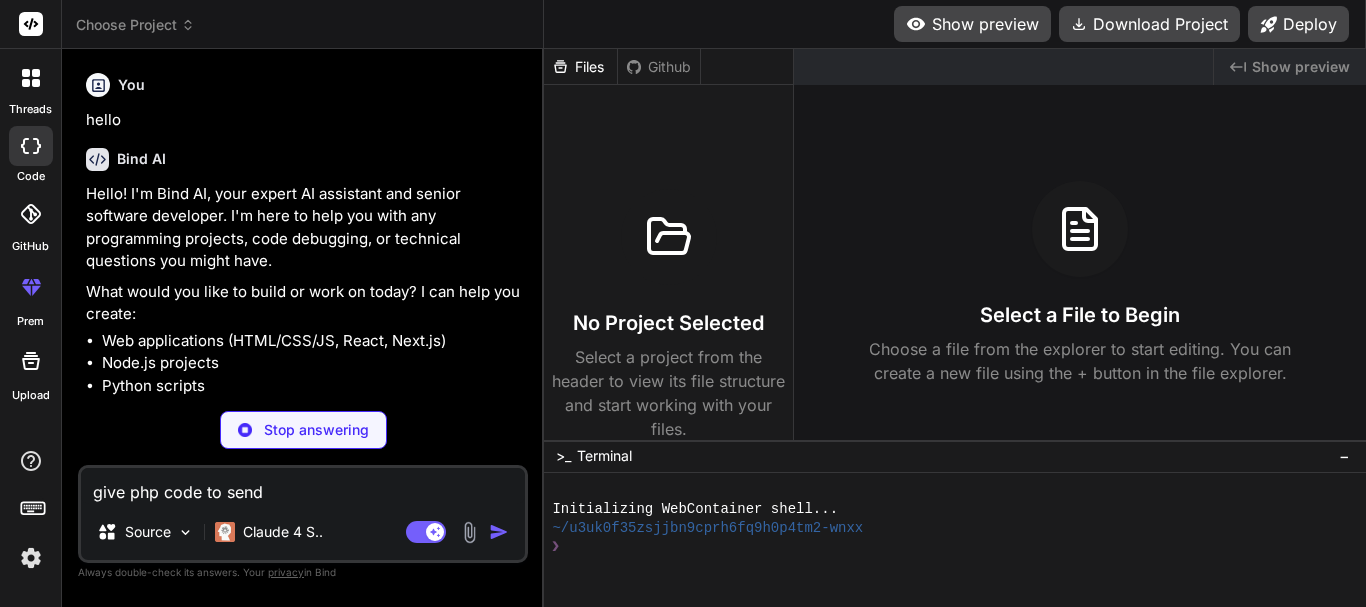type on "x" 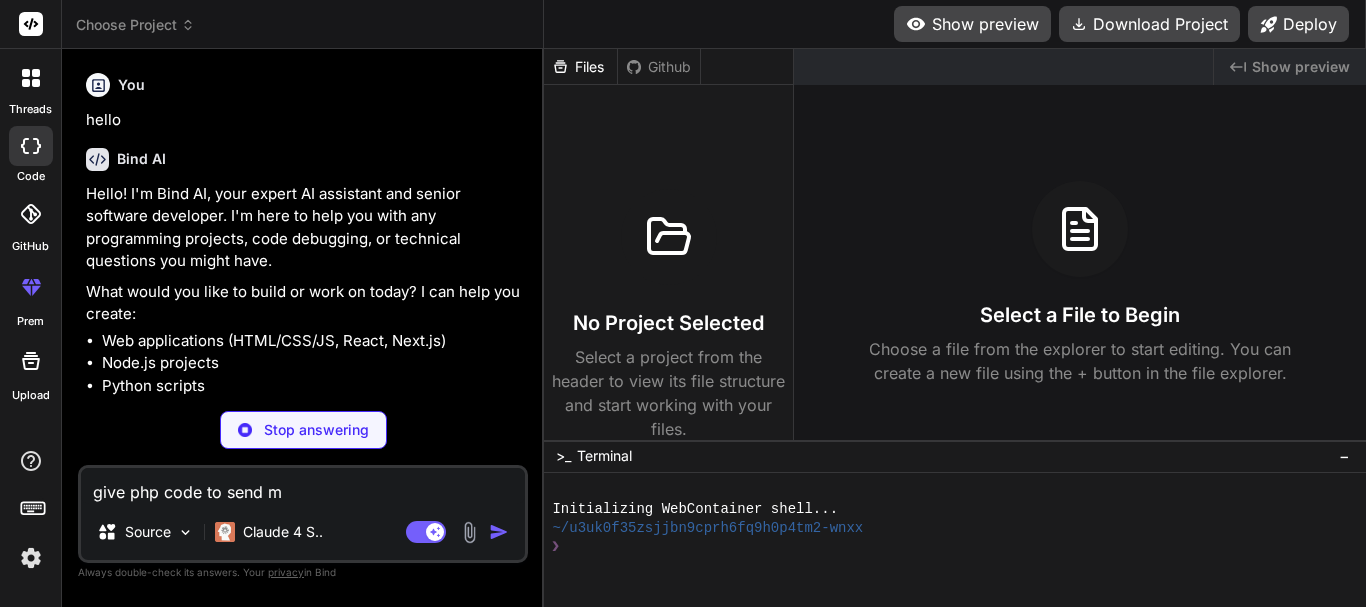 type on "x" 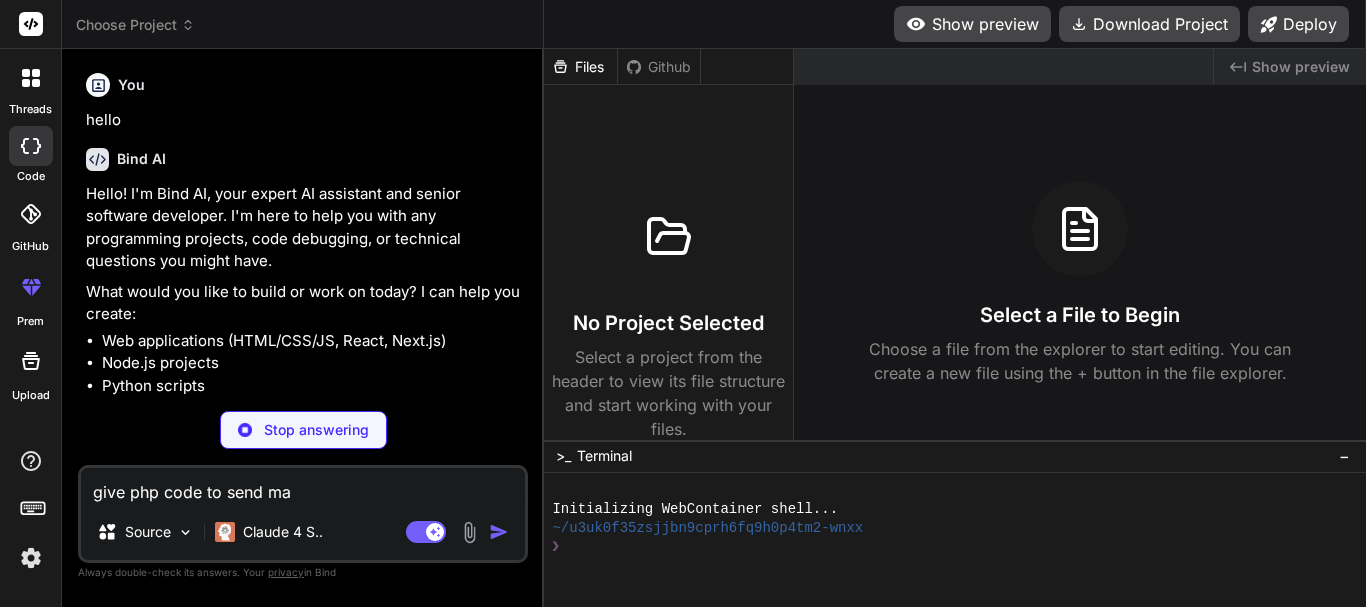 type on "x" 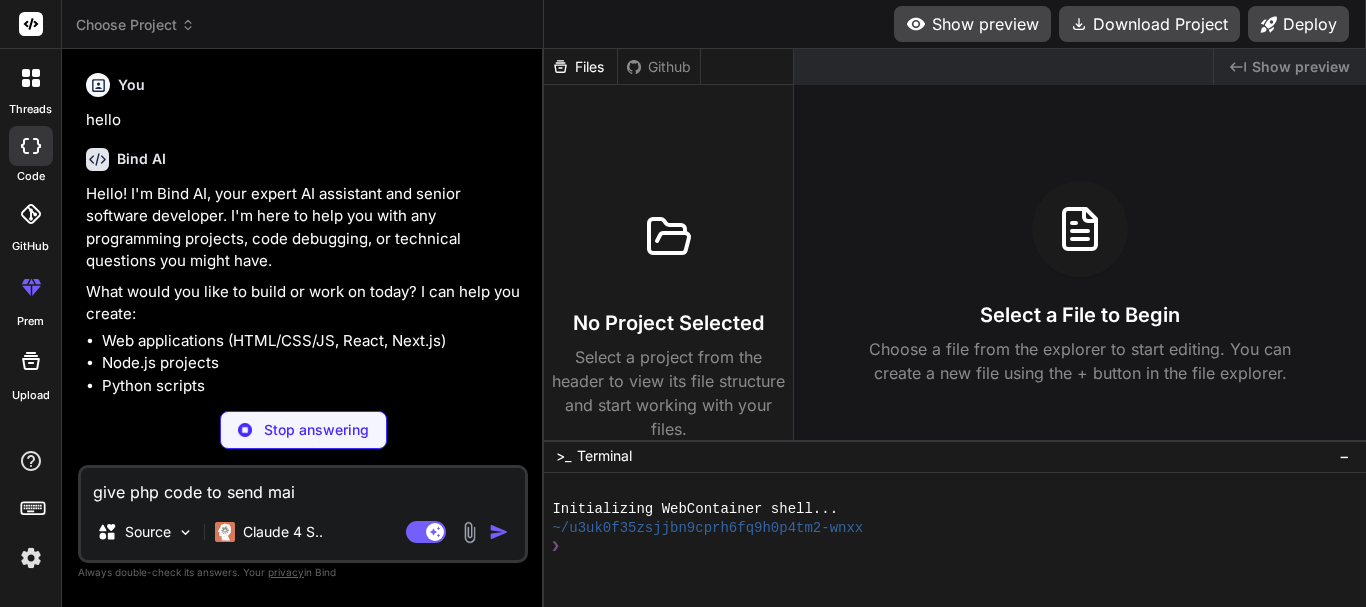 type on "x" 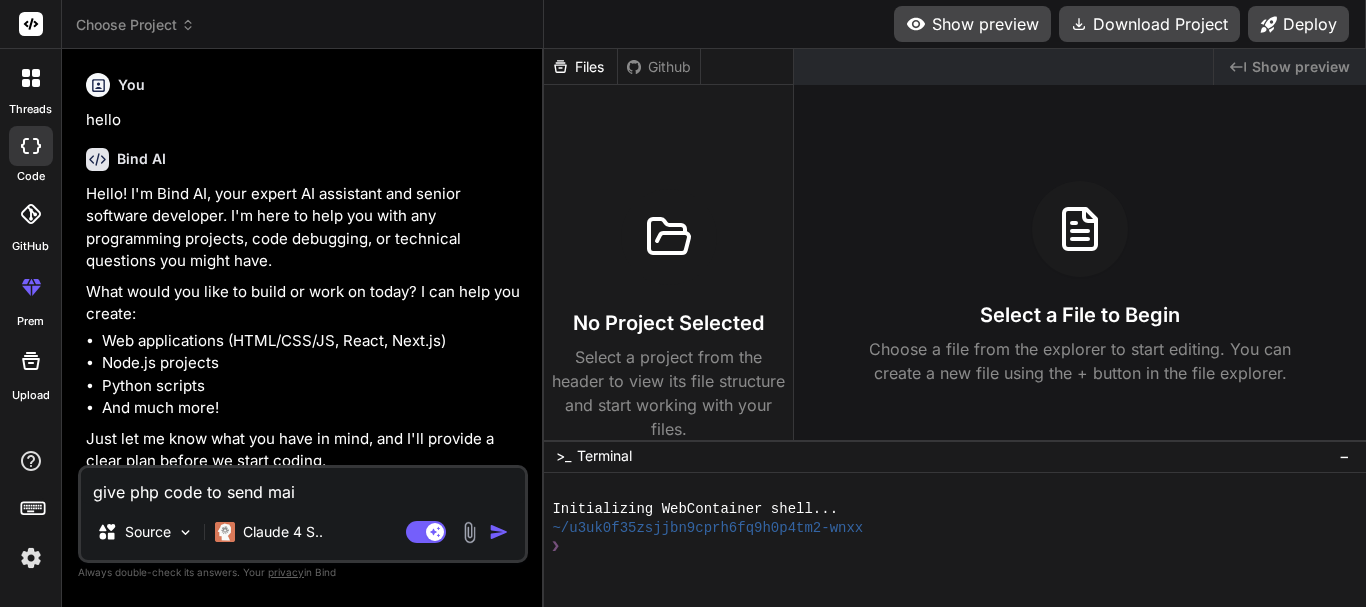 type on "give php code to send mail" 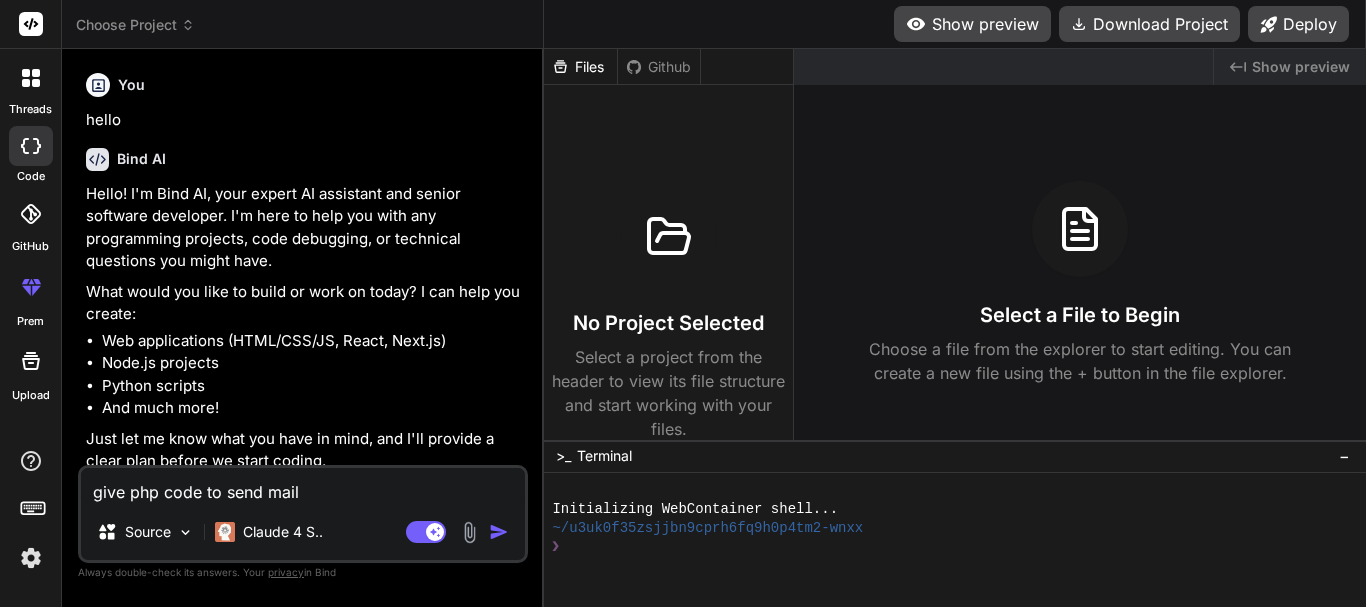 type on "give php code to send mail" 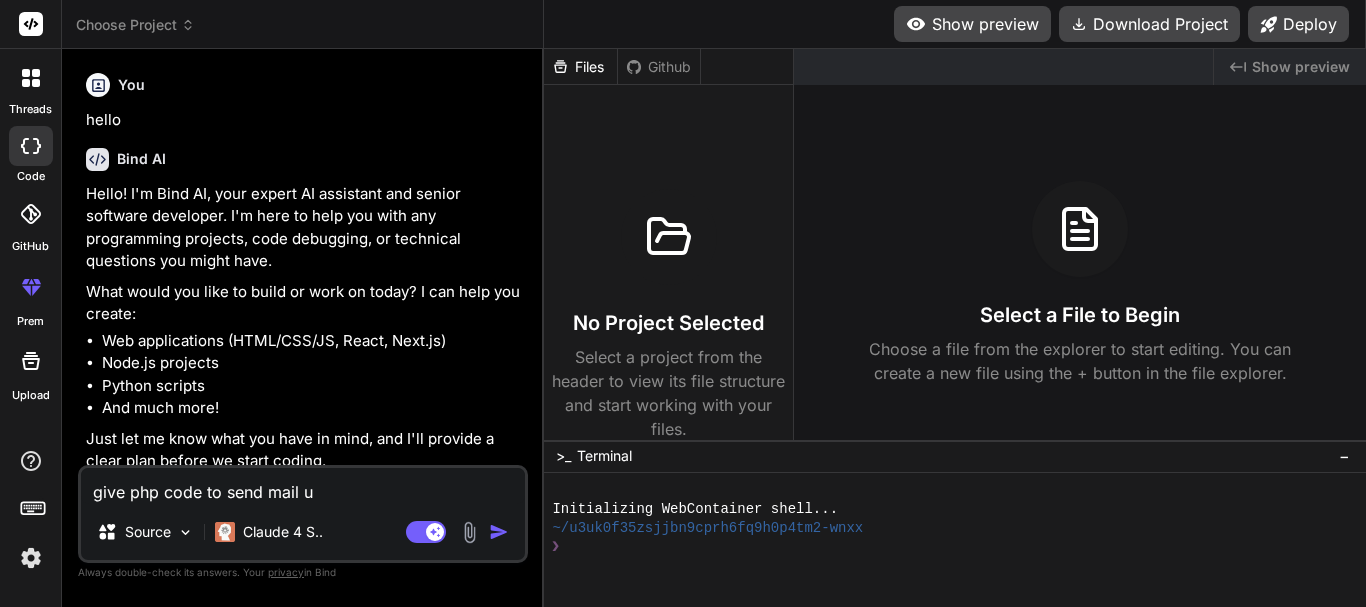 type on "give php code to send mail us" 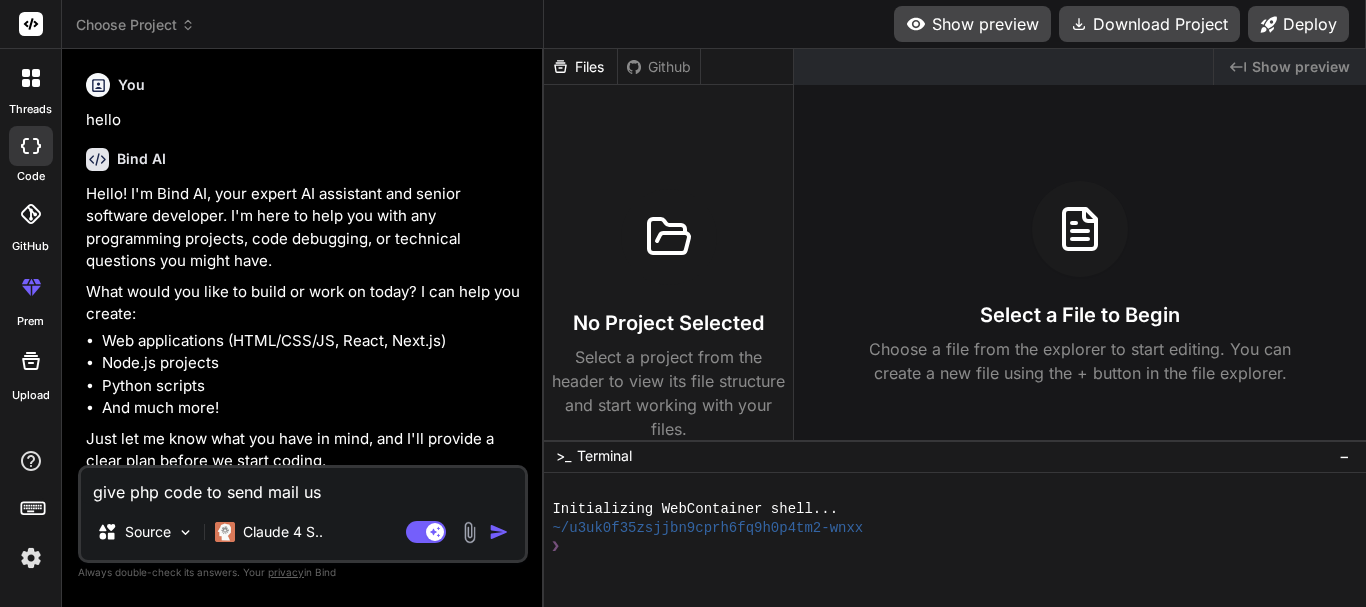 type on "give php code to send mail usi" 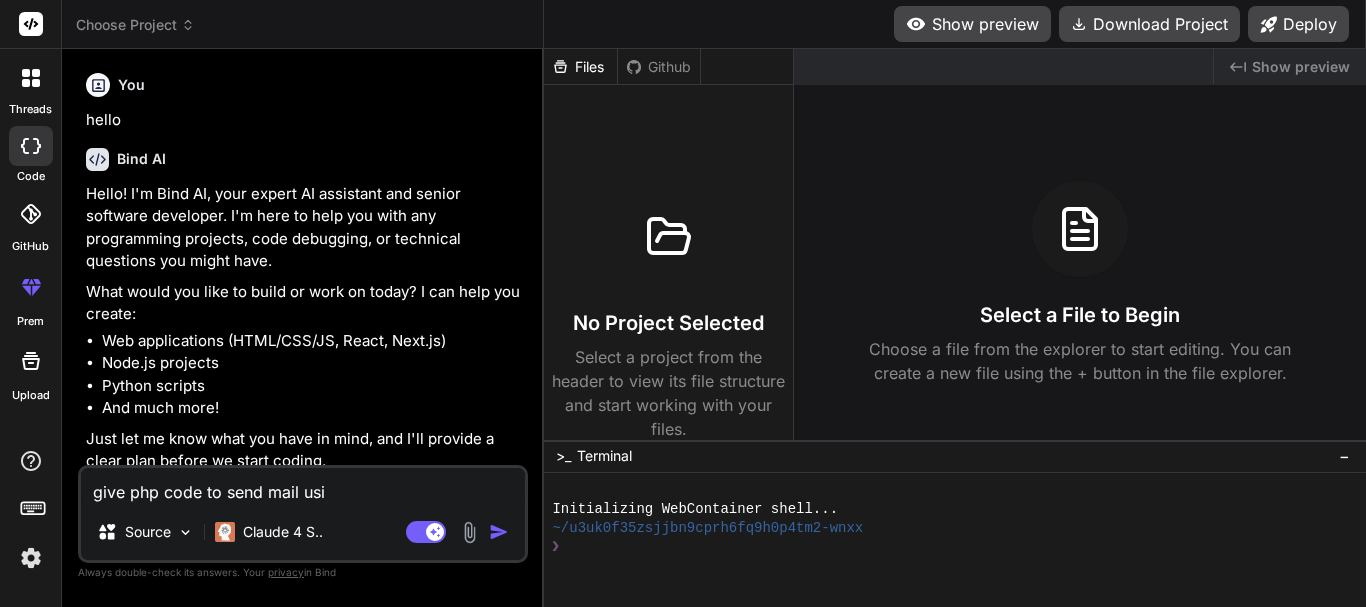 type on "x" 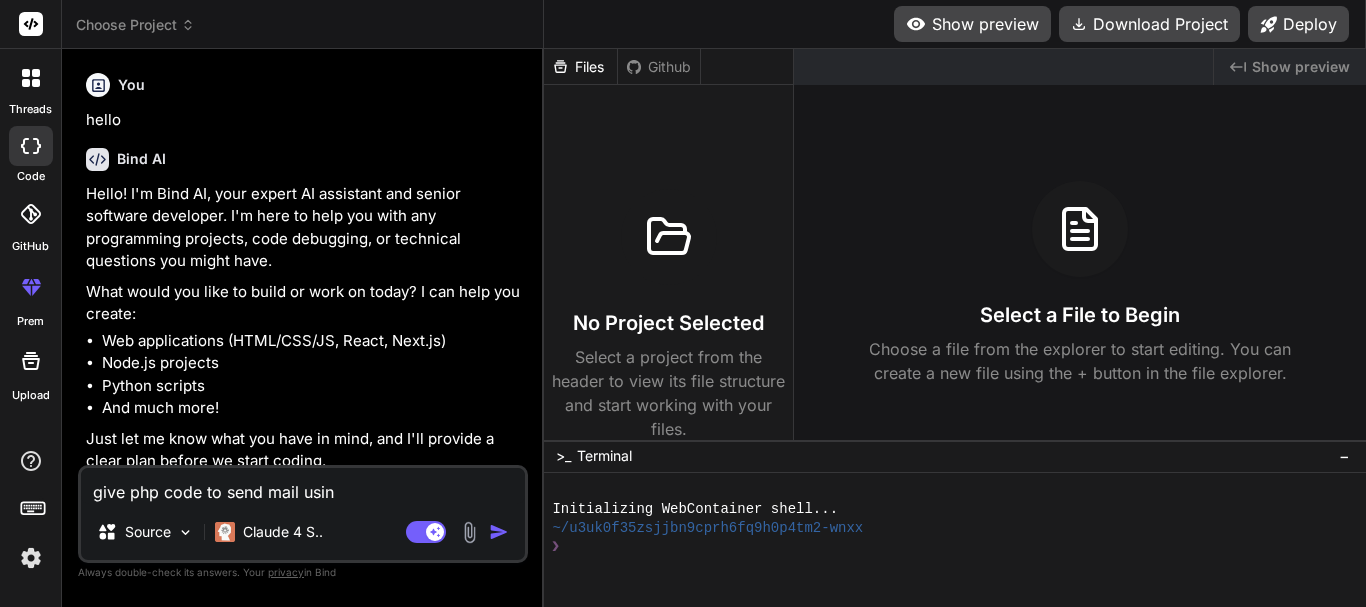 type on "give php code to send mail using" 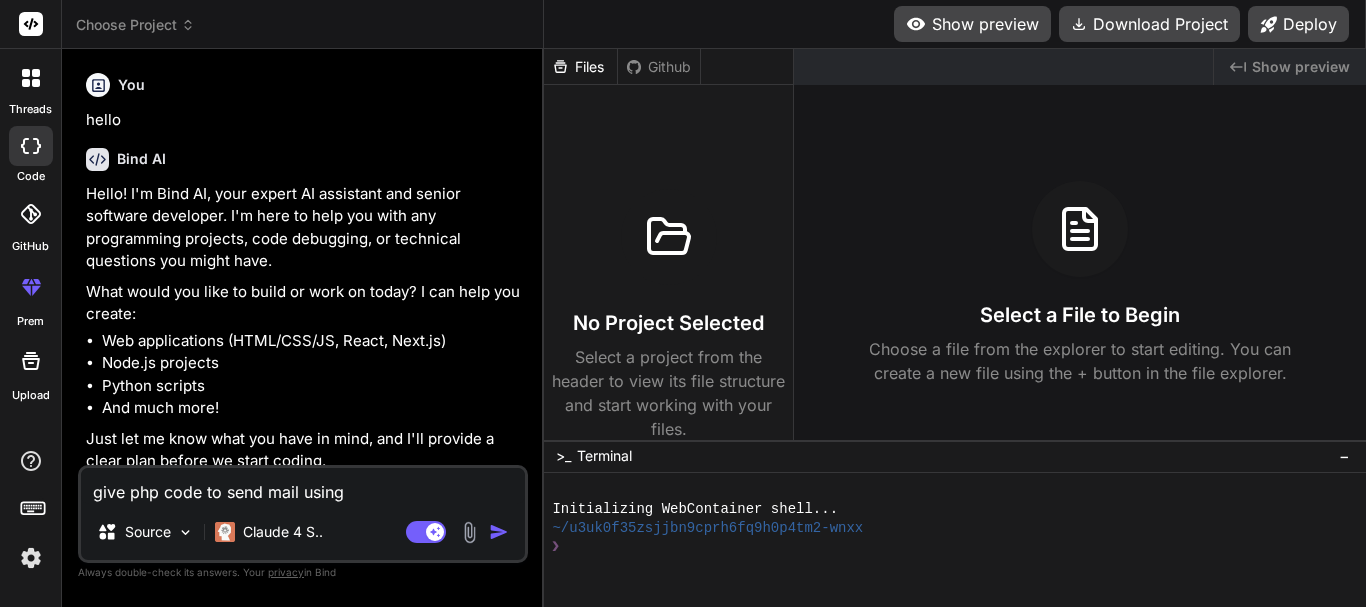 type on "give php code to send mail using" 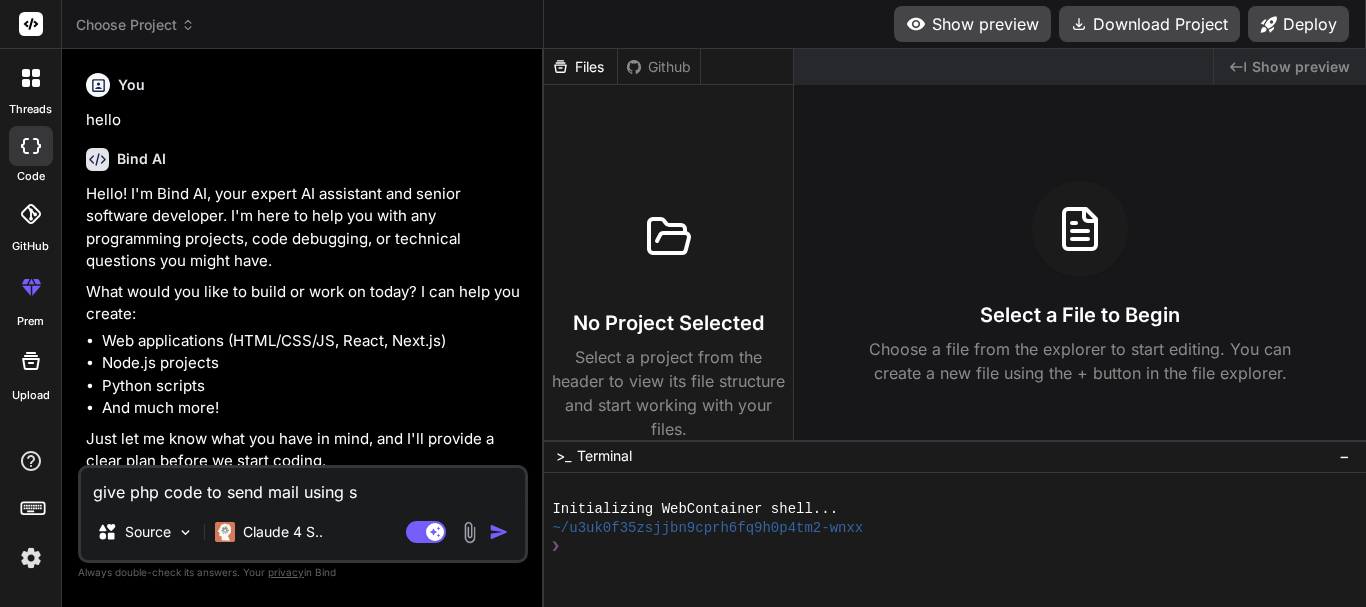 type on "give php code to send mail using se" 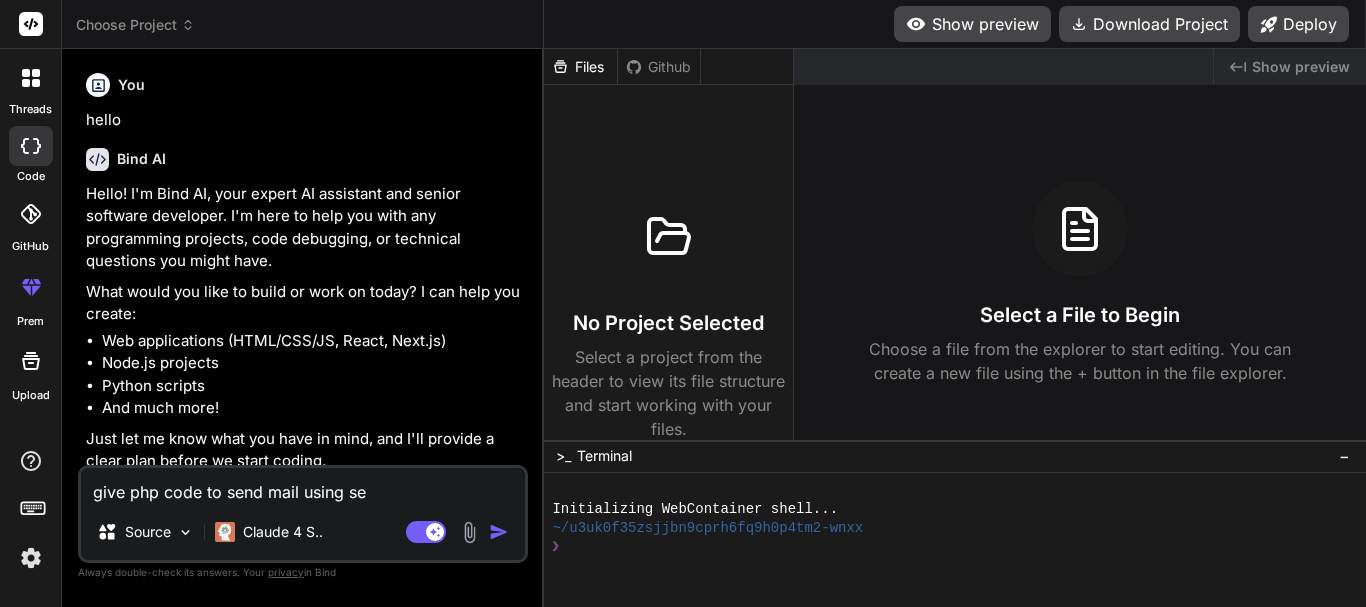 type on "give php code to send mail using sen" 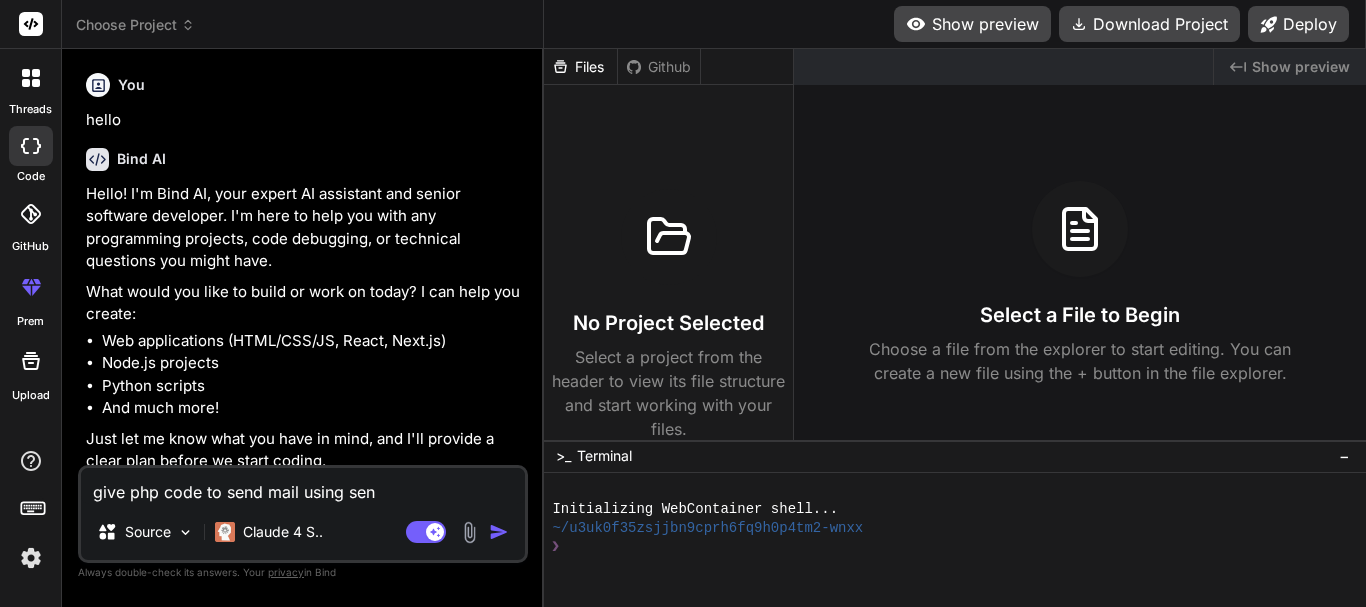 type on "give php code to send mail using send" 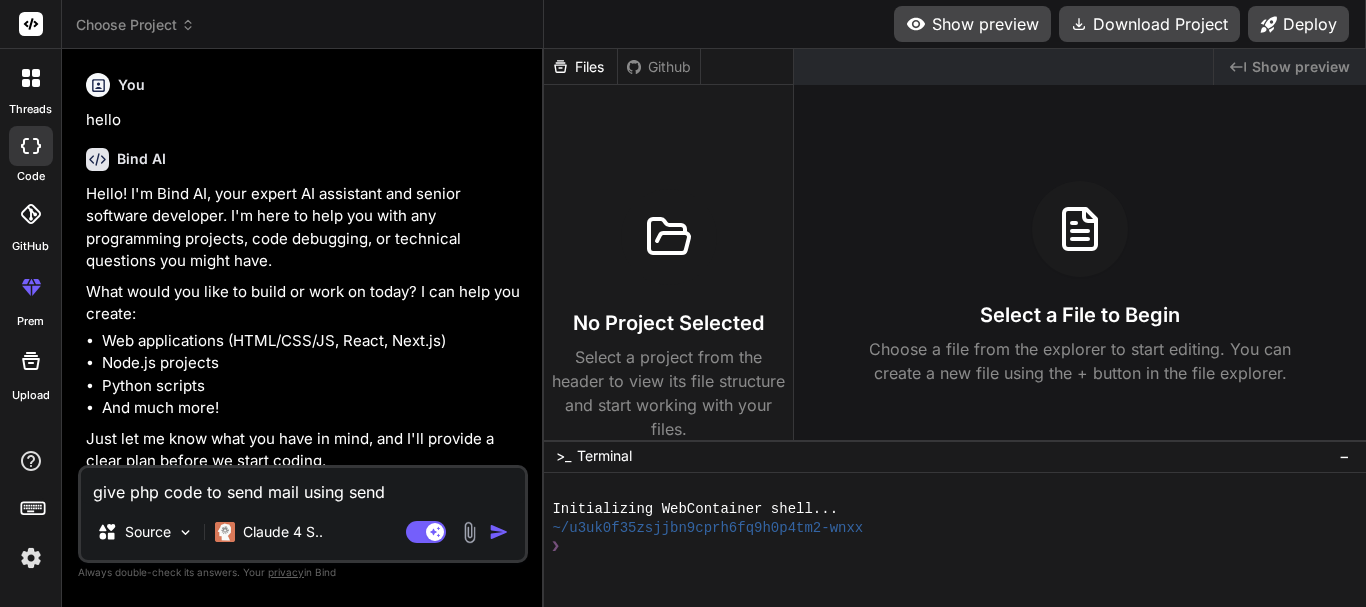 type on "give php code to send mail using sendg" 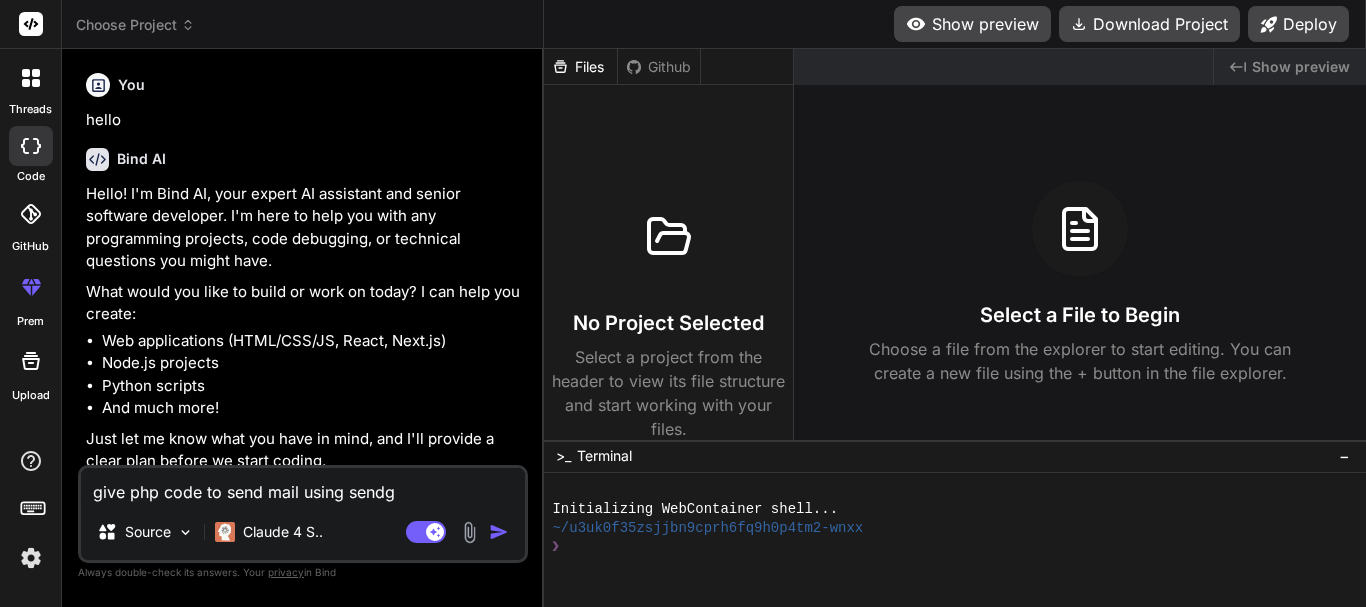 type on "give php code to send mail using sendgr" 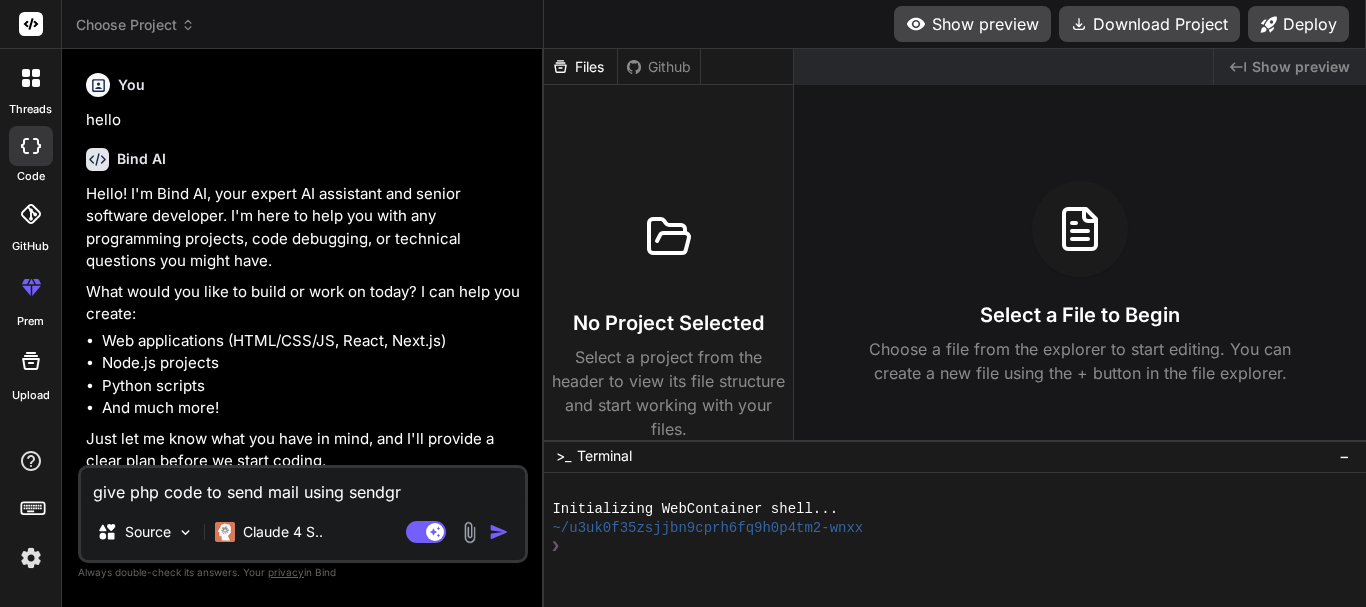 type on "give php code to send mail using sendgri" 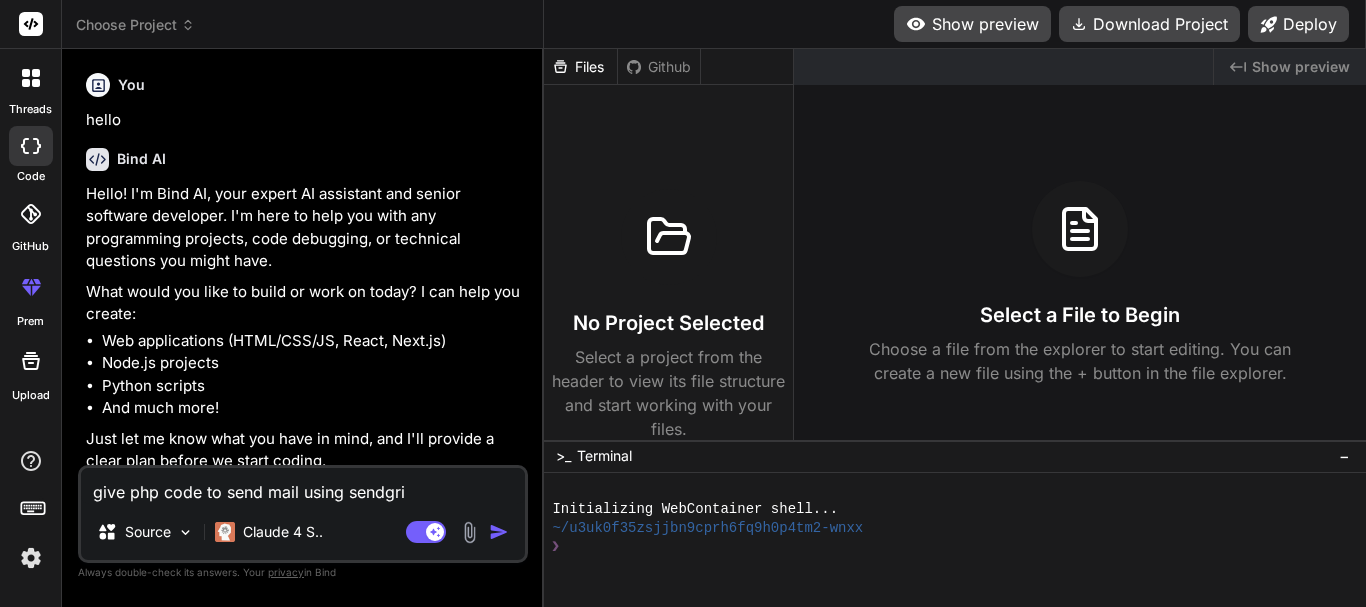 type on "give php code to send mail using sendgris" 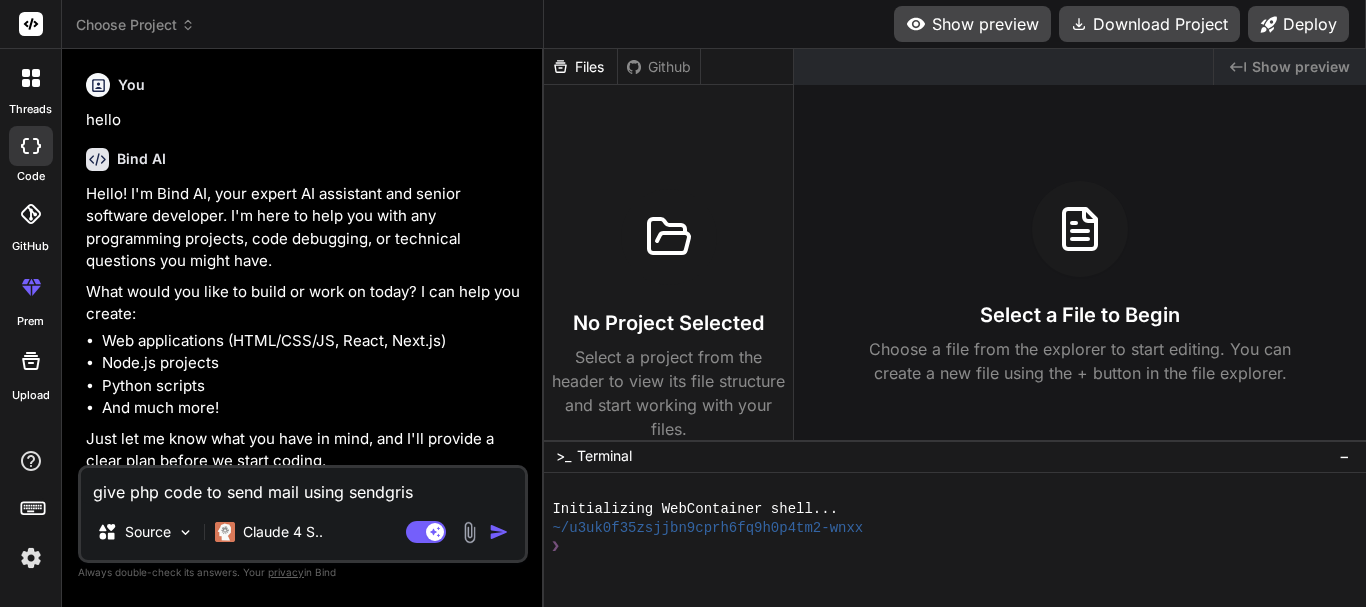 type on "give php code to send mail using sendgris=" 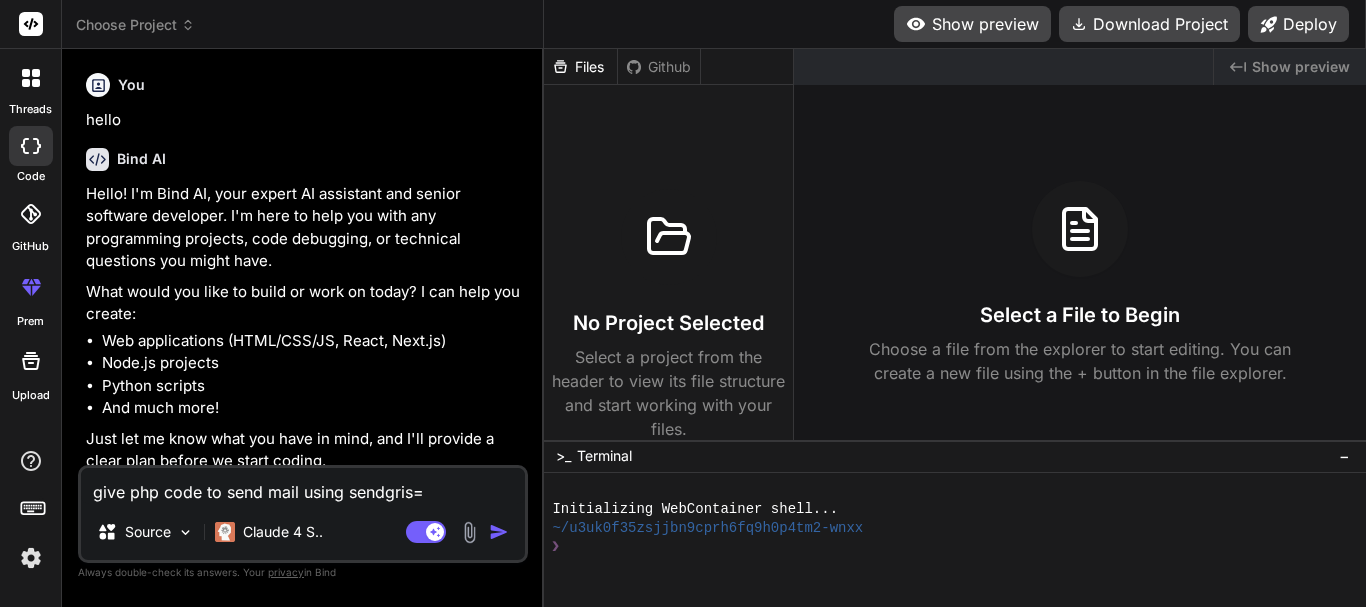 type on "give php code to send mail using sendgris=d" 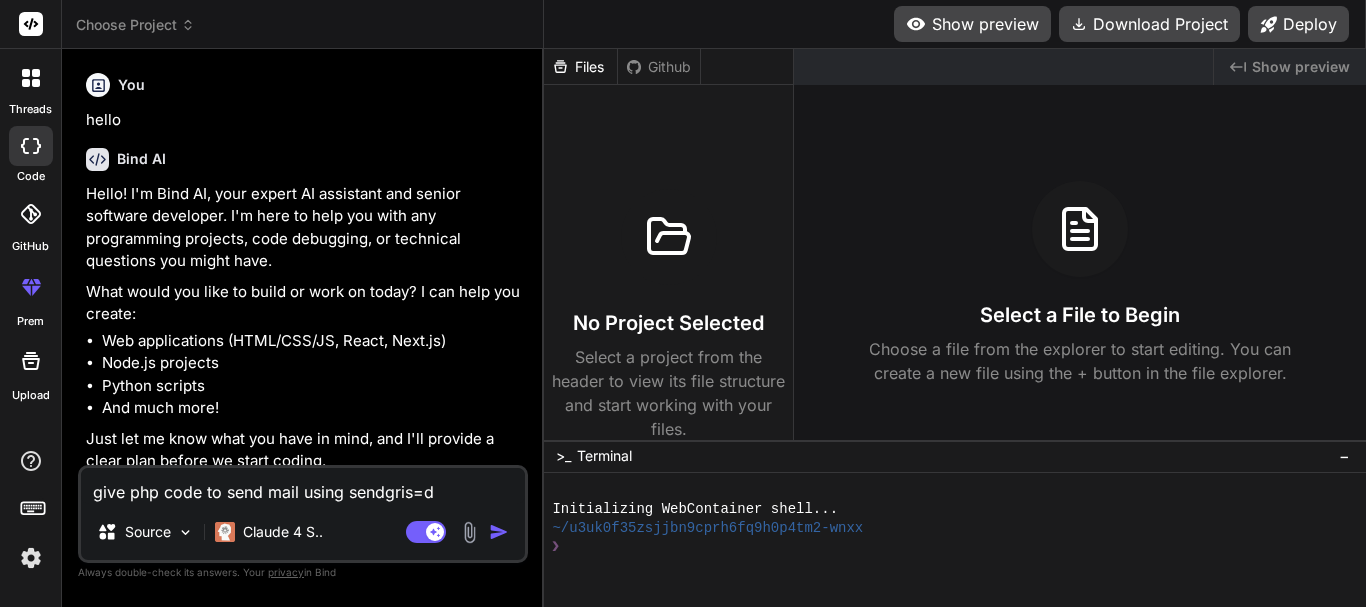 type on "x" 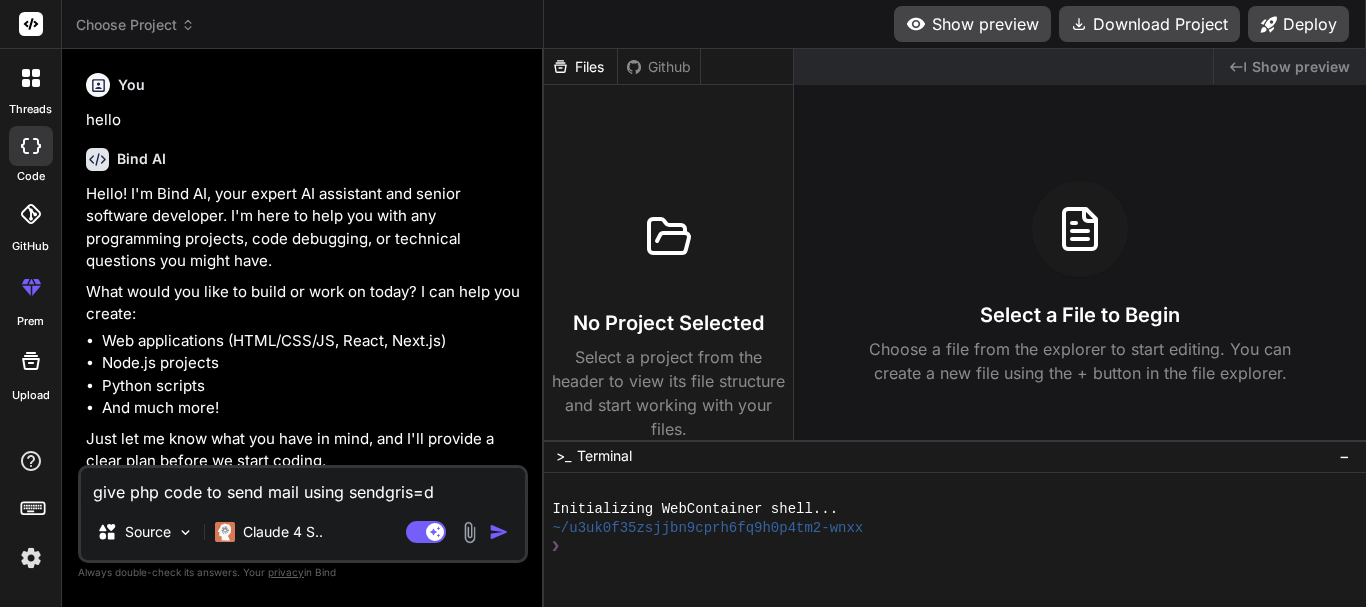 type 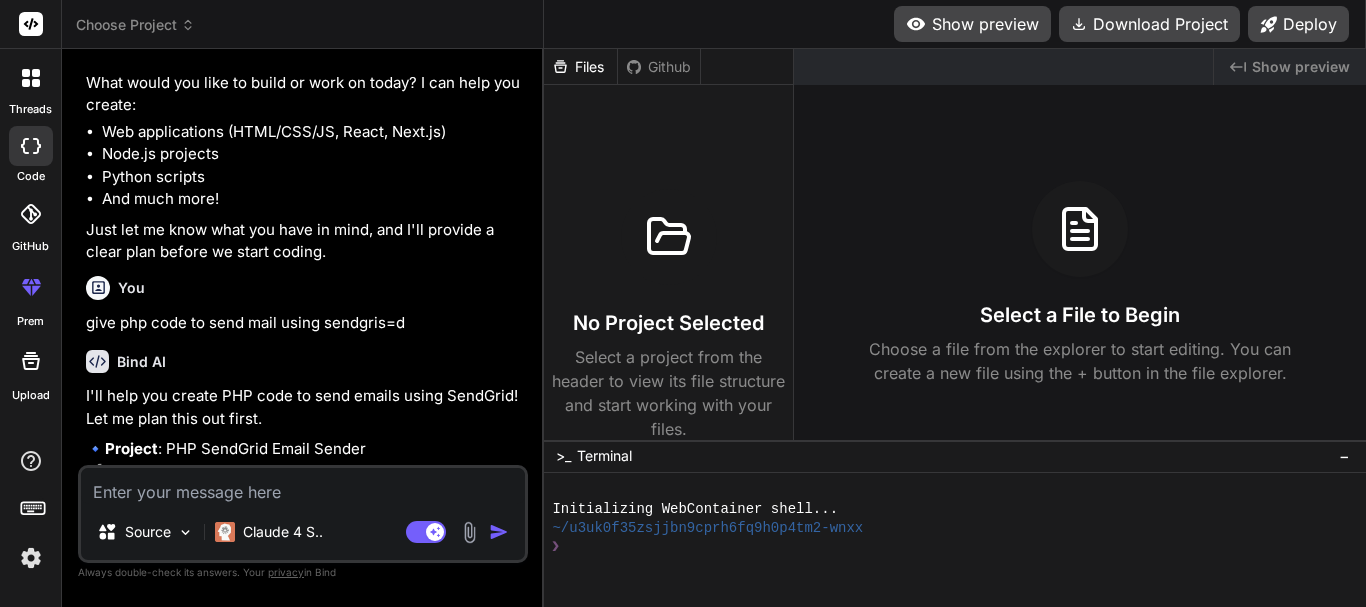 scroll, scrollTop: 409, scrollLeft: 0, axis: vertical 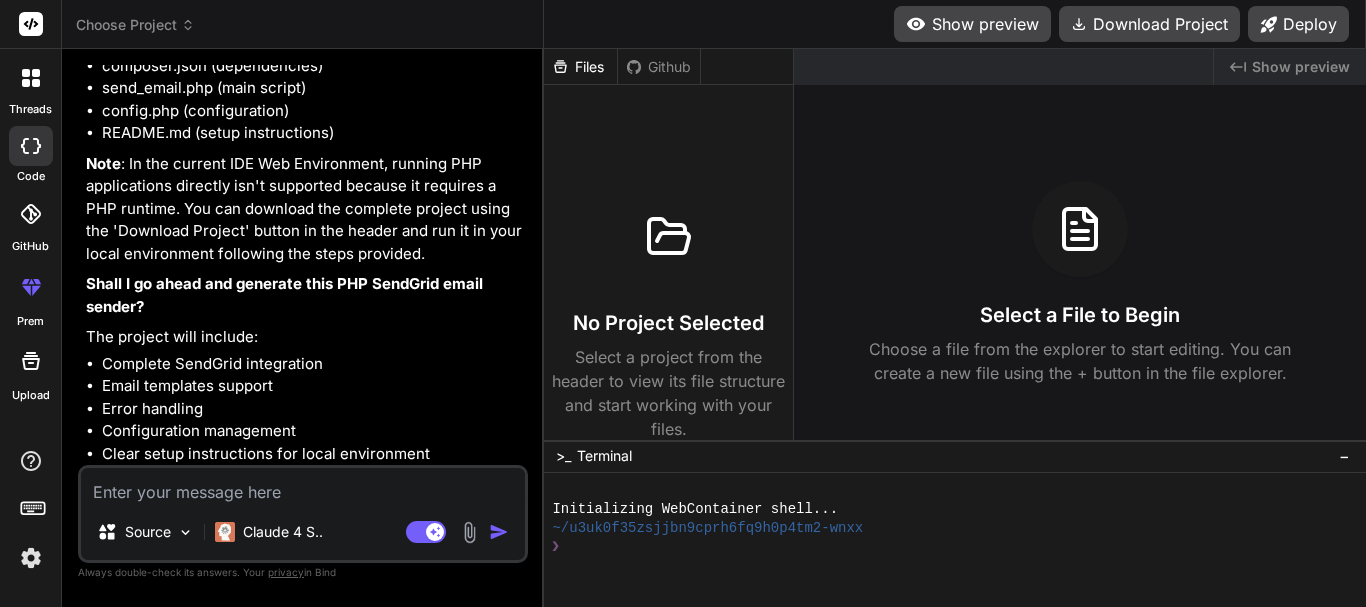 click on "No Project Selected" at bounding box center [668, 323] 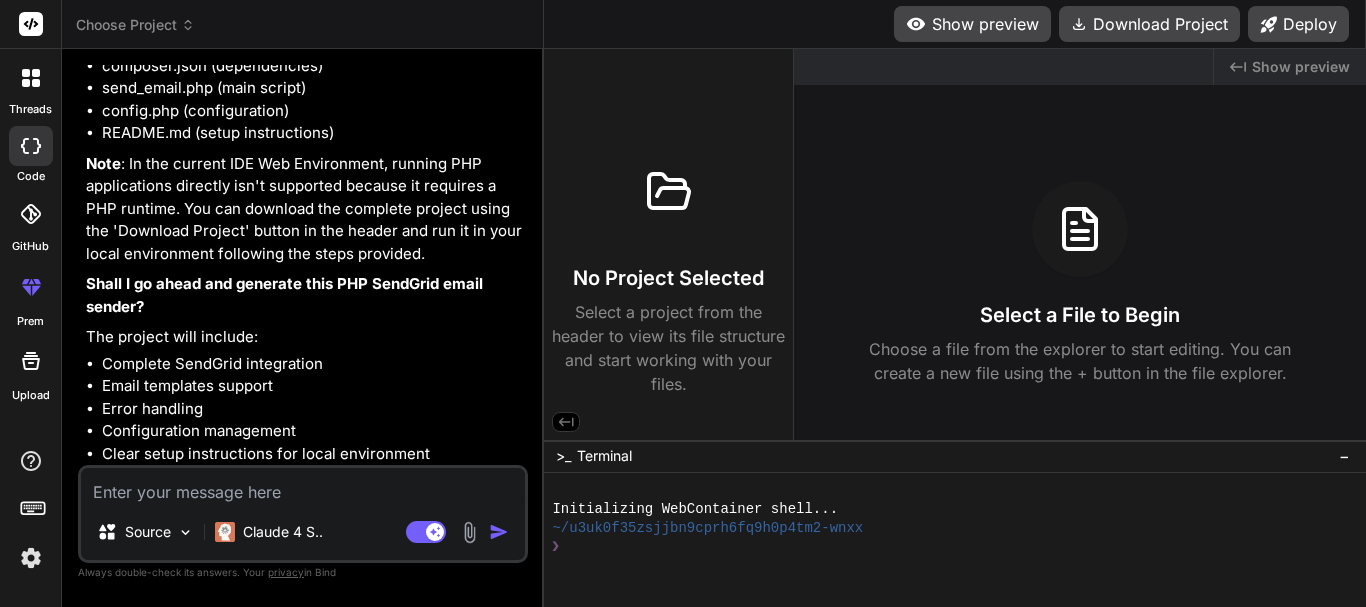 click at bounding box center (947, 566) 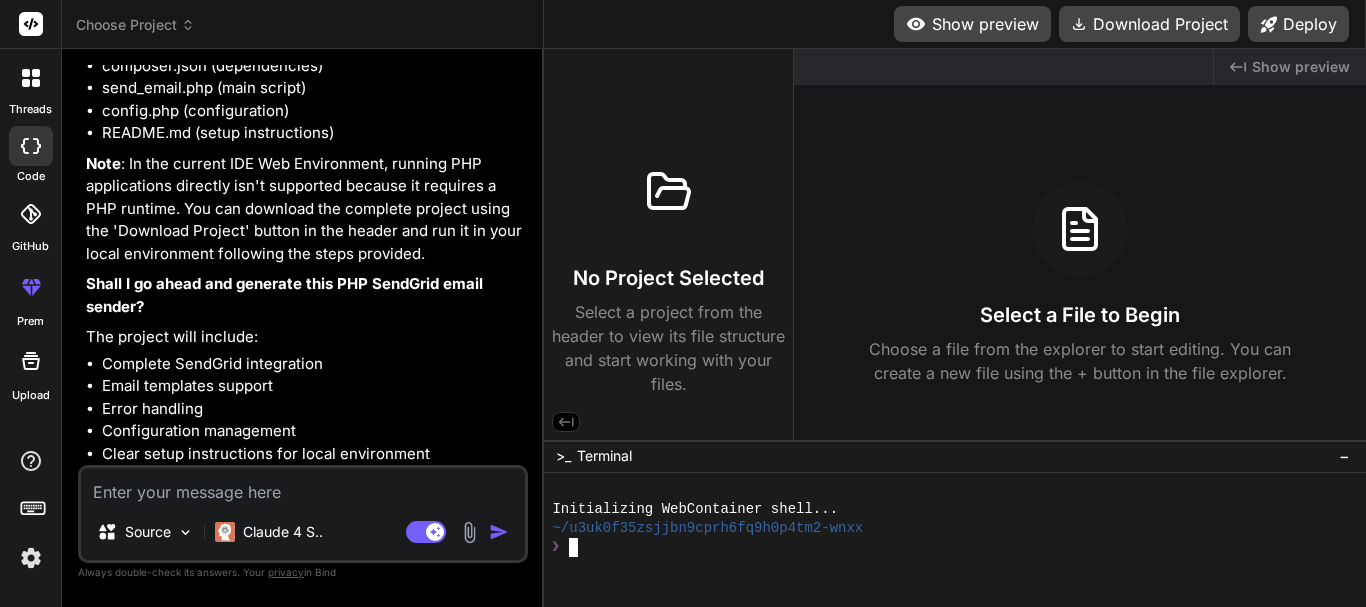 click 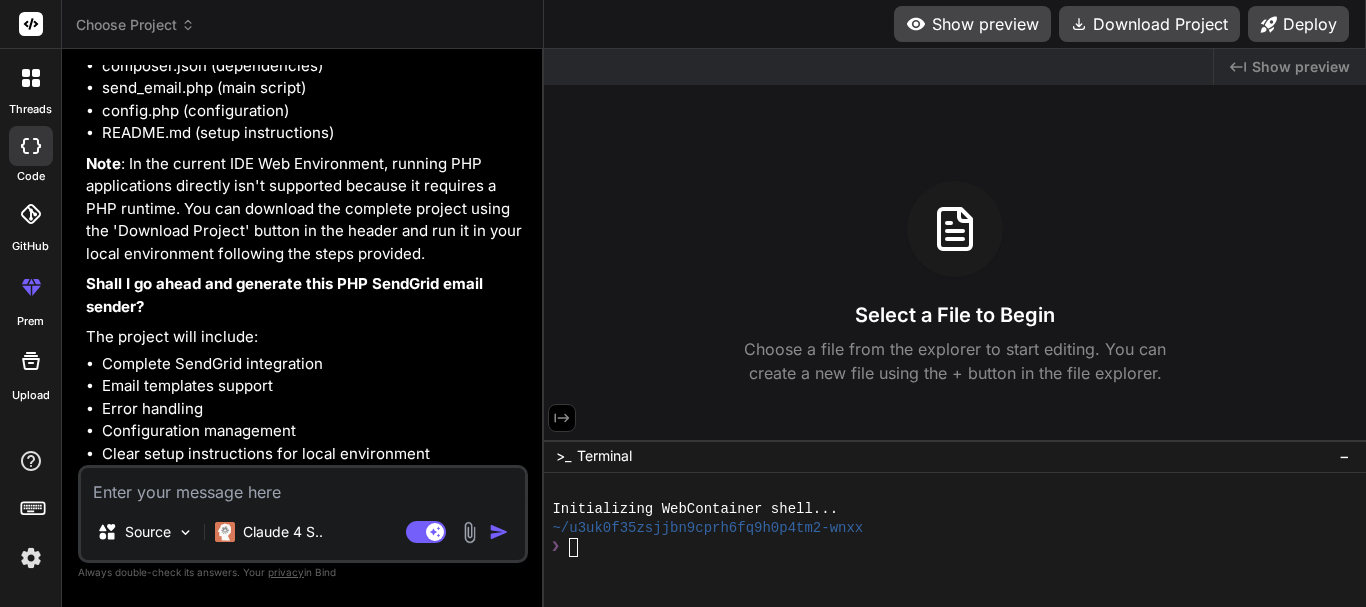 click 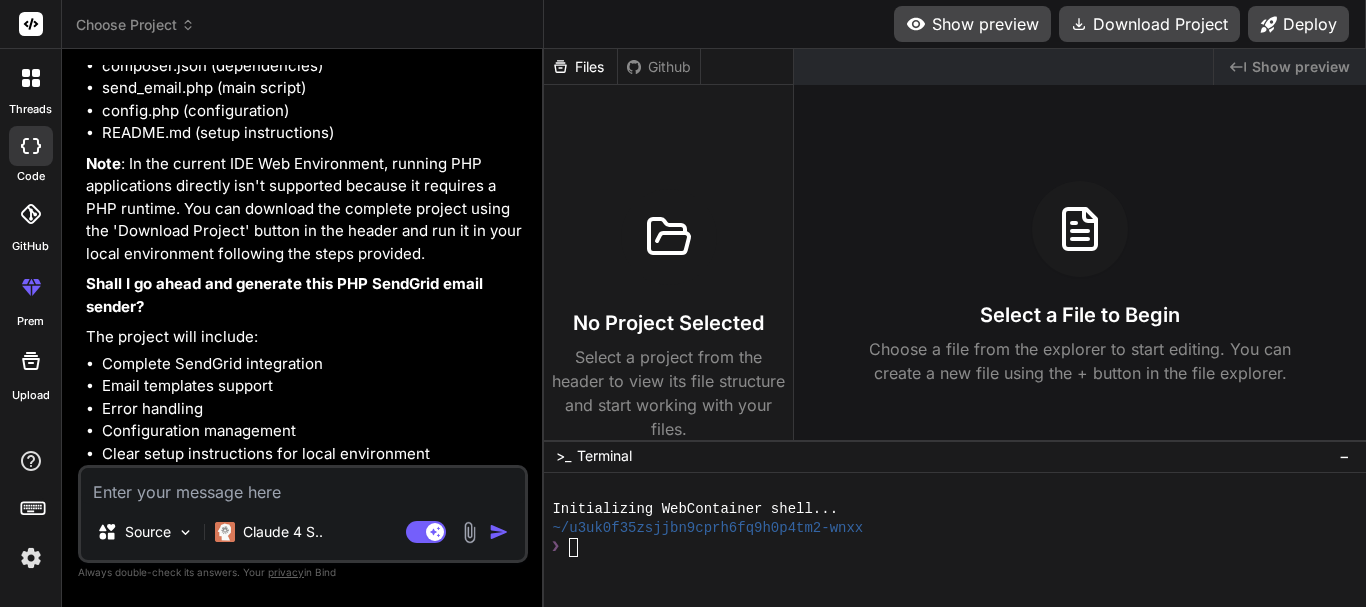 click on "Select a project from the header to view its file structure and start working with your files." at bounding box center (668, 393) 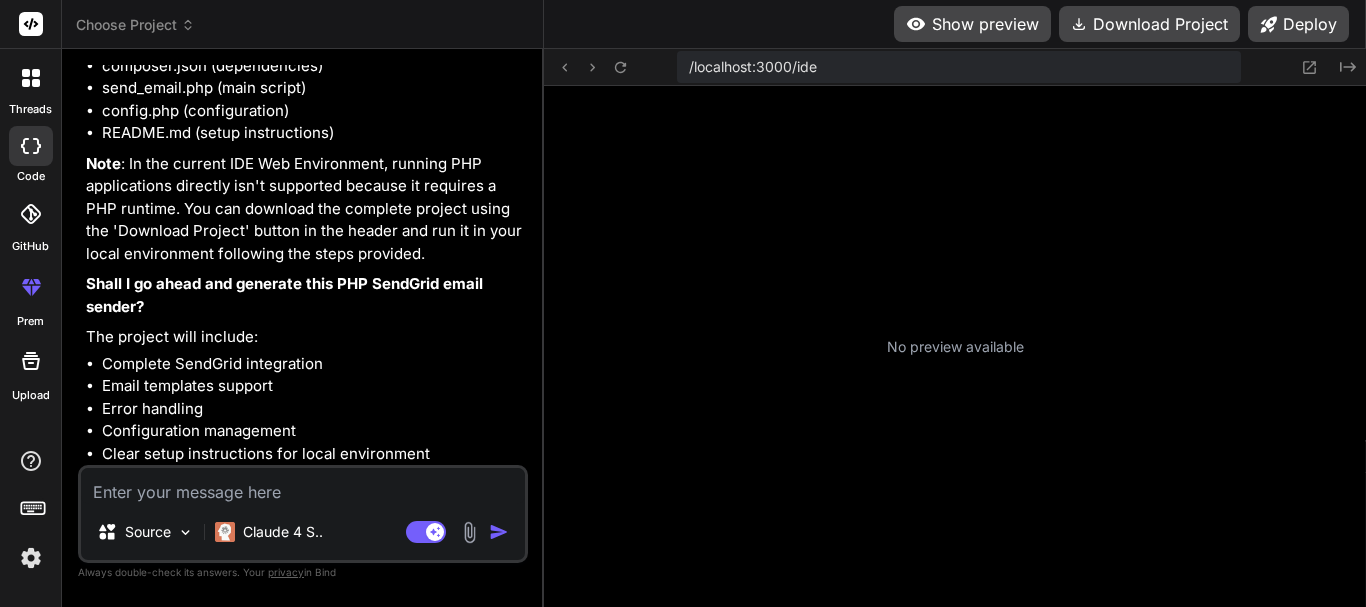 click on "/localhost:3000/ide" at bounding box center [959, 67] 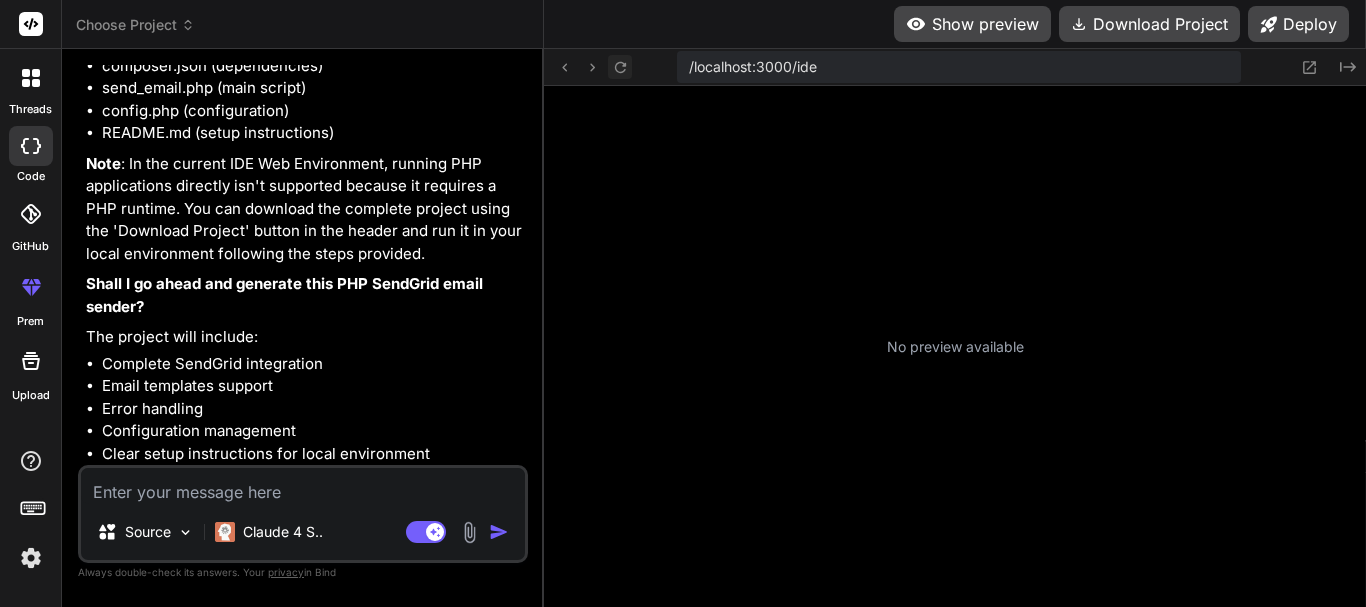 click 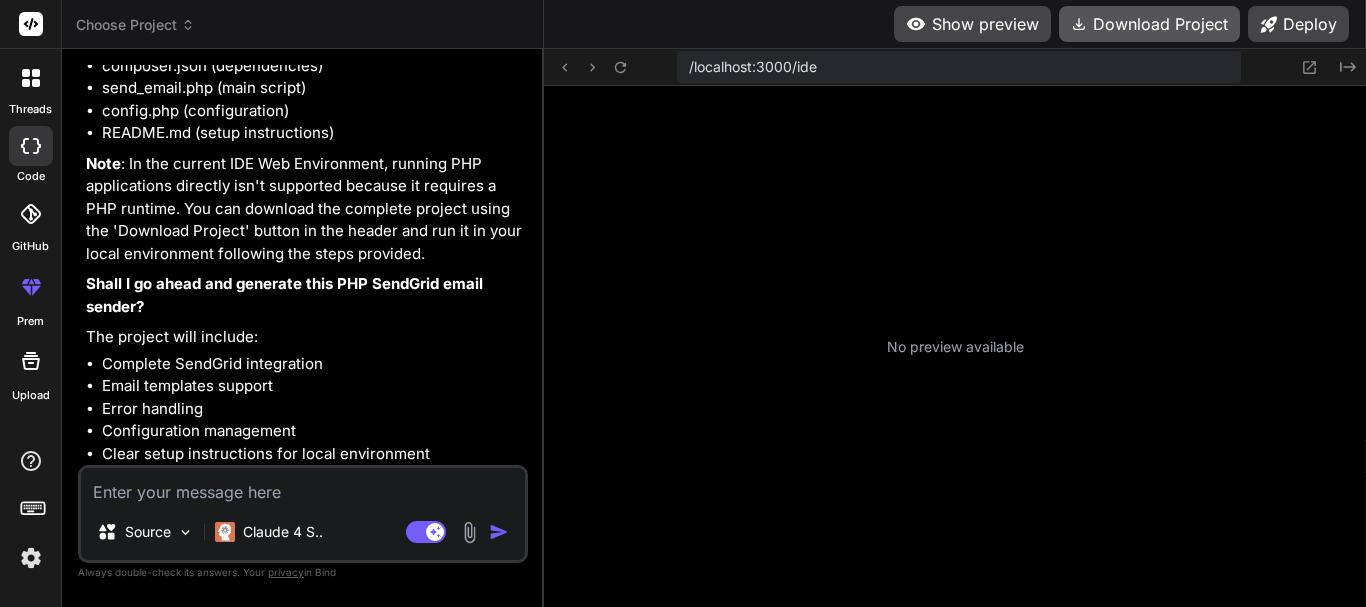 click on "Download Project" at bounding box center [1149, 24] 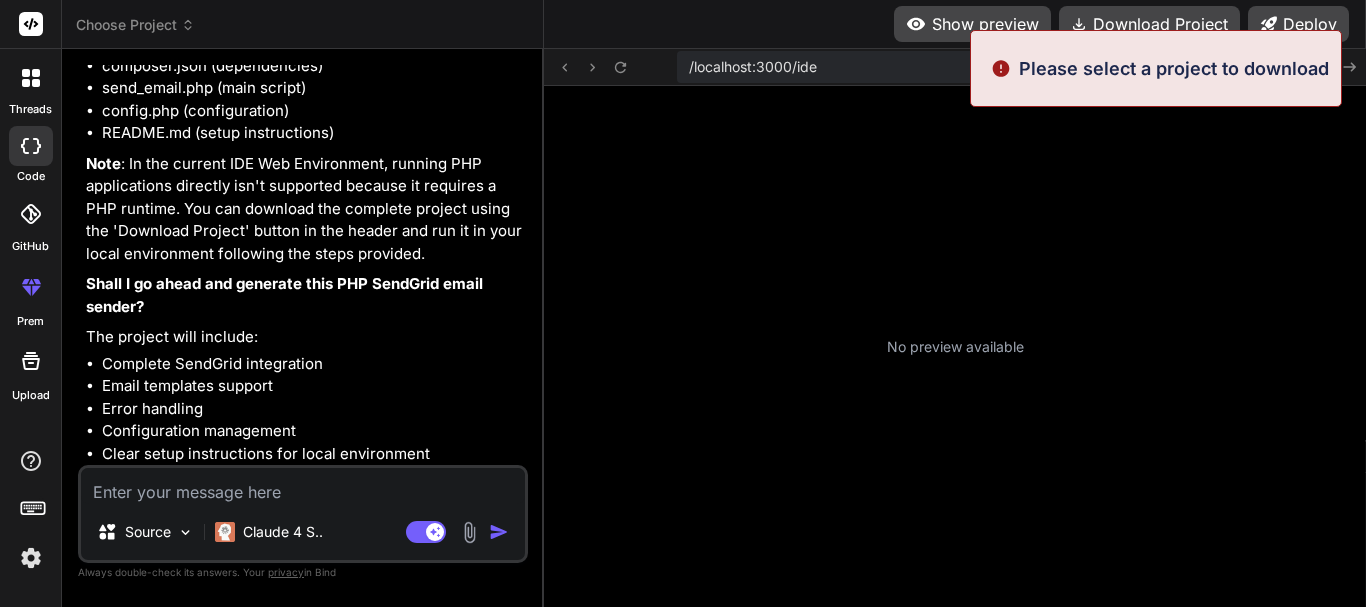 click on "No preview available" at bounding box center [955, 346] 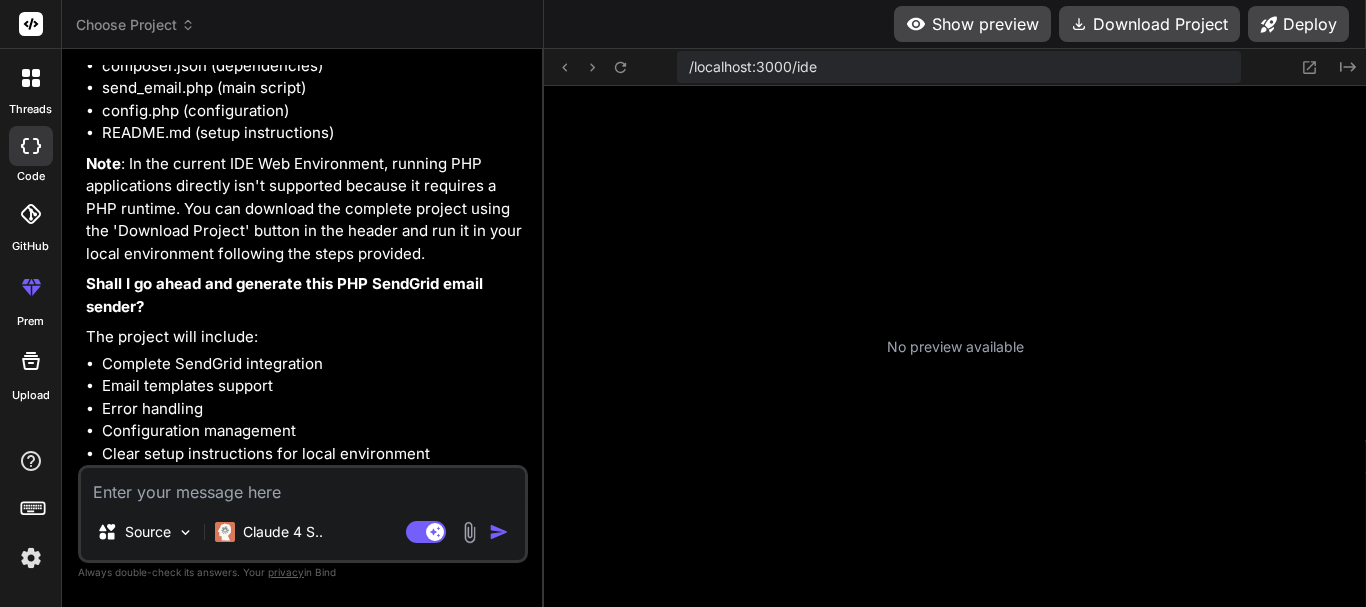 type on "g" 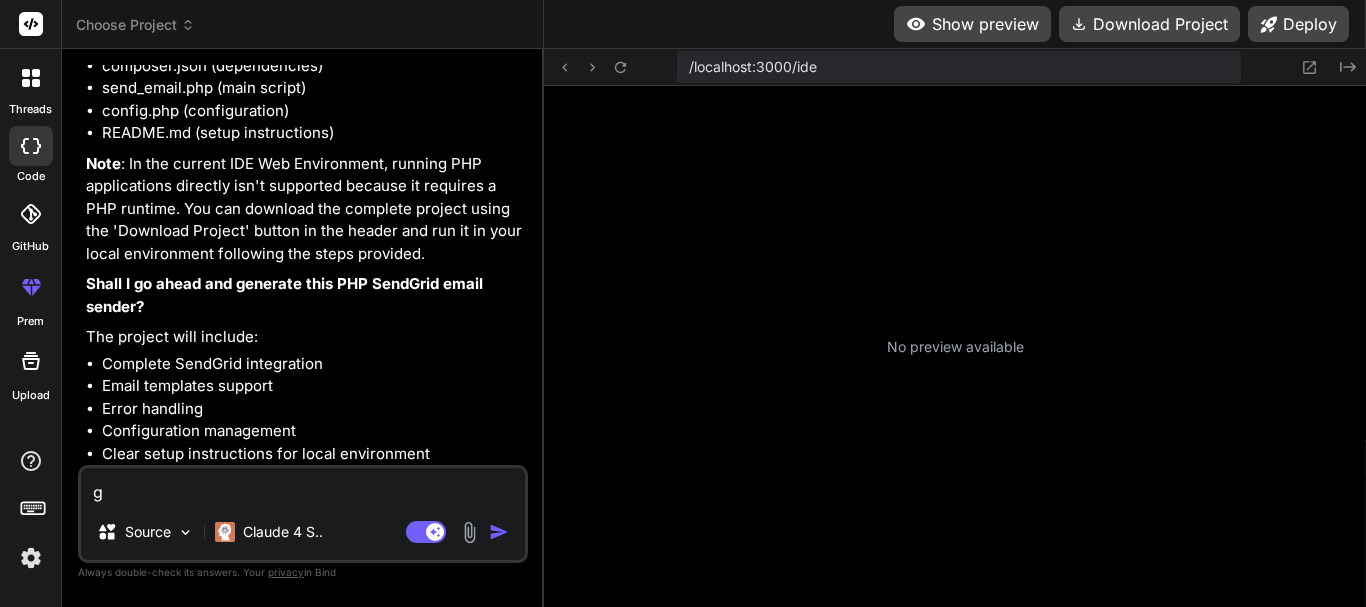 type on "gi" 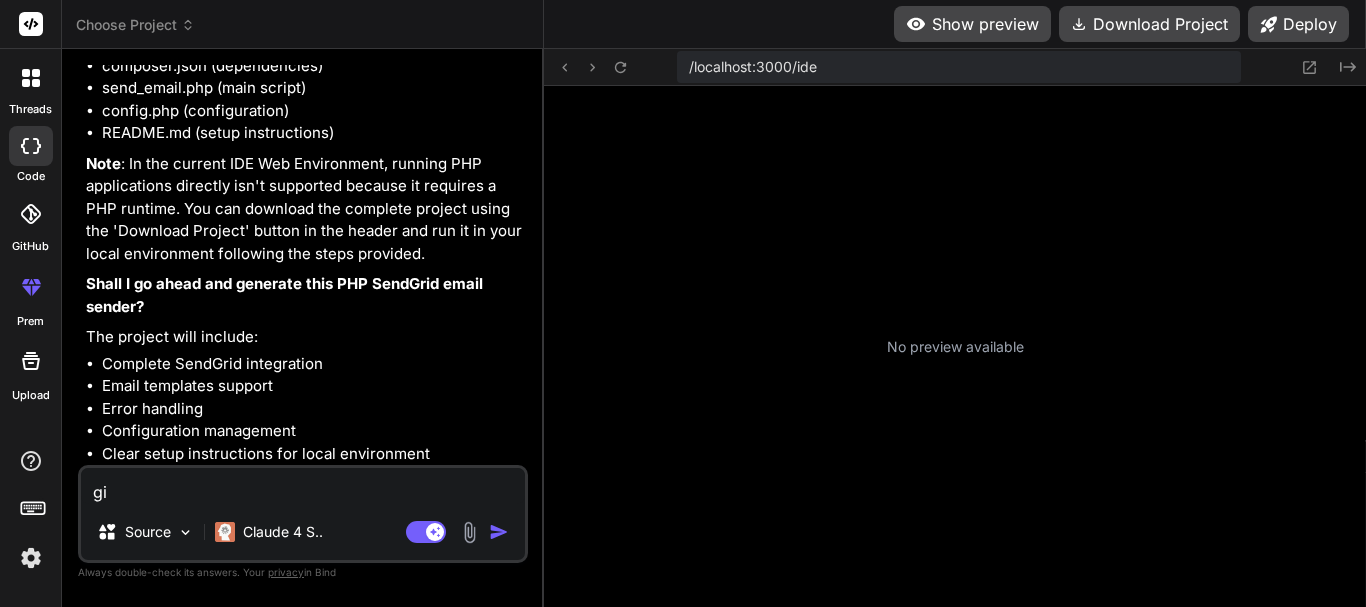 type on "giv" 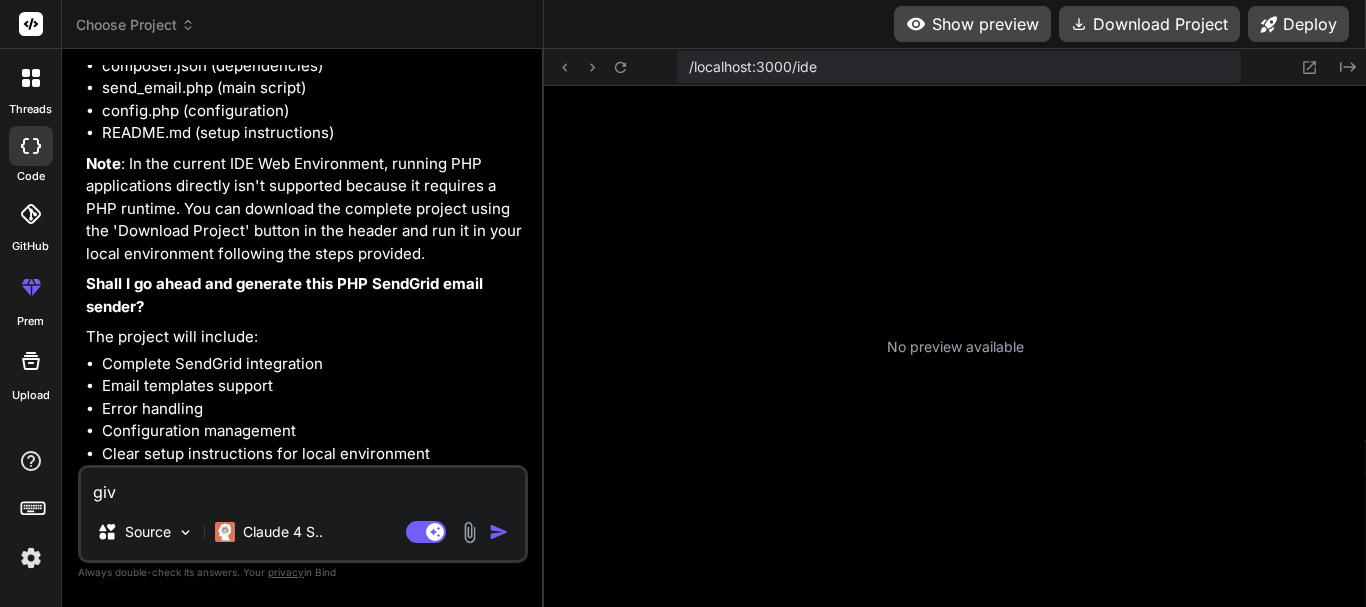 type on "give" 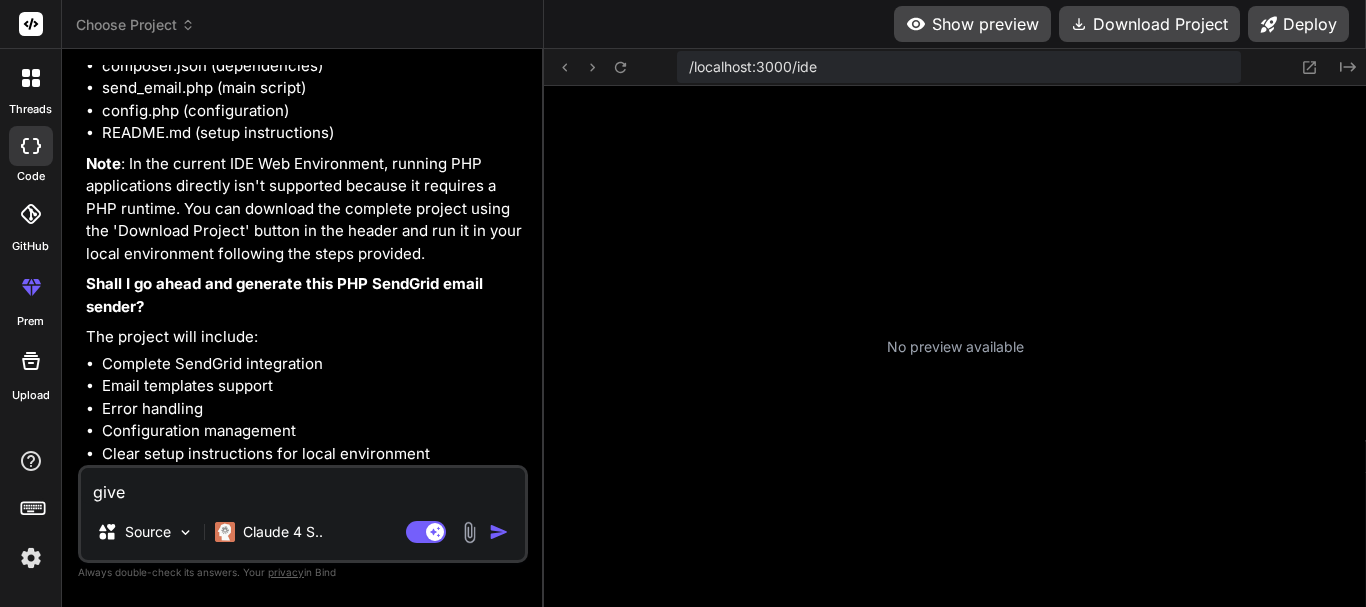 type on "give" 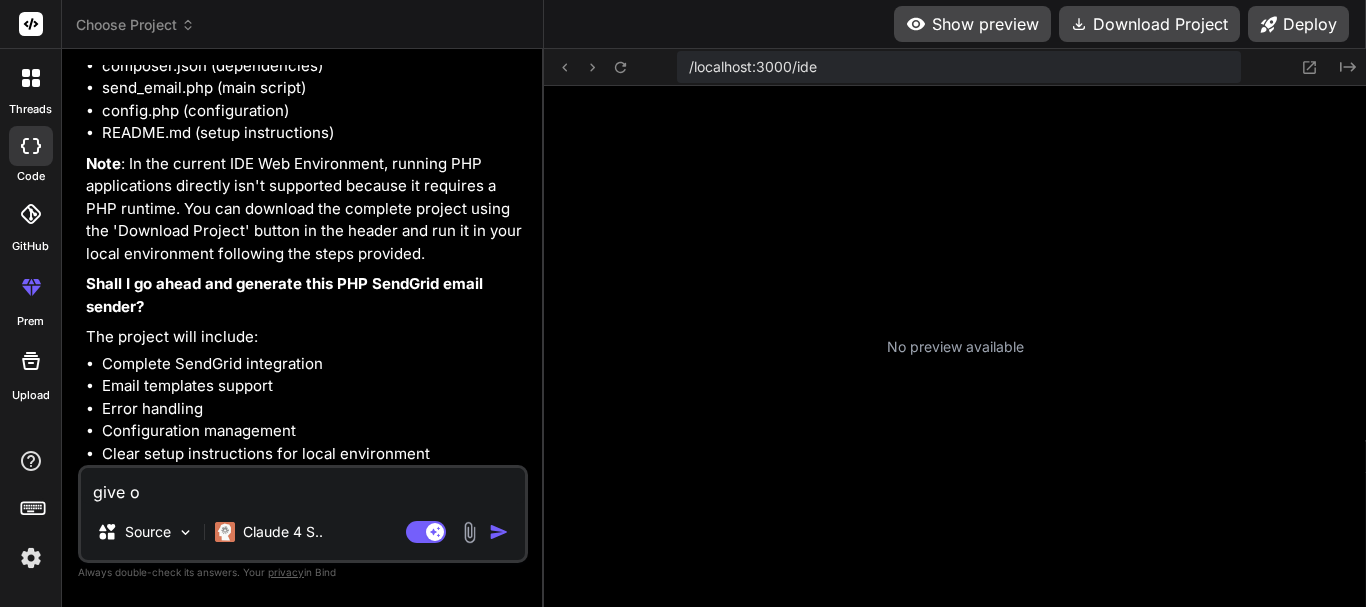 type on "give on" 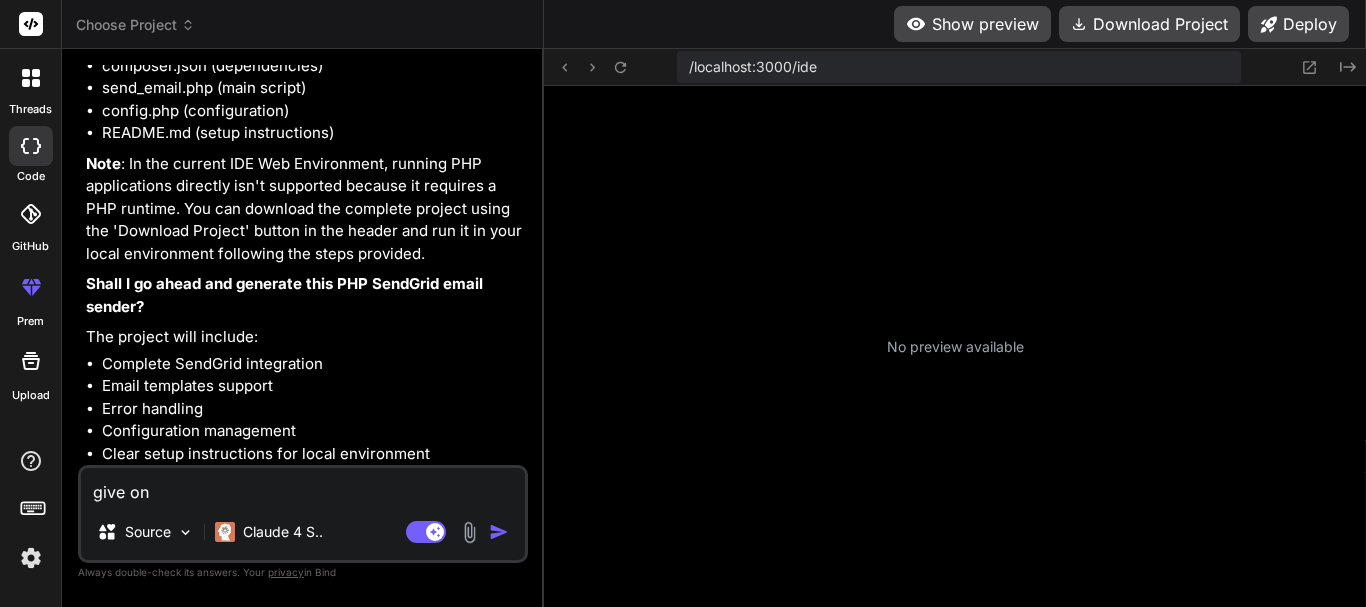 type on "give onl" 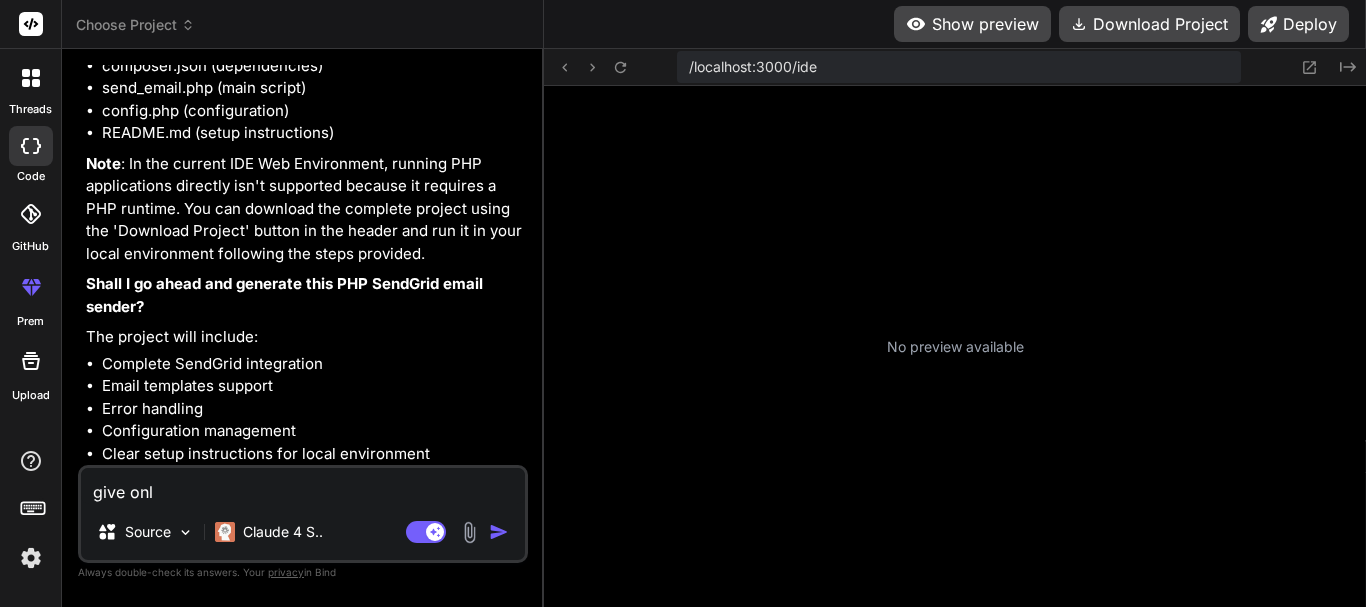 type on "give only" 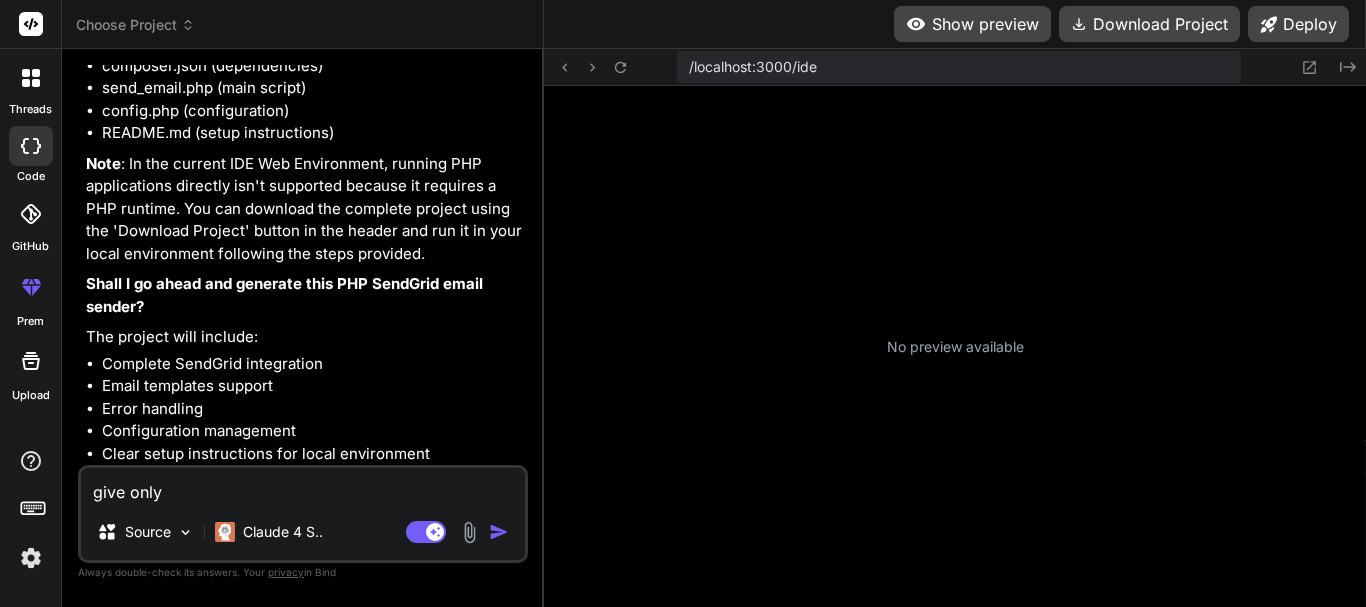 type on "give only" 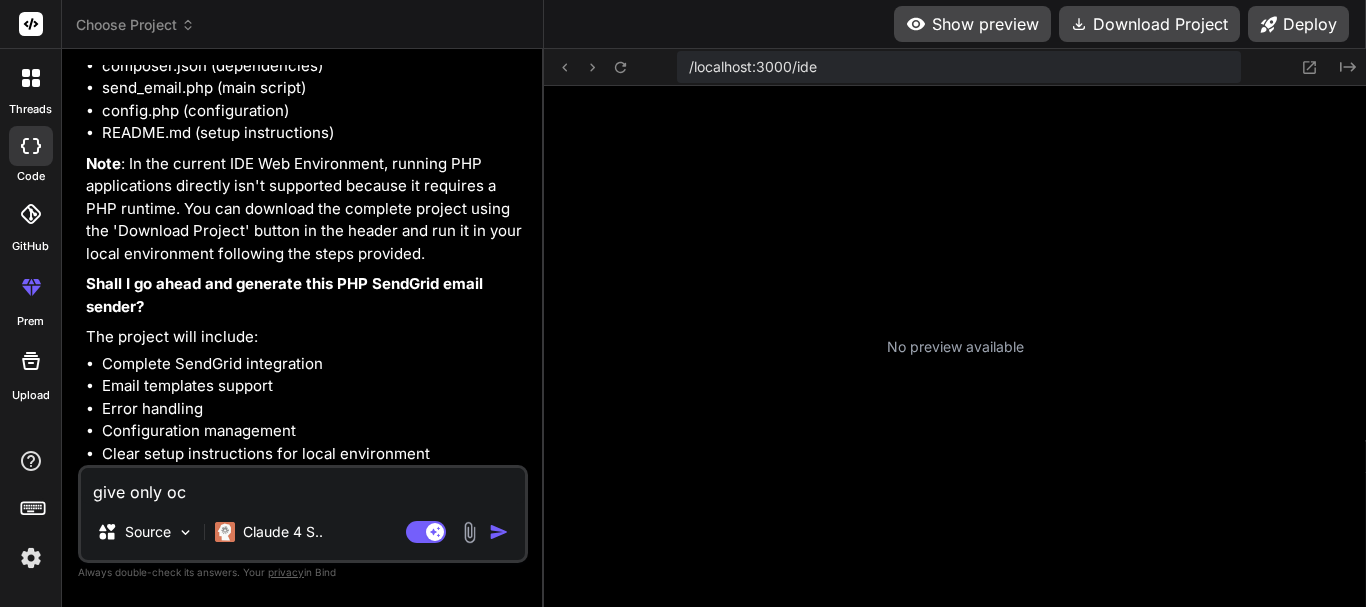 type on "give only ocv" 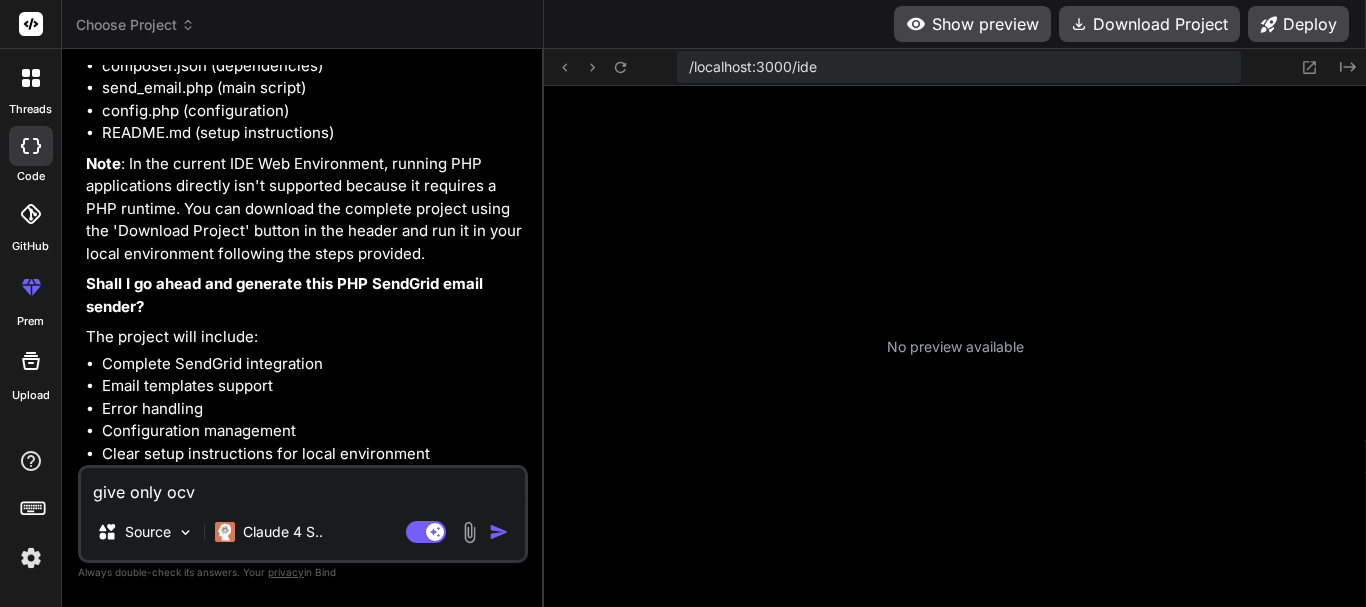 type on "give only oc" 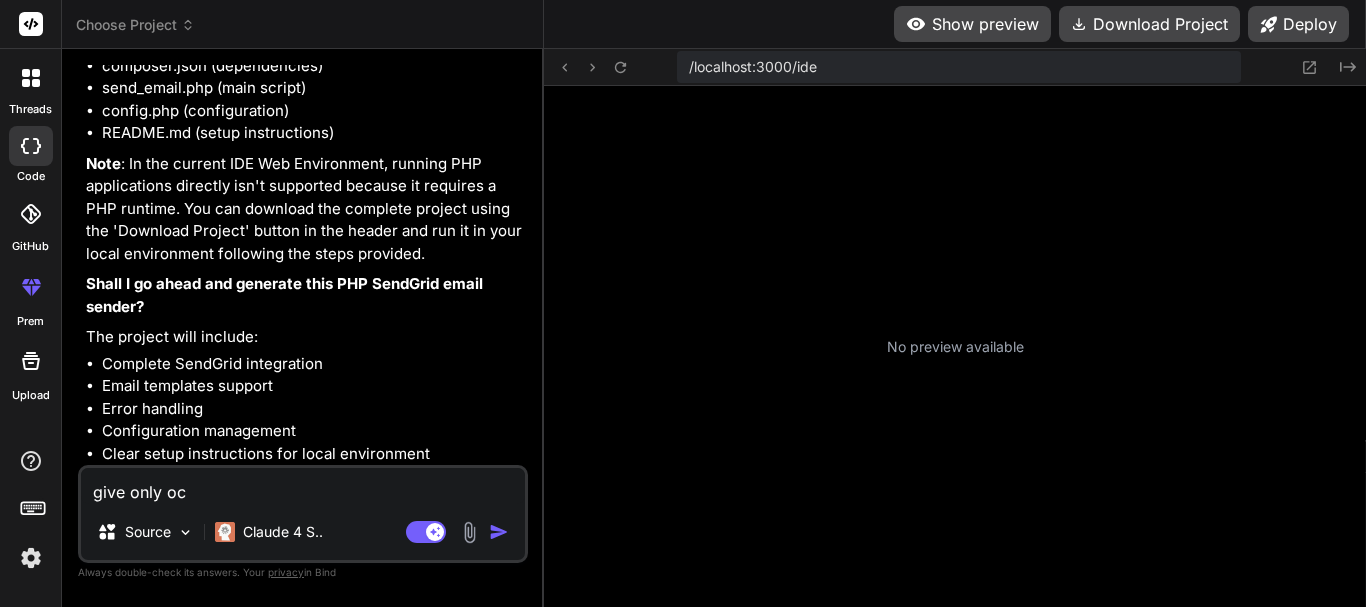 type on "give only o" 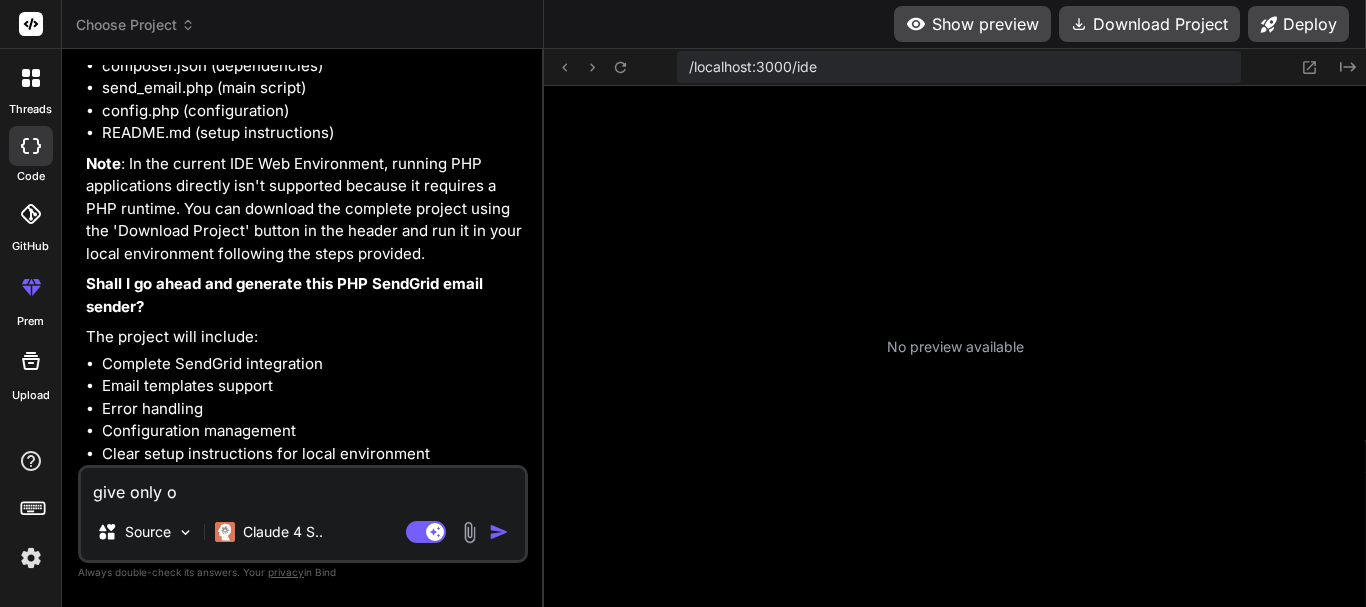 type on "give only" 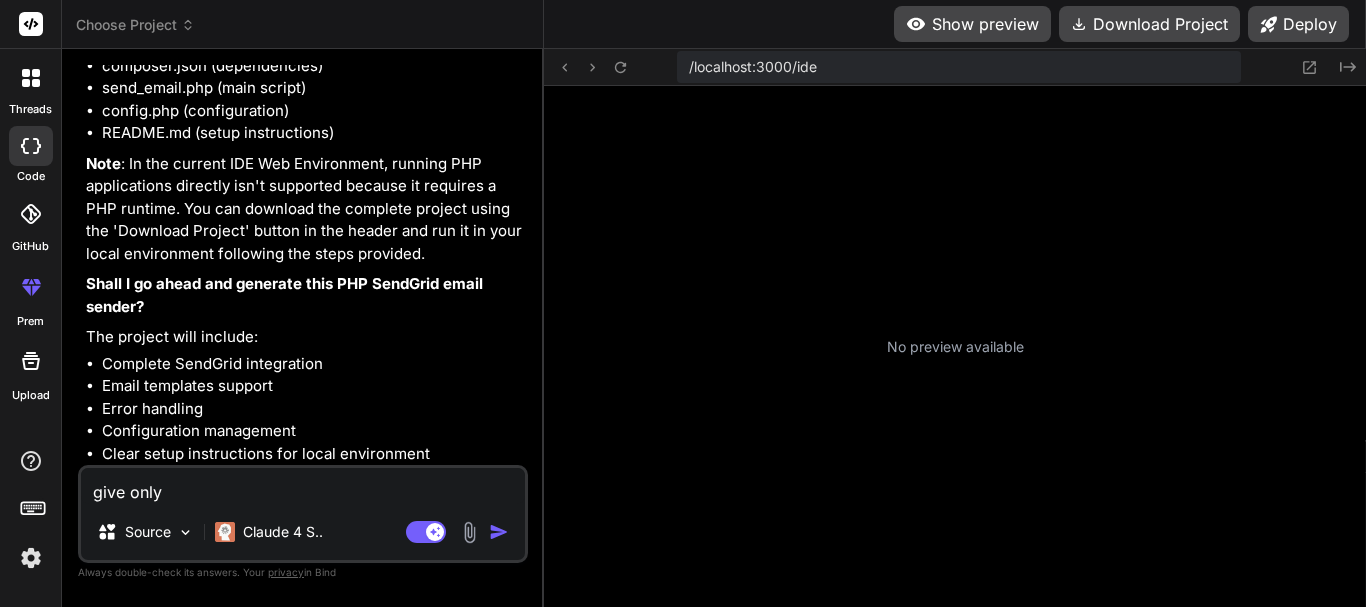 type on "give only c" 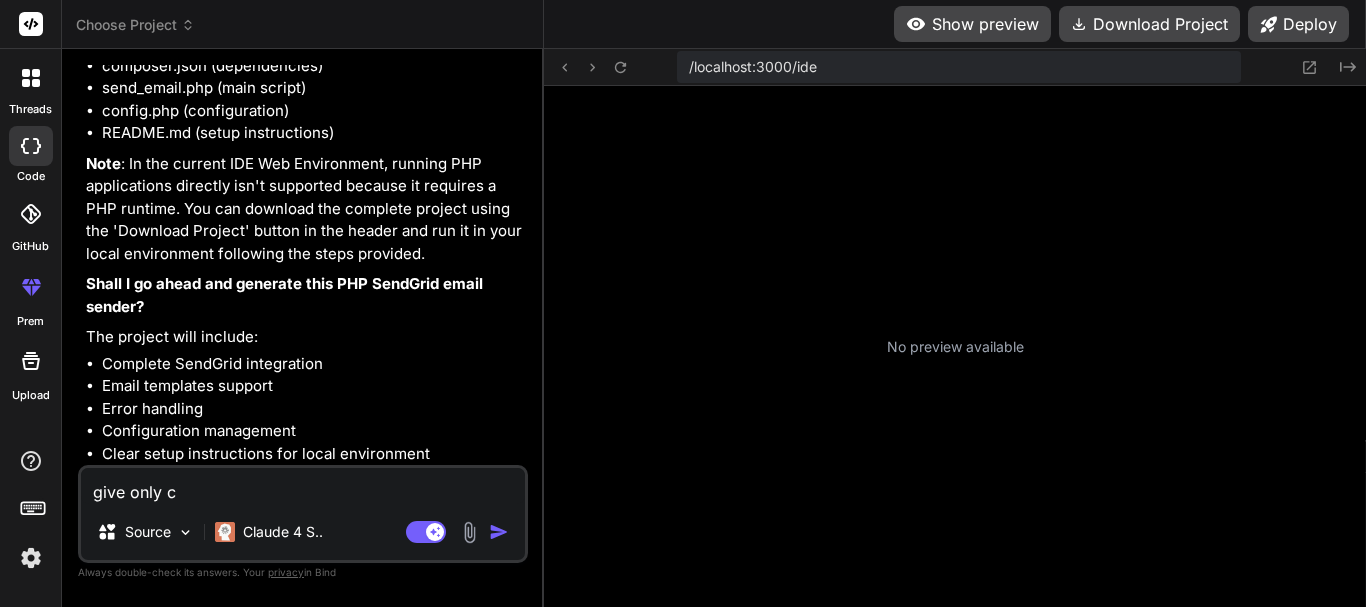 type on "give only co" 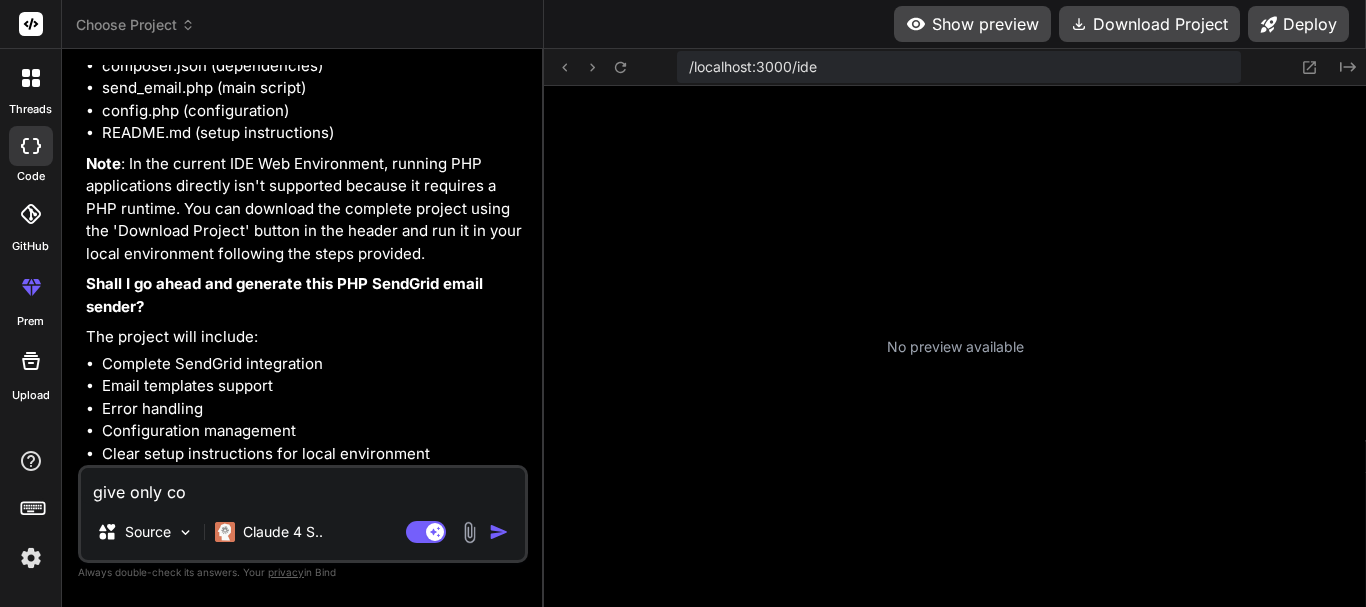 type on "give only cod" 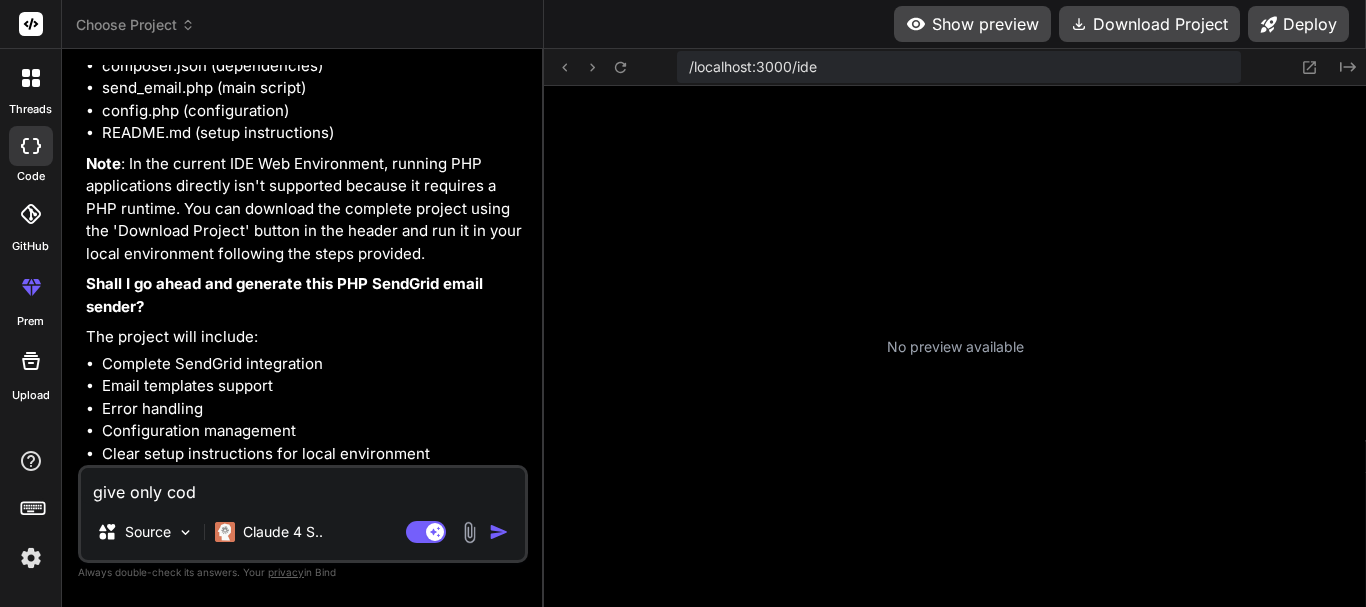 type on "give only code" 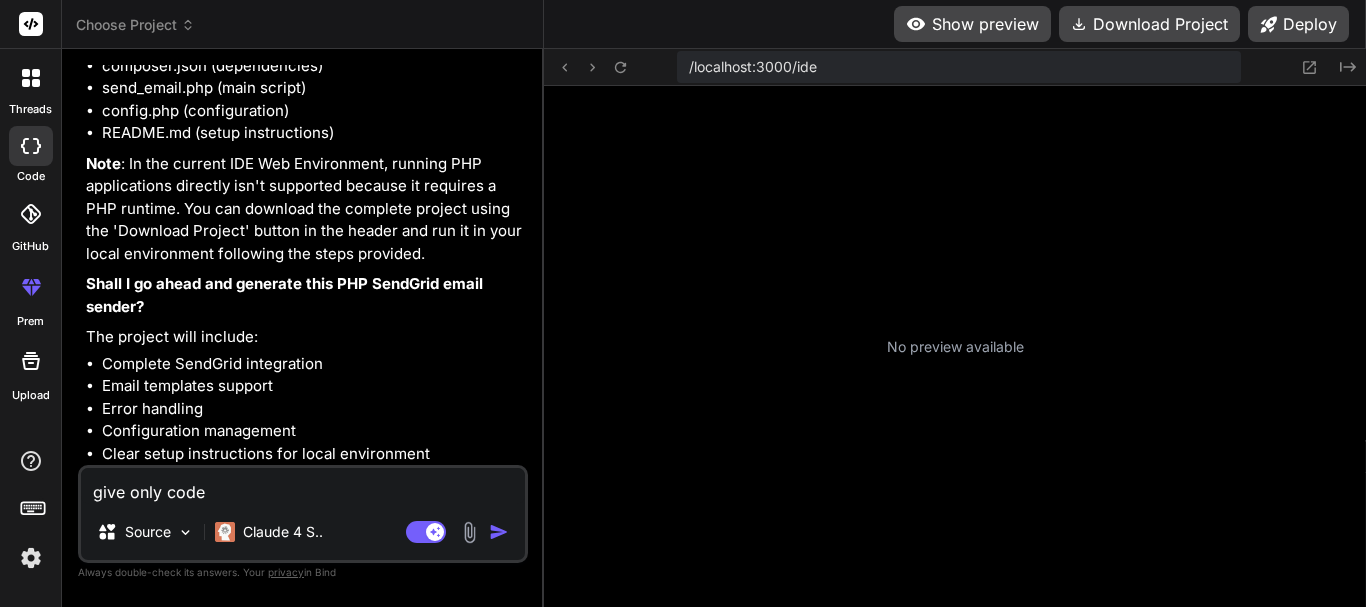 type on "x" 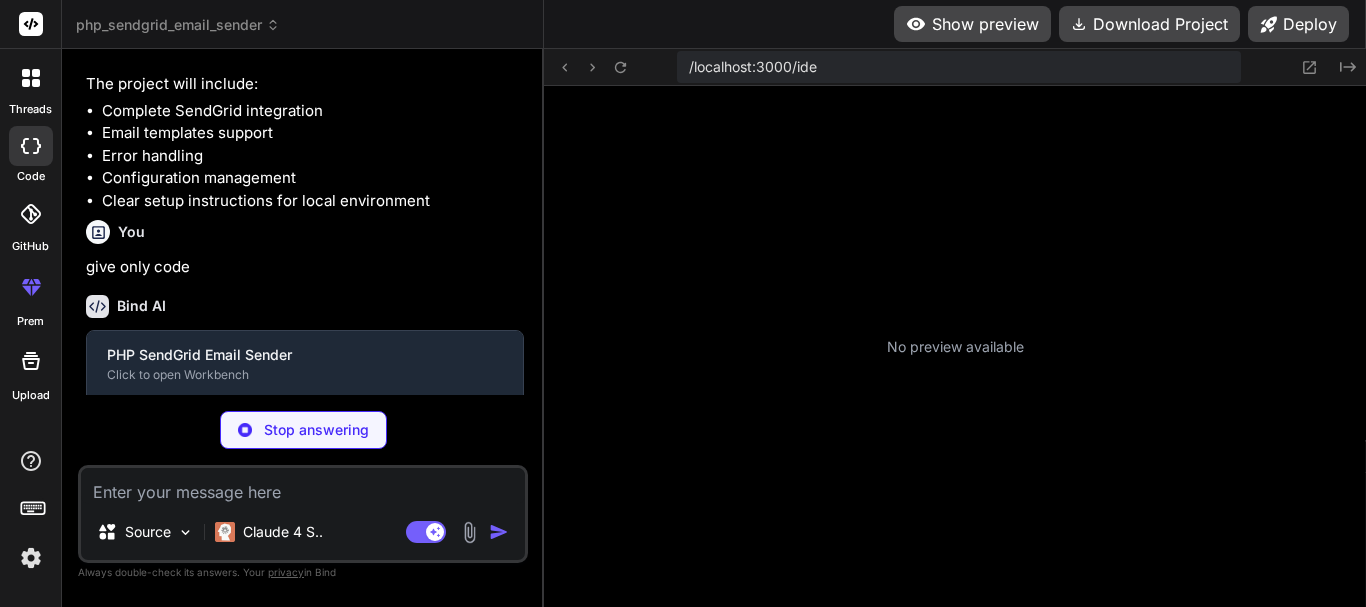 scroll, scrollTop: 1027, scrollLeft: 0, axis: vertical 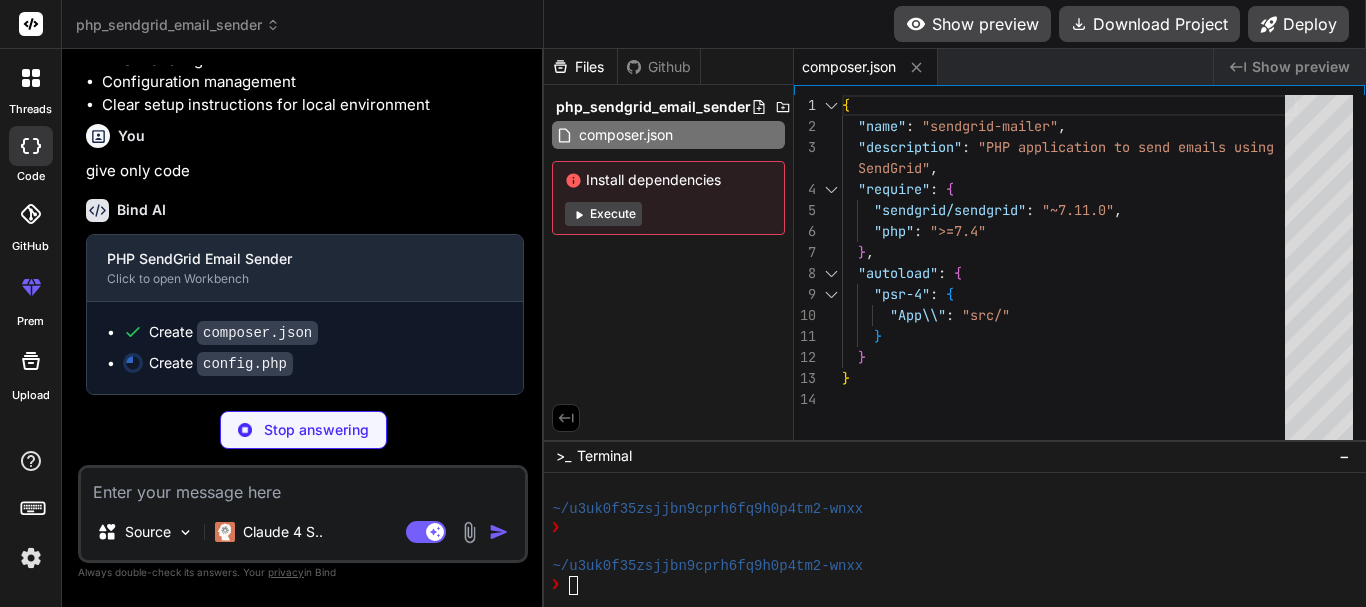 type on "x" 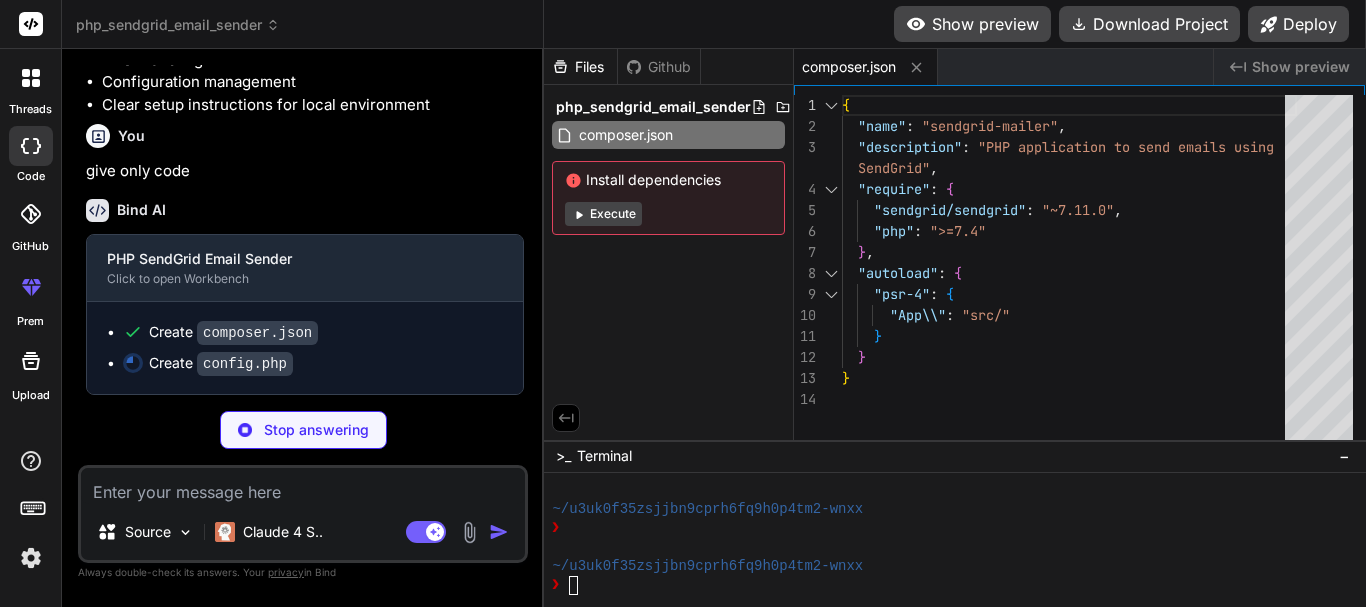 type on "<?php
return [
'sendgrid_api_key' => 'YOUR_SENDGRID_API_KEY_HERE',
'from_email' => 'your-email@example.com',
'from_name' => 'Your Name'
];
?>" 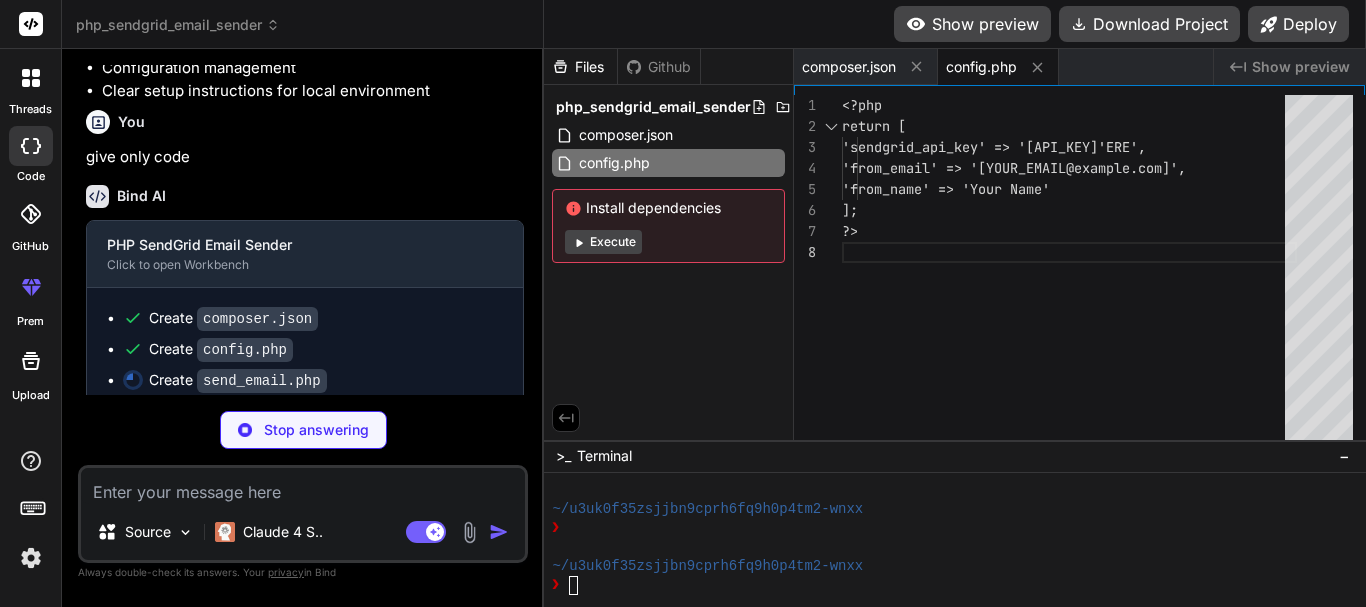 scroll, scrollTop: 1089, scrollLeft: 0, axis: vertical 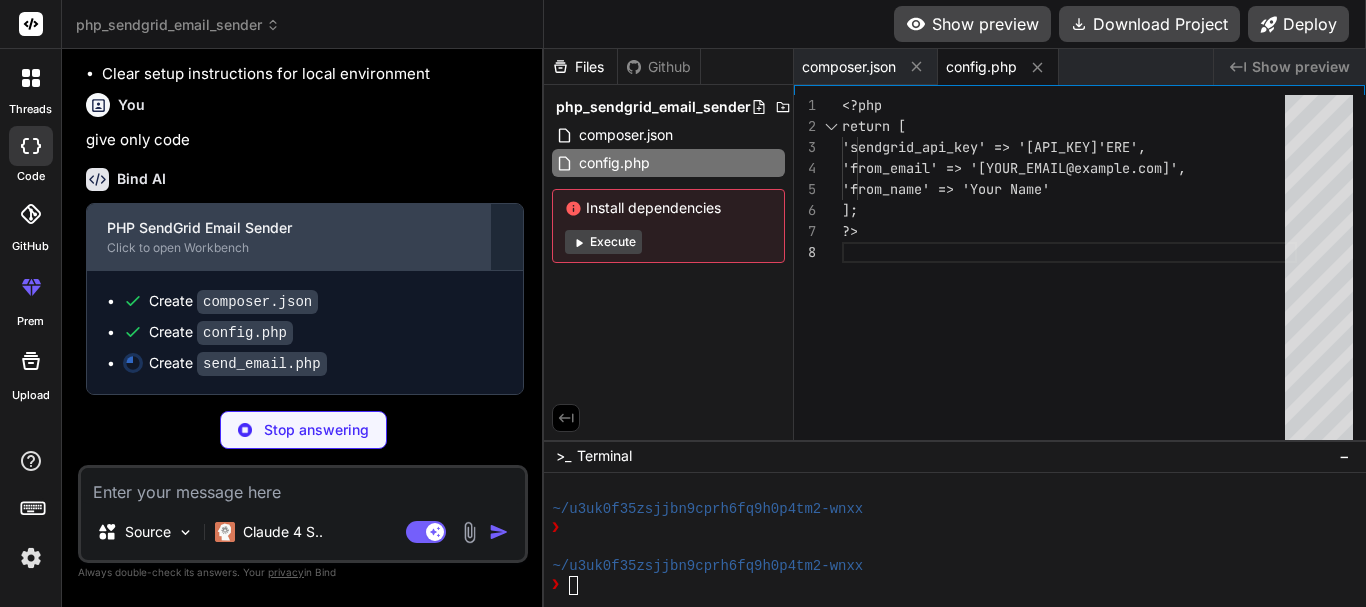 type on "x" 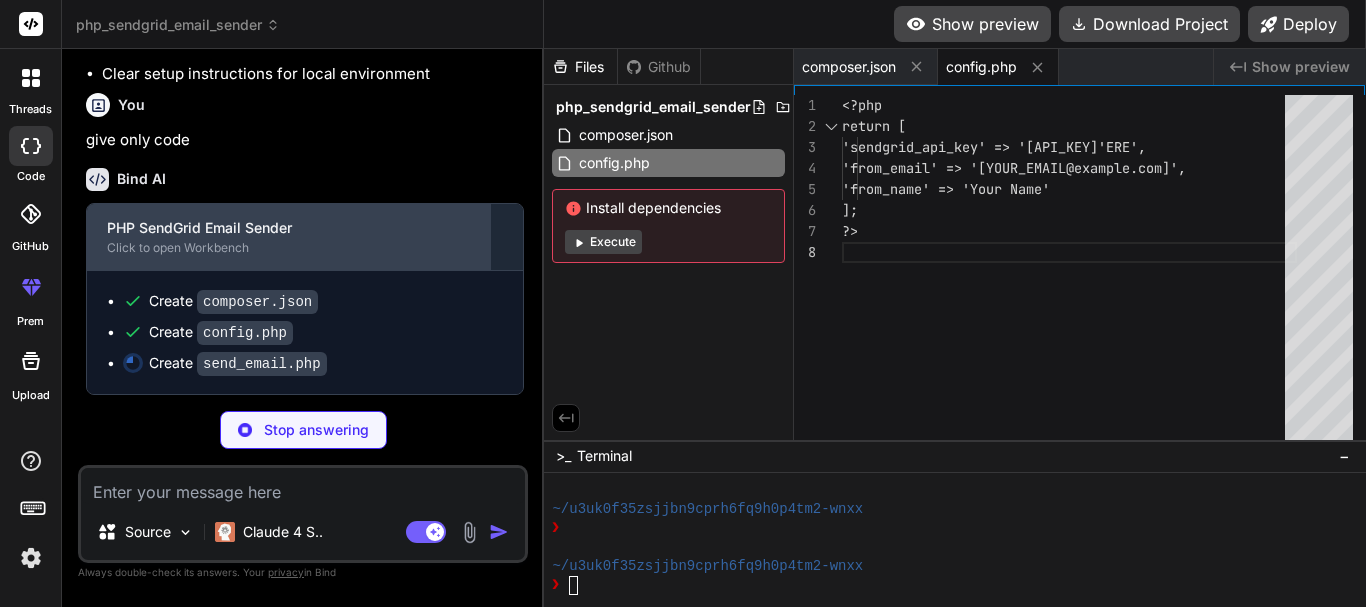 type on "echo "Failed to send bulk email: " . $bulkResult['error'] . "\n";
}
?>" 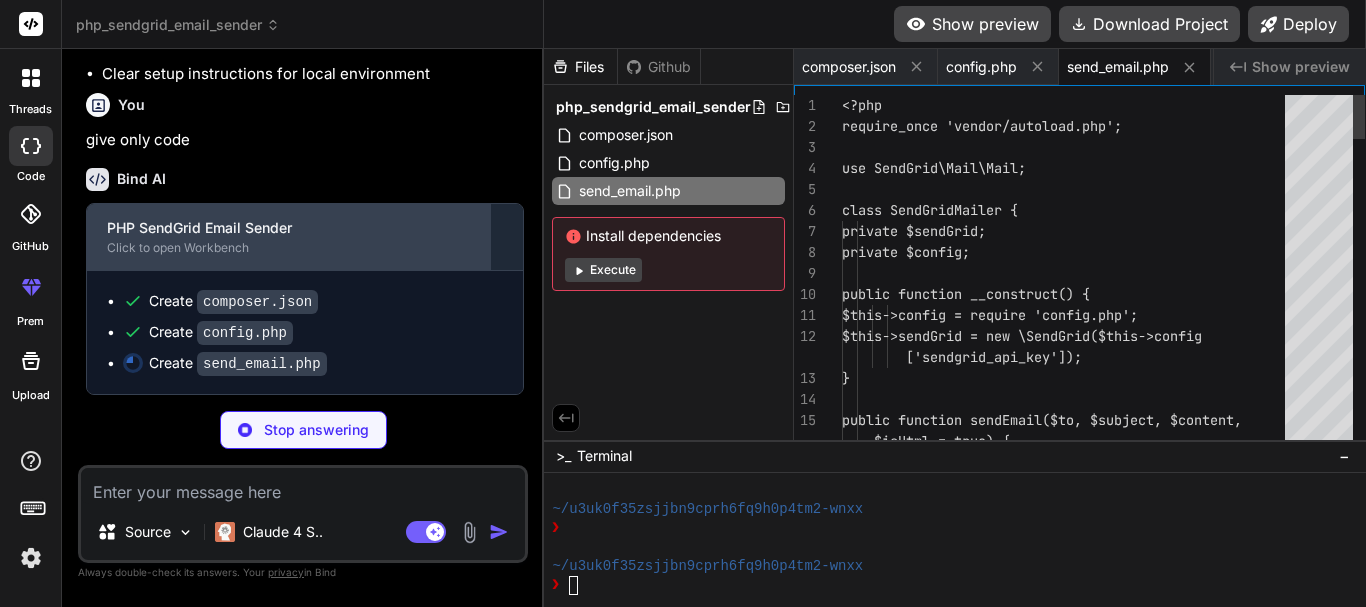 scroll, scrollTop: 0, scrollLeft: 1, axis: horizontal 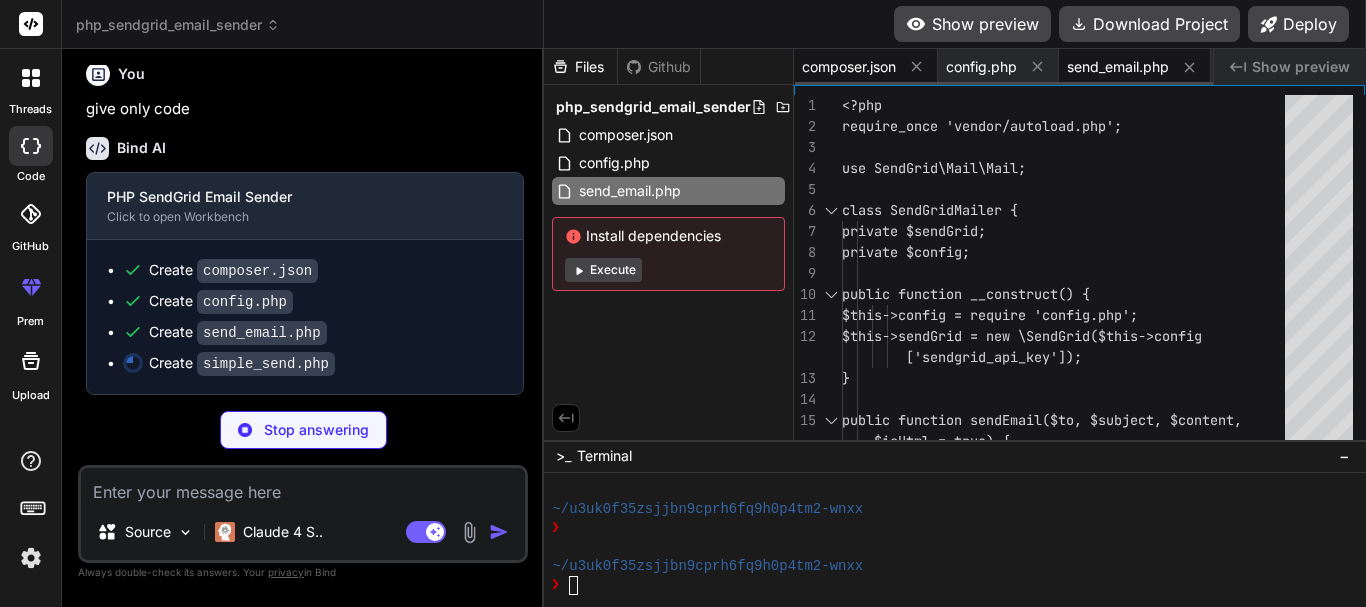type on "x" 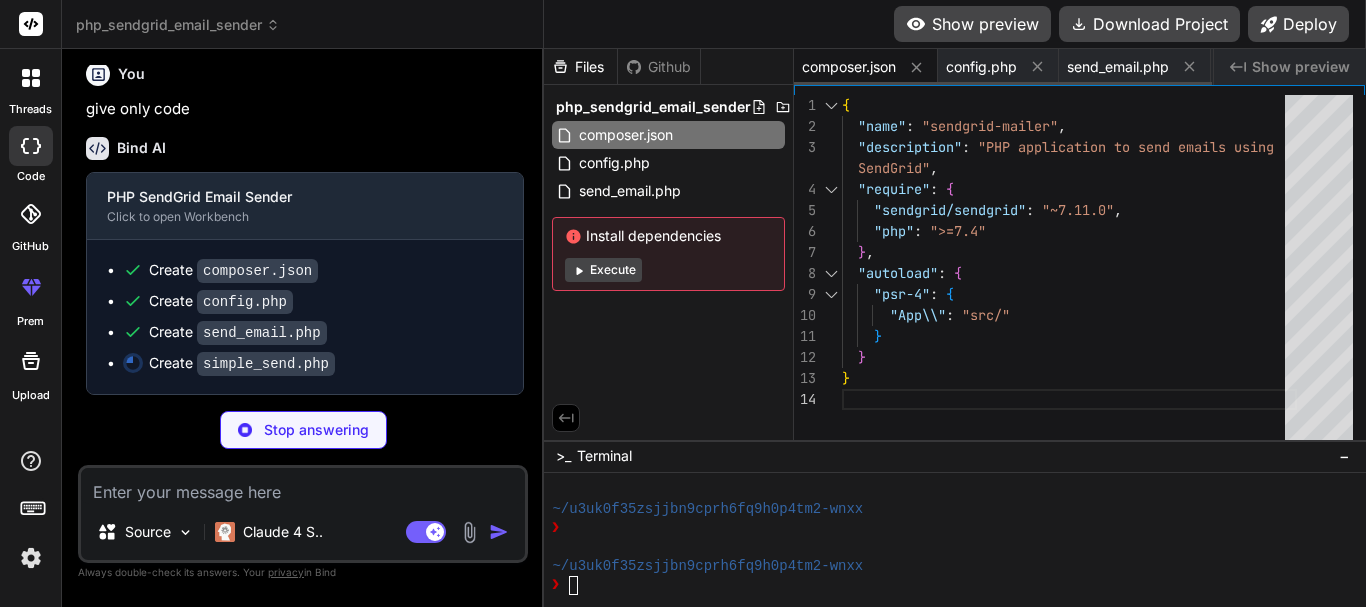 type on "x" 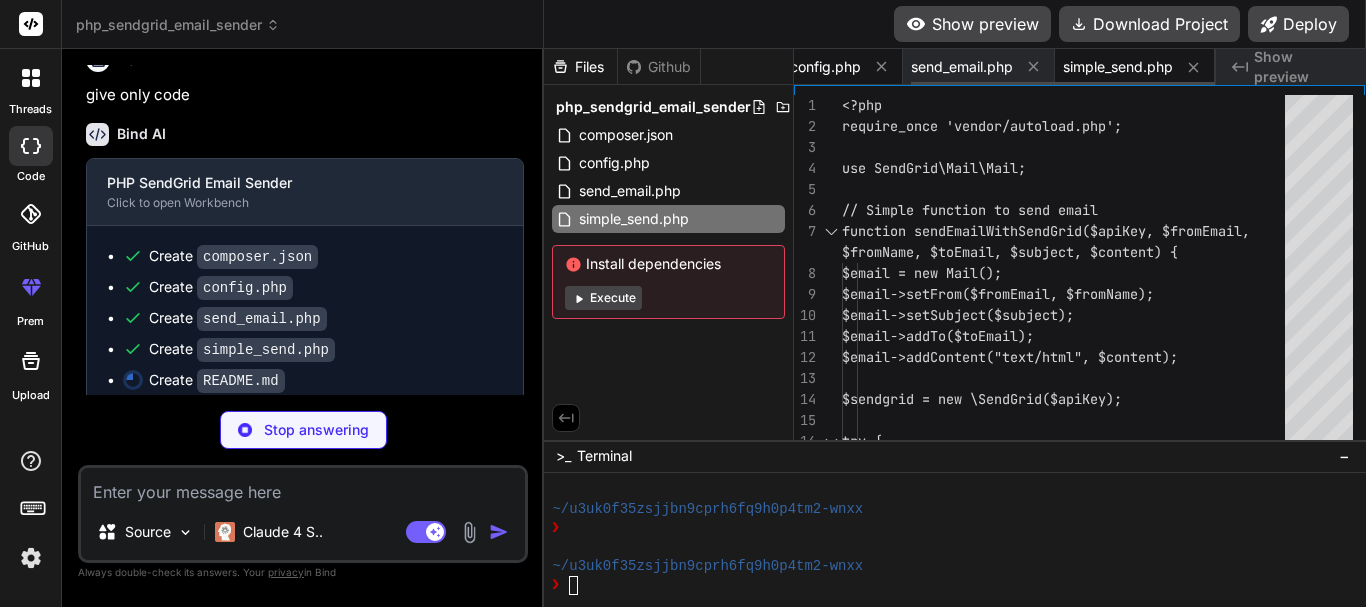 type on "x" 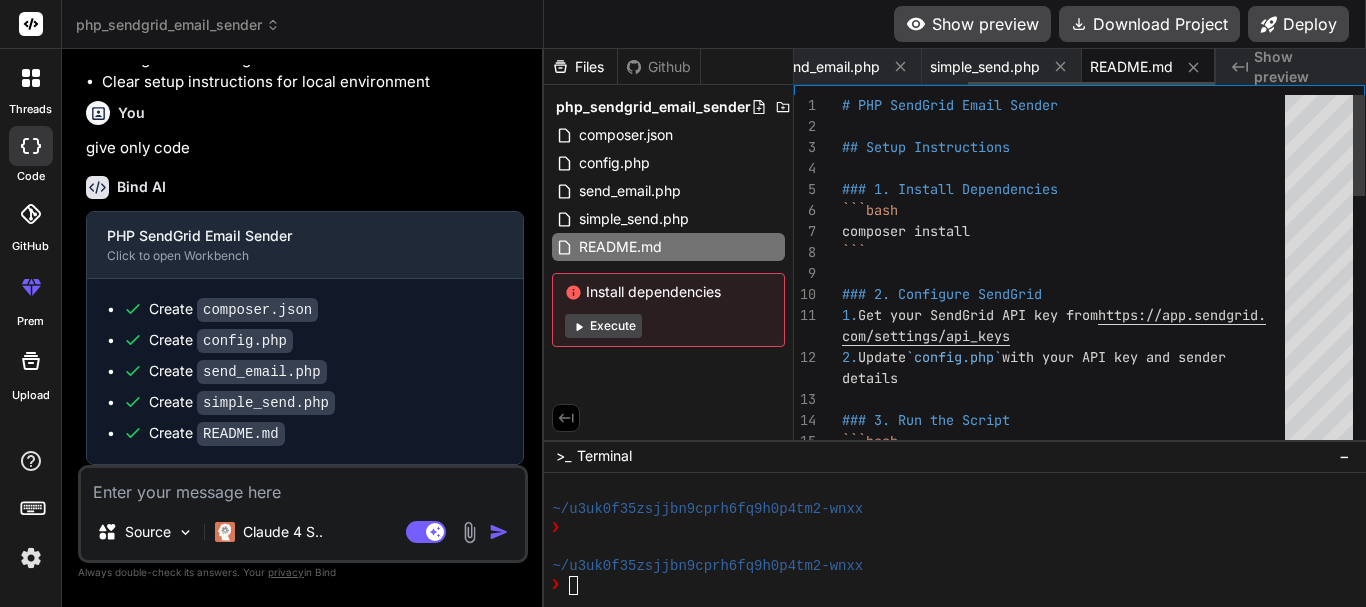 scroll, scrollTop: 1081, scrollLeft: 0, axis: vertical 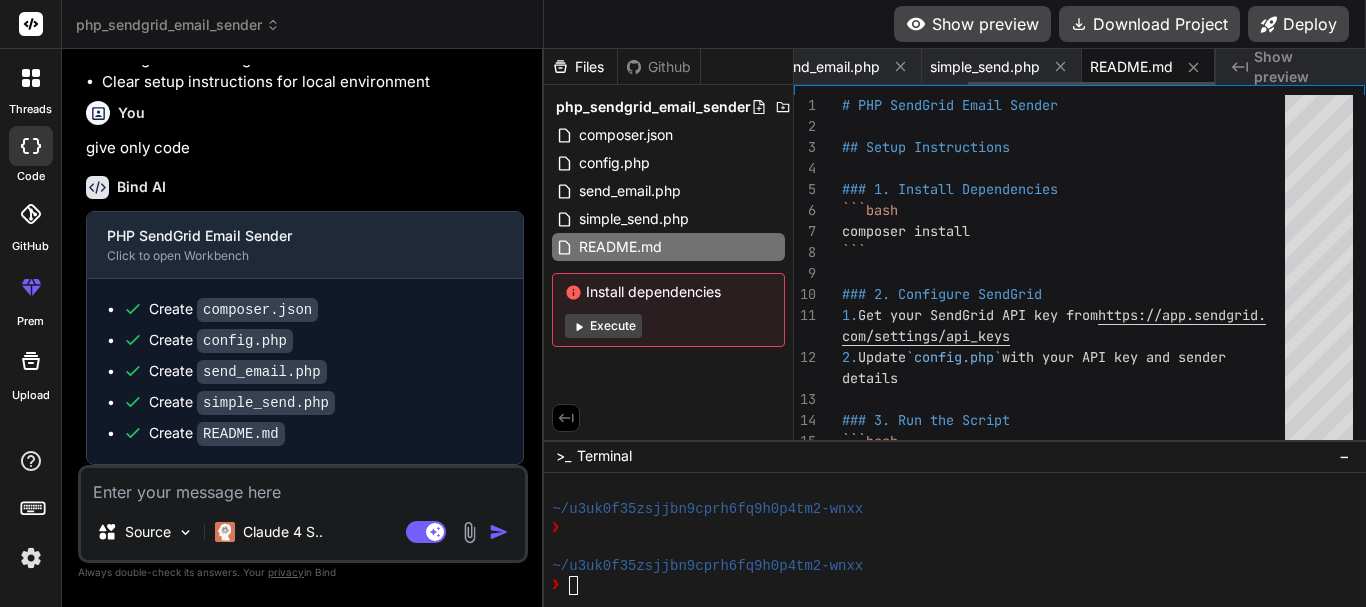 type on "x" 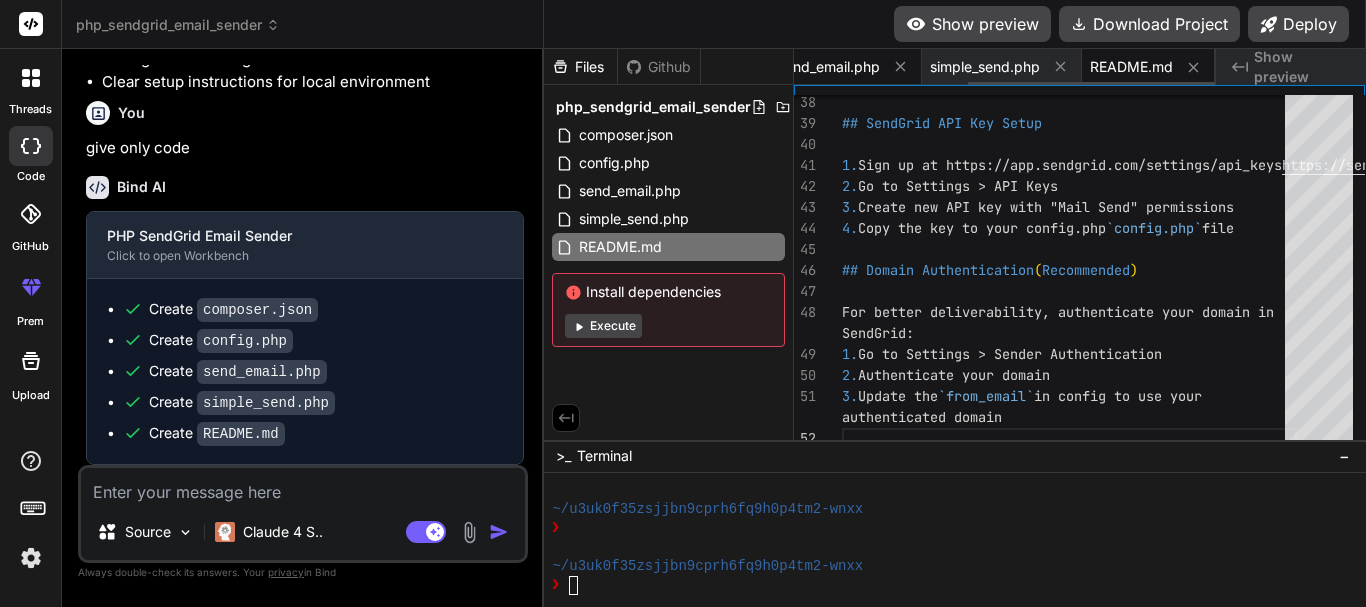click on "send_email.php" at bounding box center [829, 67] 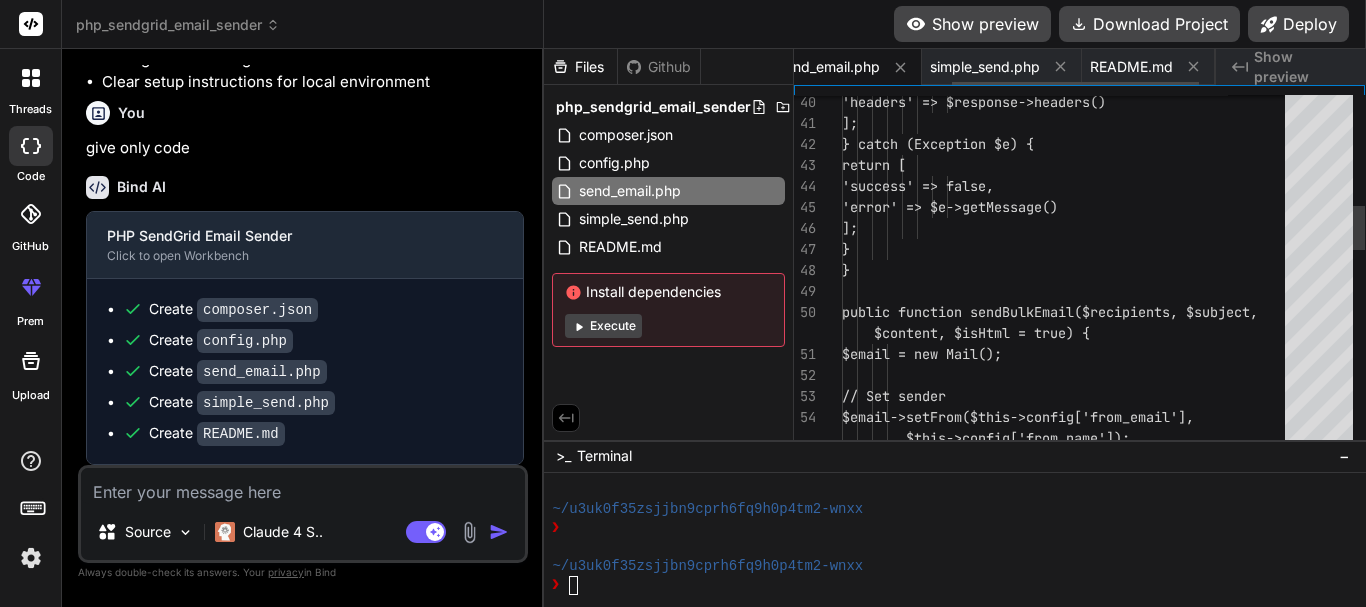 scroll, scrollTop: 0, scrollLeft: 268, axis: horizontal 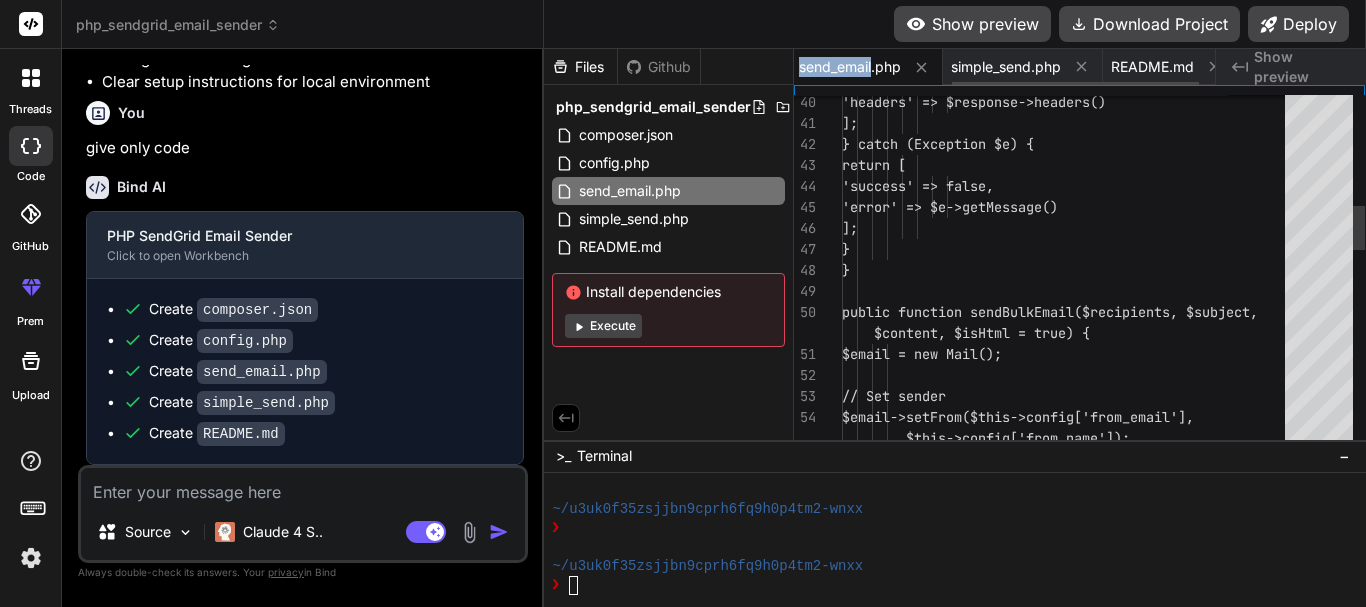 click on "send_email.php" at bounding box center [850, 67] 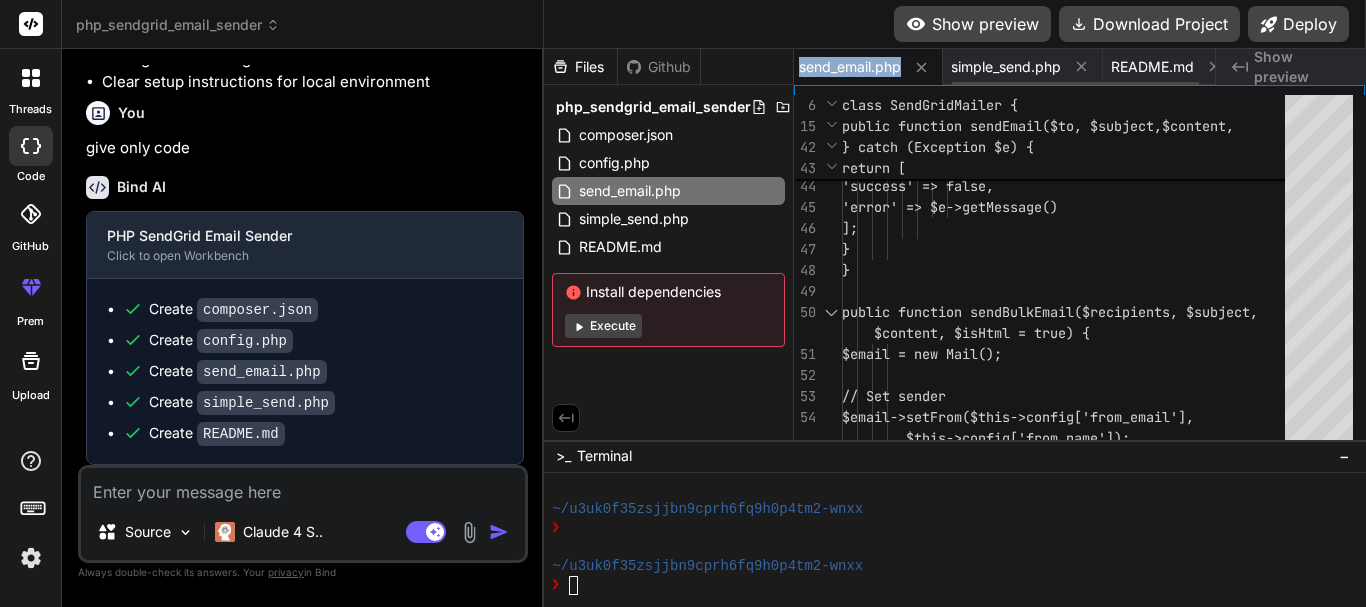 click on "send_email.php" at bounding box center [850, 67] 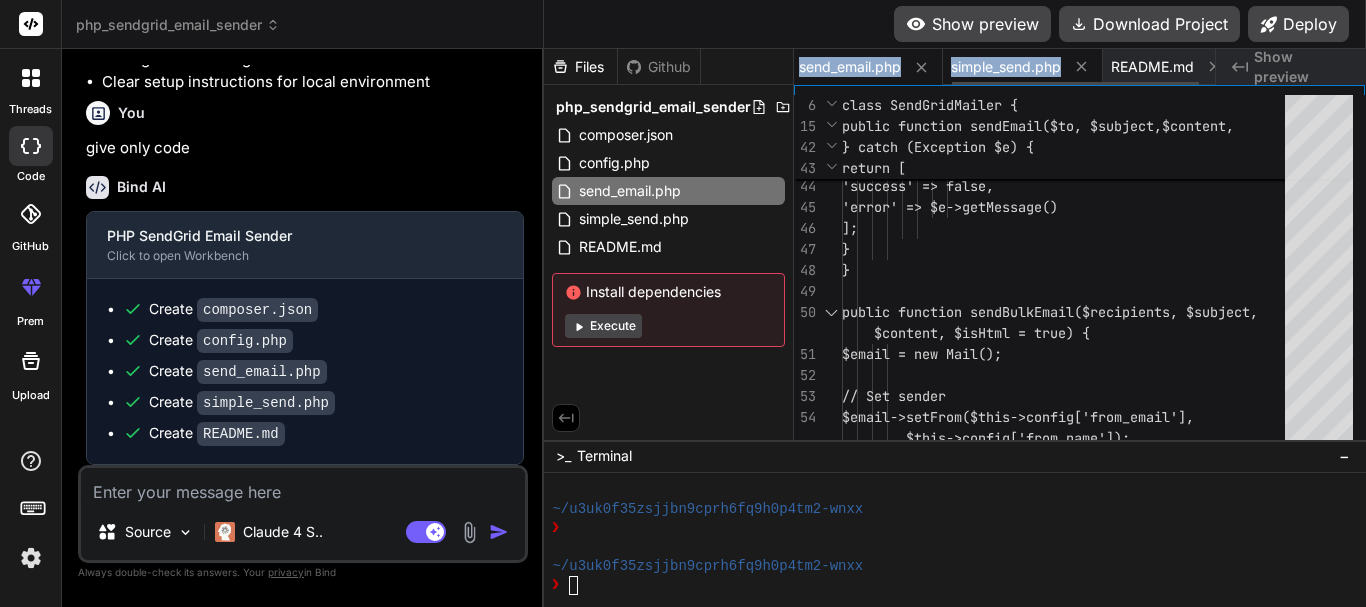 drag, startPoint x: 847, startPoint y: 70, endPoint x: 957, endPoint y: 70, distance: 110 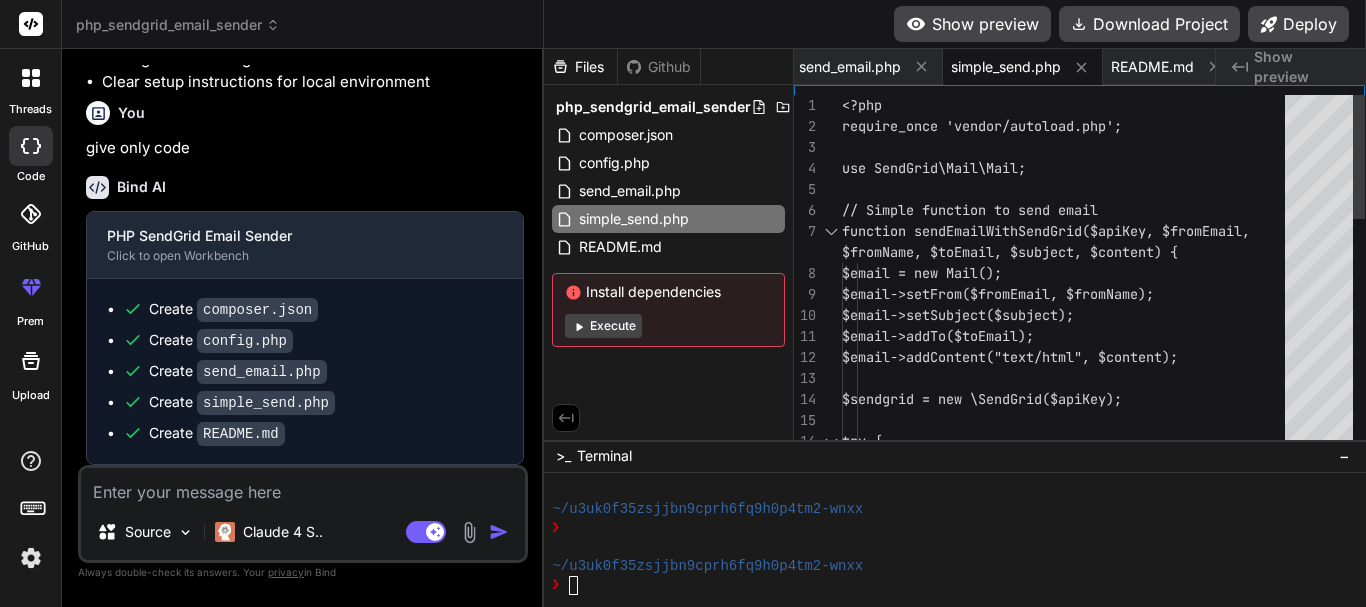 click on "try {     $sendgrid = new \SendGrid($apiKey);          $email->addContent("text/html", $content);          $email->setFrom($fromEmail, $fromName);     $email->setSubject($subject);     $email->addTo($toEmail); $fromName, $toEmail, $subject, $content) {     $email = new Mail(); // Simple function to send email function sendEmailWithSendGrid($apiKey, $fromEmail ,  use SendGrid\Mail\Mail; <?php require_once 'vendor/autoload.php';" at bounding box center (1069, 599) 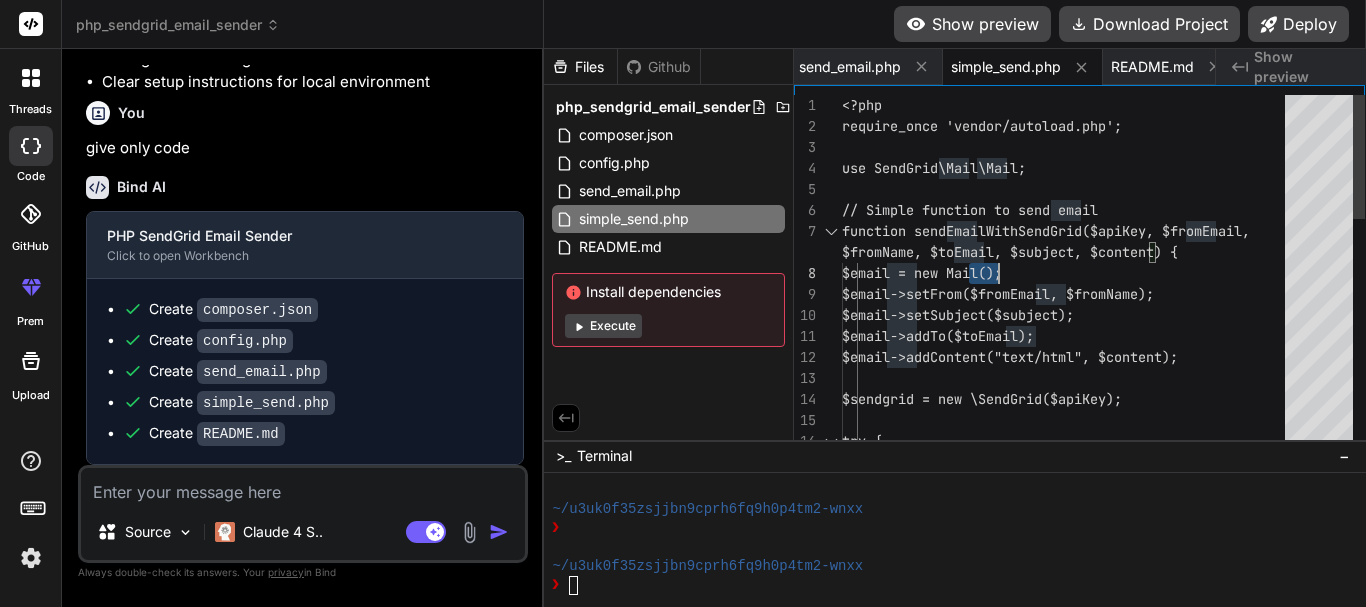 click on "try {     $sendgrid = new \SendGrid($apiKey);          $email->addContent("text/html", $content);          $email->setFrom($fromEmail, $fromName);     $email->setSubject($subject);     $email->addTo($toEmail); $fromName, $toEmail, $subject, $content) {     $email = new Mail(); // Simple function to send email function sendEmailWithSendGrid($apiKey, $fromEmail ,  use SendGrid\Mail\Mail; <?php require_once 'vendor/autoload.php';" at bounding box center [1069, 599] 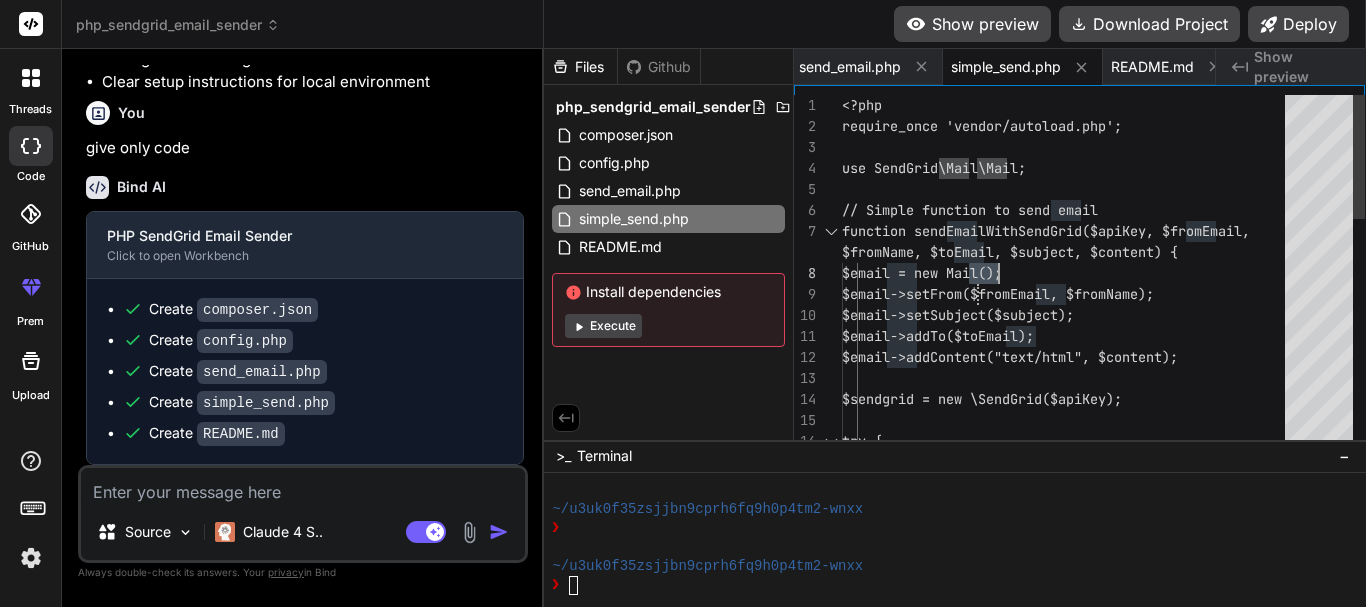 drag, startPoint x: 1015, startPoint y: 268, endPoint x: 986, endPoint y: 276, distance: 30.083218 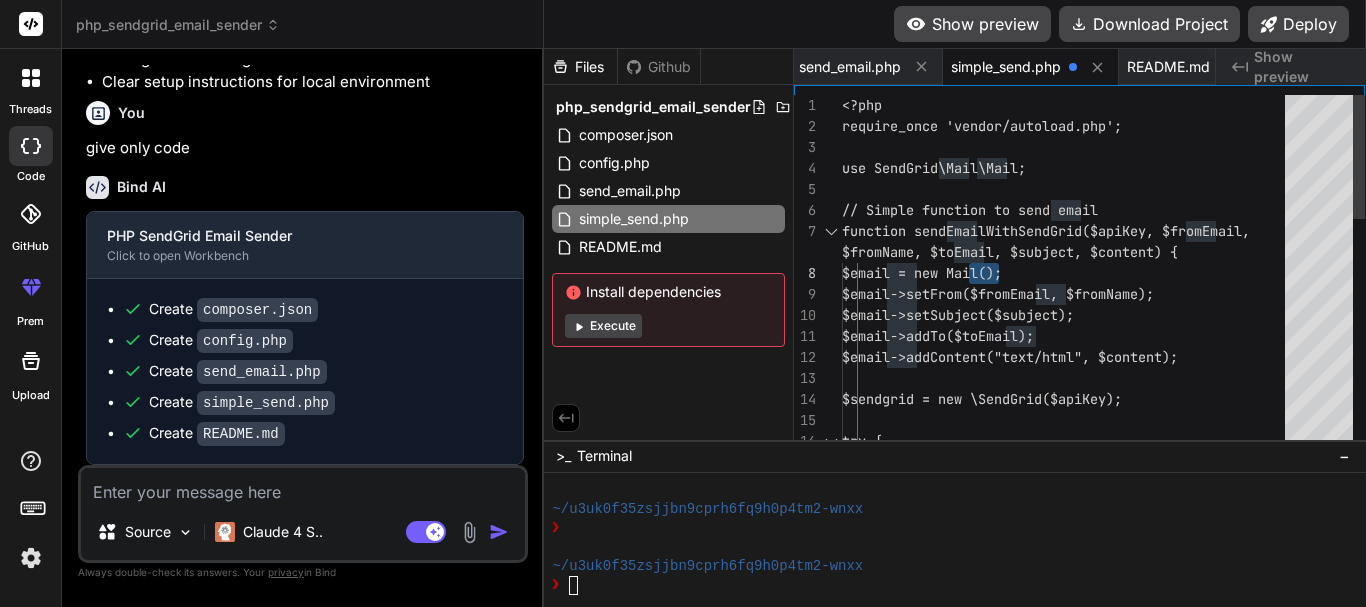 click on "try {     $sendgrid = new \SendGrid($apiKey);          $email->addContent("text/html", $content);          $email->setFrom($fromEmail, $fromName);     $email->setSubject($subject);     $email->addTo($toEmail); $fromName, $toEmail, $subject, $content) {     $email = new Mail(); // Simple function to send email function sendEmailWithSendGrid($apiKey, $fromEmail ,  use SendGrid\Mail\Mail; <?php require_once 'vendor/autoload.php';" at bounding box center [1069, 599] 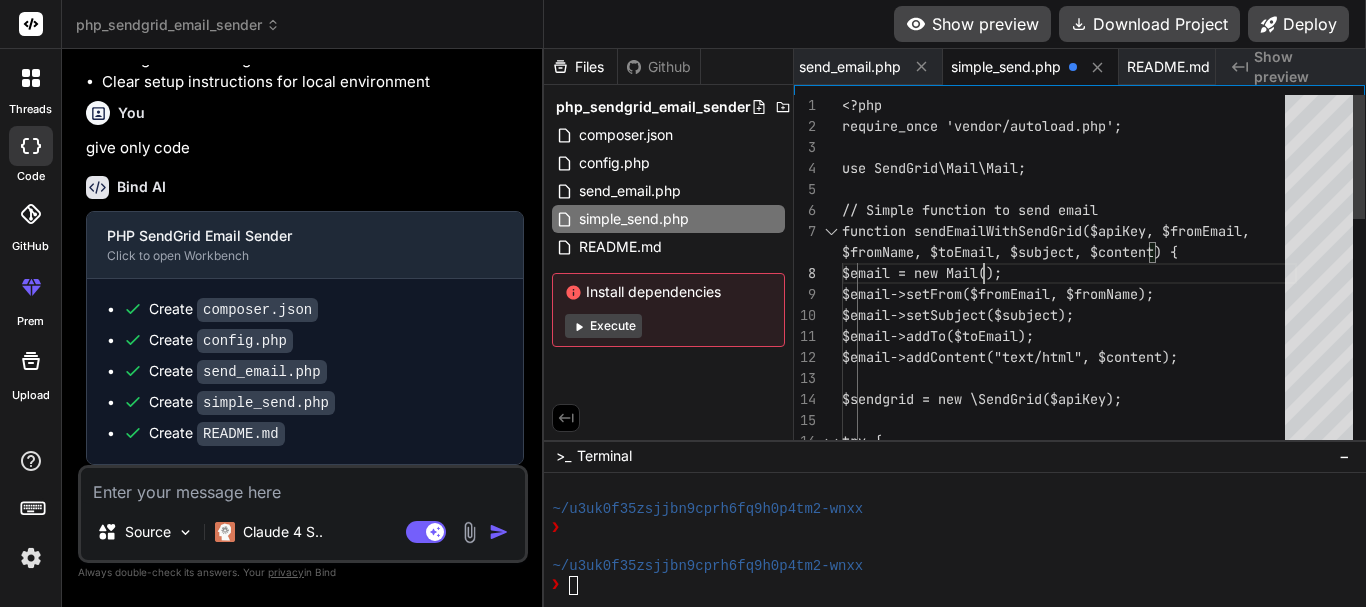 click on "try {     $sendgrid = new \SendGrid($apiKey);          $email->addContent("text/html", $content);          $email->setFrom($fromEmail, $fromName);     $email->setSubject($subject);     $email->addTo($toEmail); $fromName, $toEmail, $subject, $content) {     $email = new Mail(); // Simple function to send email function sendEmailWithSendGrid($apiKey, $fromEmail ,  use SendGrid\Mail\Mail; <?php require_once 'vendor/autoload.php';" at bounding box center [1069, 599] 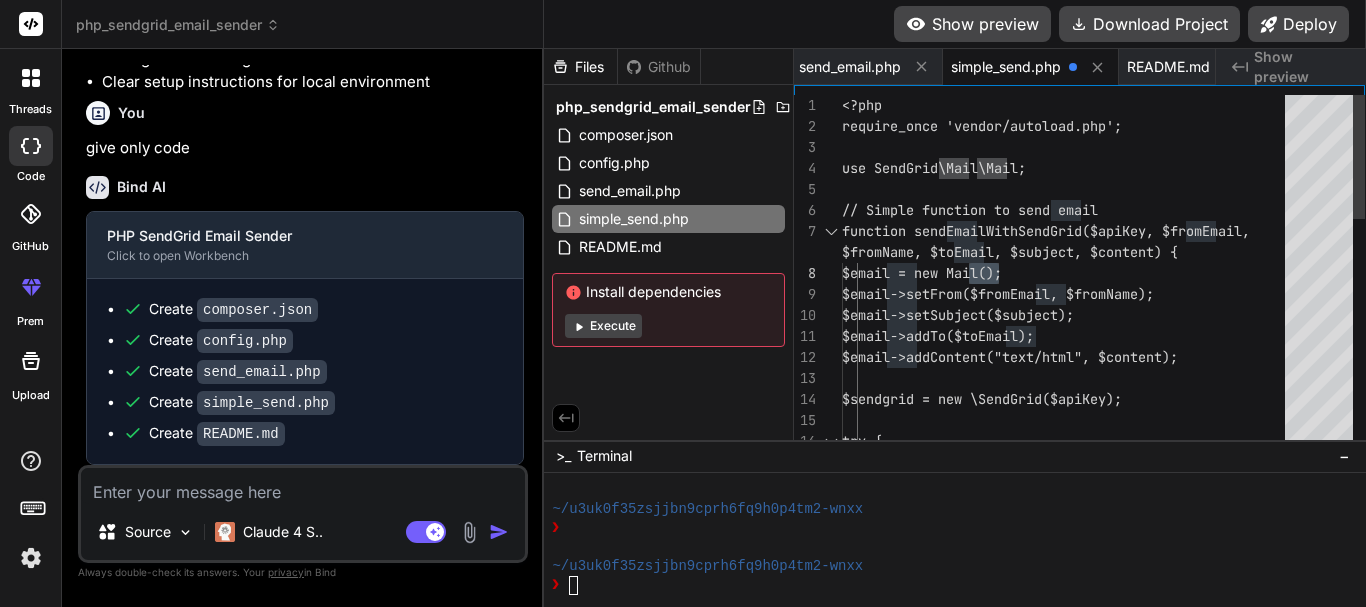 click on "try {     $sendgrid = new \SendGrid($apiKey);          $email->addContent("text/html", $content);          $email->setFrom($fromEmail, $fromName);     $email->setSubject($subject);     $email->addTo($toEmail); $fromName, $toEmail, $subject, $content) {     $email = new Mail(); // Simple function to send email function sendEmailWithSendGrid($apiKey, $fromEmail ,  use SendGrid\Mail\Mail; <?php require_once 'vendor/autoload.php';" at bounding box center (1069, 599) 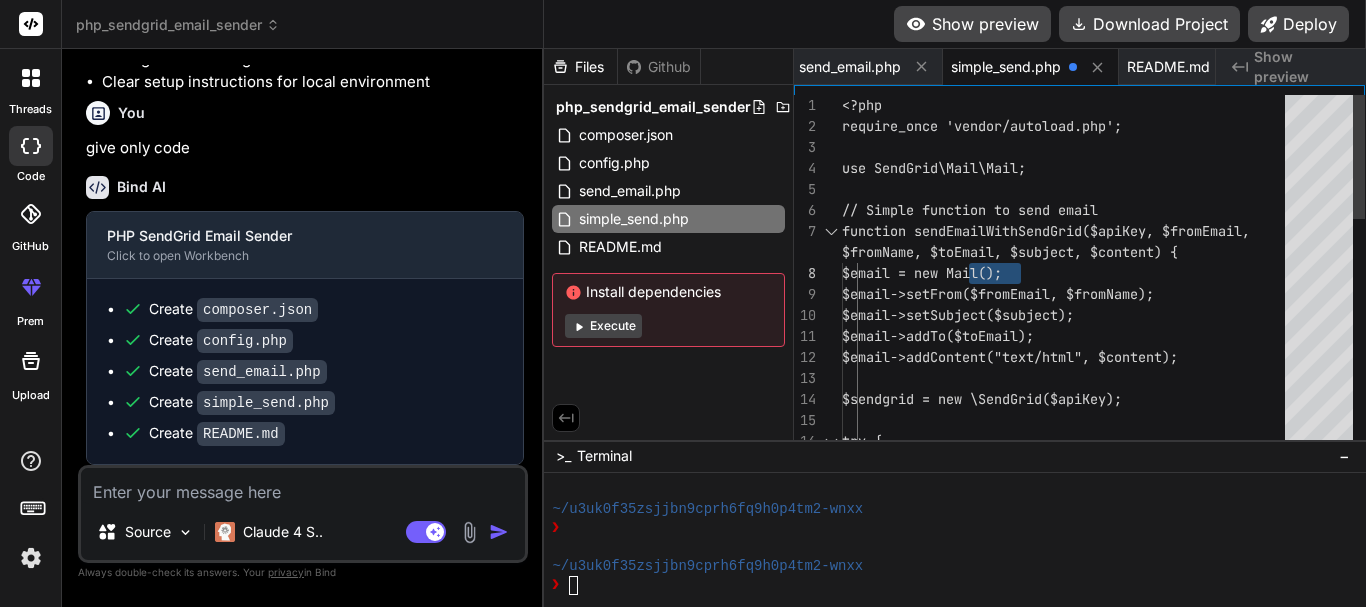 drag, startPoint x: 983, startPoint y: 271, endPoint x: 1063, endPoint y: 271, distance: 80 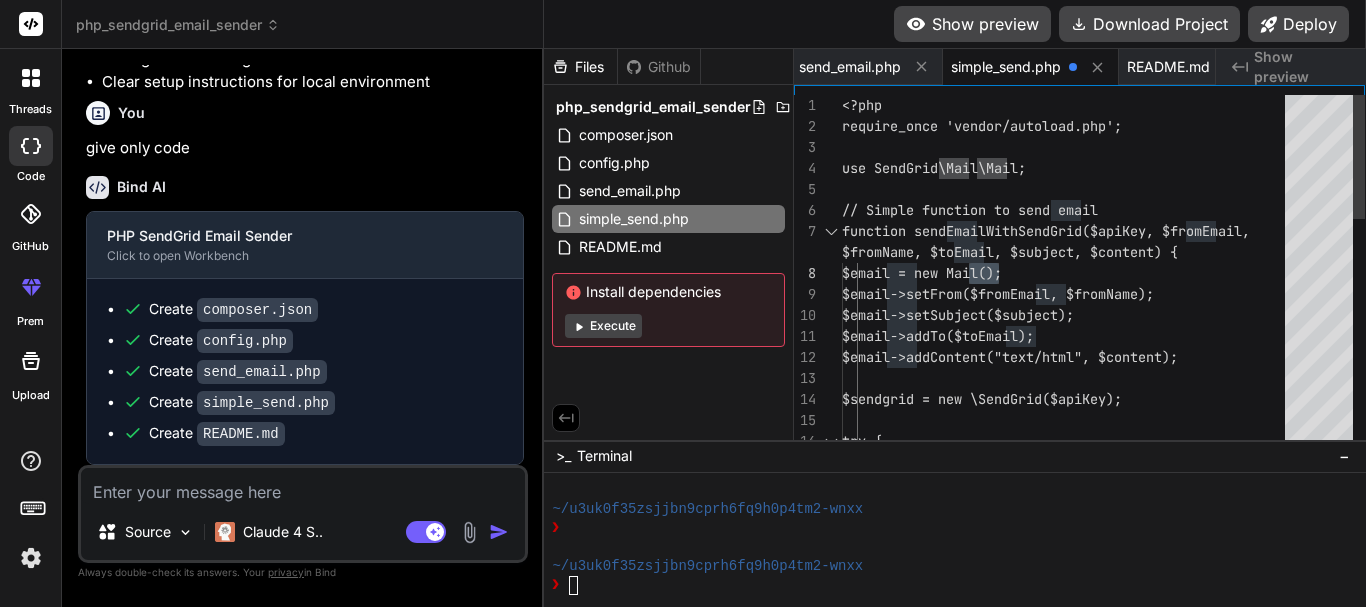 click on "try {     $sendgrid = new \SendGrid($apiKey);          $email->addContent("text/html", $content);          $email->setFrom($fromEmail, $fromName);     $email->setSubject($subject);     $email->addTo($toEmail); $fromName, $toEmail, $subject, $content) {     $email = new Mail(); // Simple function to send email function sendEmailWithSendGrid($apiKey, $fromEmail ,  use SendGrid\Mail\Mail; <?php require_once 'vendor/autoload.php';" at bounding box center [1069, 599] 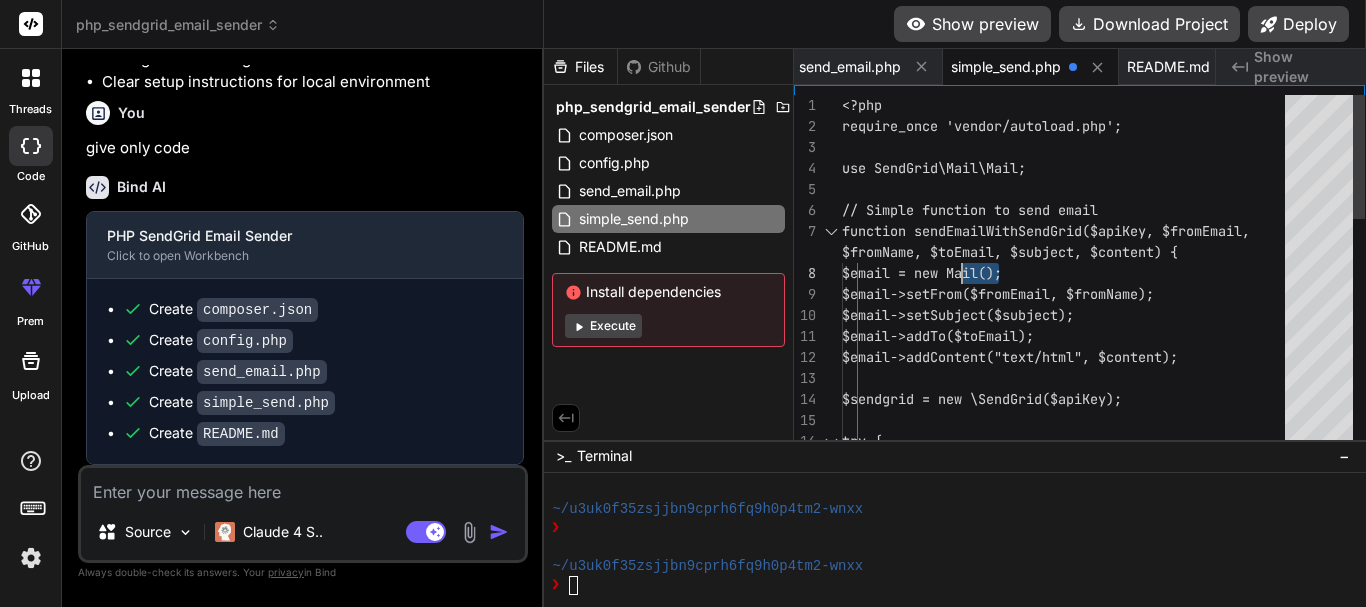 drag, startPoint x: 1014, startPoint y: 269, endPoint x: 976, endPoint y: 269, distance: 38 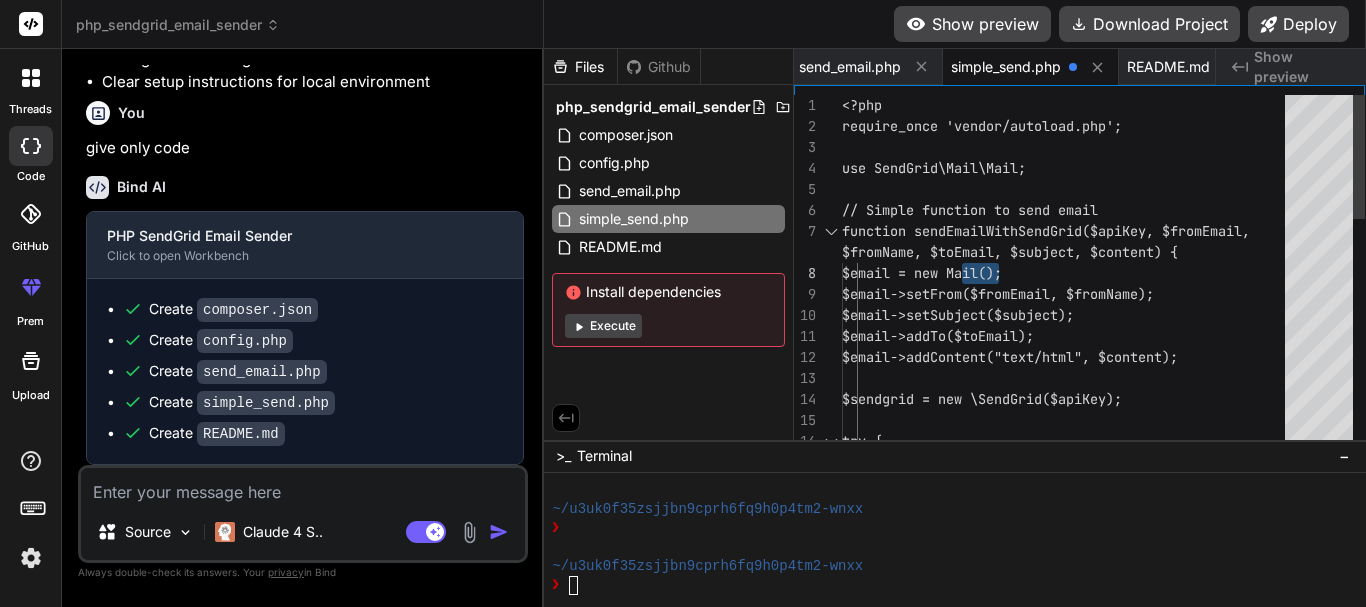 click on "try {     $sendgrid = new \SendGrid($apiKey);          $email->addContent("text/html", $content);          $email->setFrom($fromEmail, $fromName);     $email->setSubject($subject);     $email->addTo($toEmail); $fromName, $toEmail, $subject, $content) {     $email = new Mail(); // Simple function to send email function sendEmailWithSendGrid($apiKey, $fromEmail ,  use SendGrid\Mail\Mail; <?php require_once 'vendor/autoload.php';" at bounding box center (1069, 599) 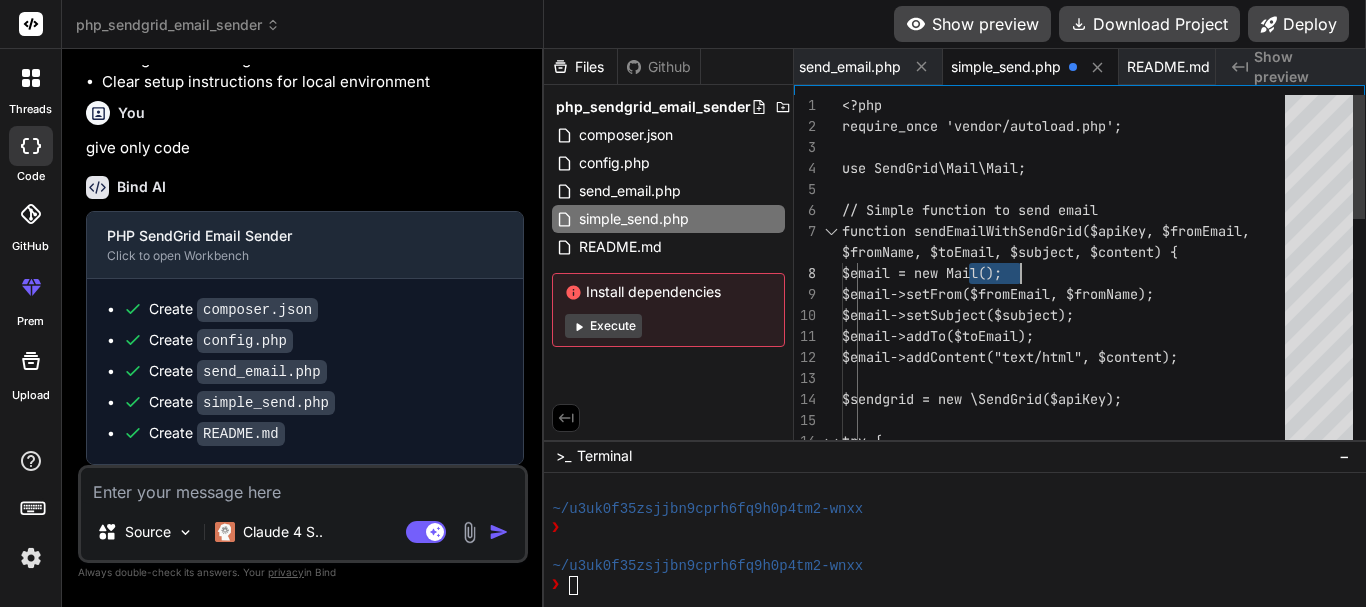 drag, startPoint x: 980, startPoint y: 271, endPoint x: 1049, endPoint y: 270, distance: 69.00725 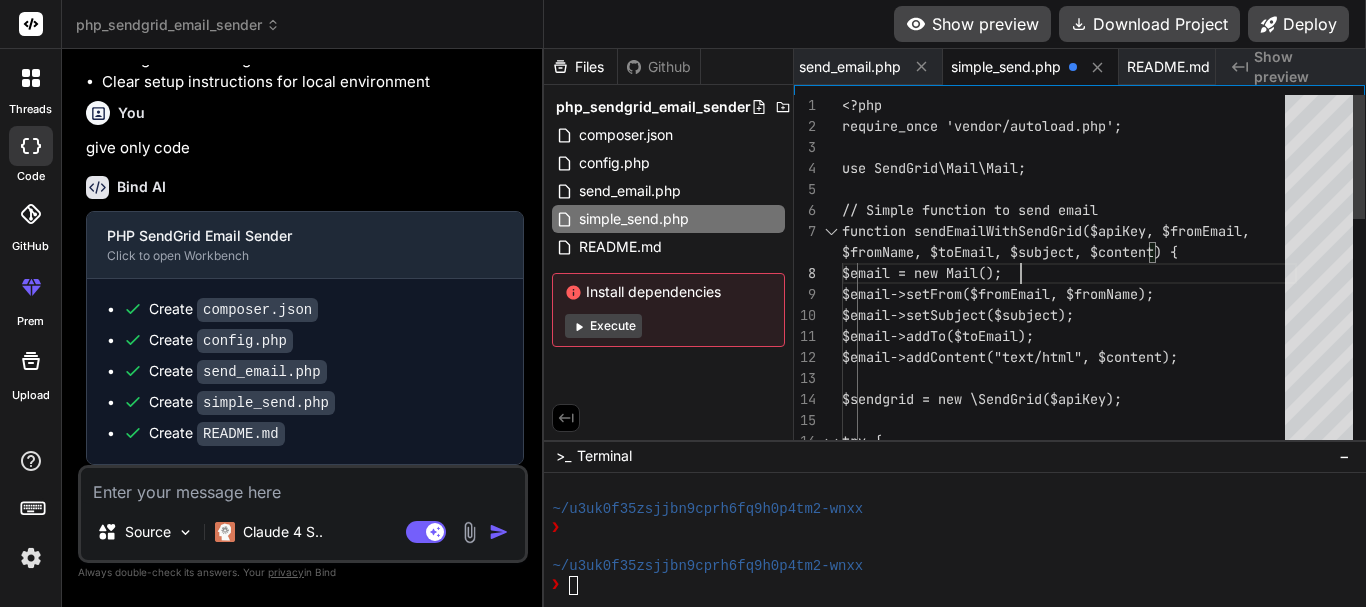 click on "try {     $sendgrid = new \SendGrid($apiKey);          $email->addContent("text/html", $content);          $email->setFrom($fromEmail, $fromName);     $email->setSubject($subject);     $email->addTo($toEmail); $fromName, $toEmail, $subject, $content) {     $email = new Mail(); // Simple function to send email function sendEmailWithSendGrid($apiKey, $fromEmail ,  use SendGrid\Mail\Mail; <?php require_once 'vendor/autoload.php';" at bounding box center (1069, 599) 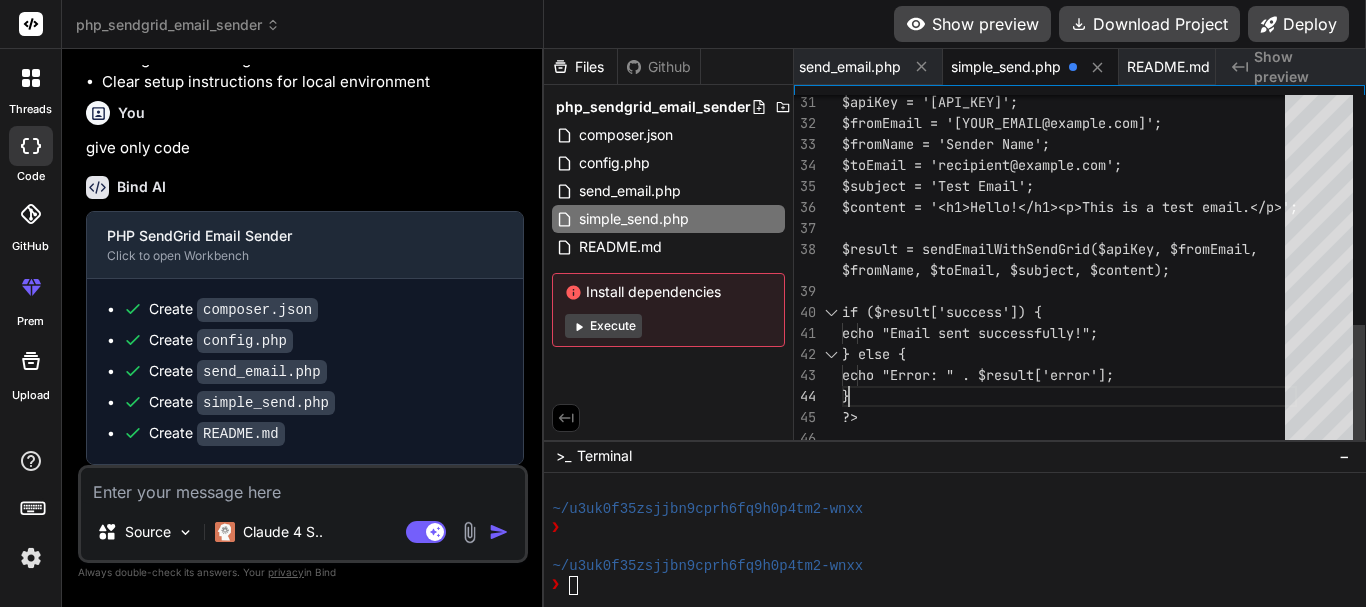 click on "$apiKey = 'YOUR_SENDGRID_API_KEY'; $fromEmail = 'sender@example.com'; $fromName = 'Sender Name'; $toEmail = 'recipient@example.com'; $subject = 'Test Email'; $content = '<h1>Hello!</h1><p>This is a test email .</p>'; $result = sendEmailWithSendGrid($apiKey, $fromEmai l,  $fromName, $toEmail, $subject, $content); if ($result['success']) {     echo "Email sent successfully!"; } else {     echo "Error: " . $result['error']; } ?>" at bounding box center (1069, -55) 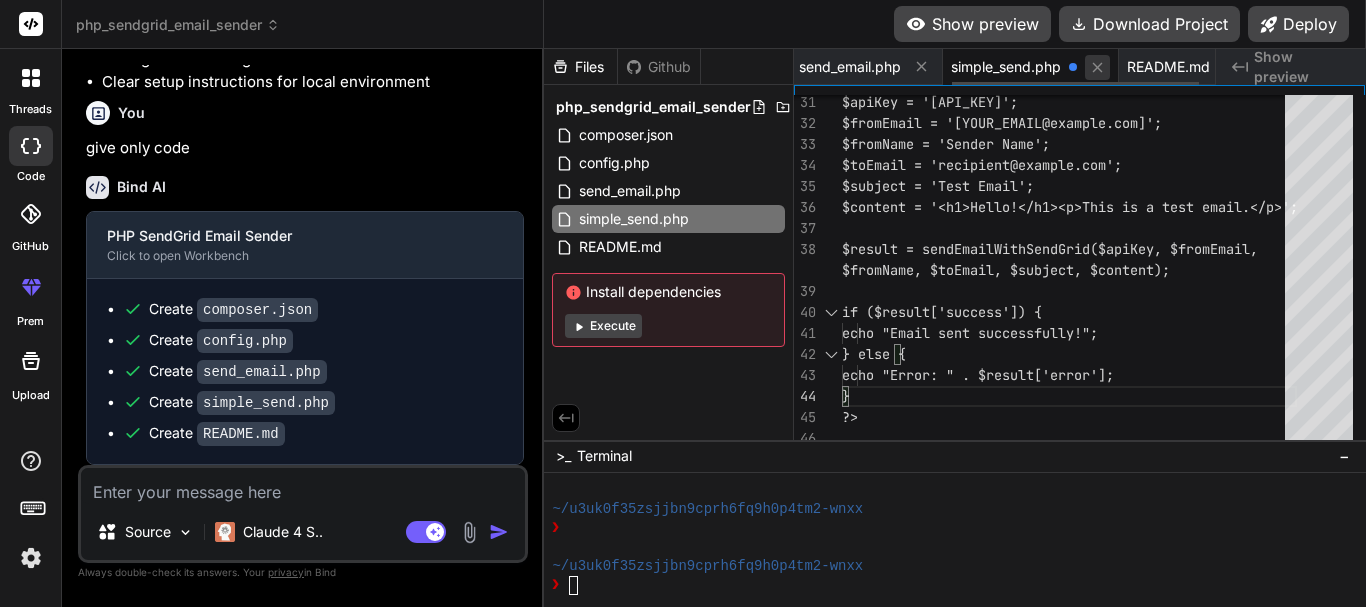 click 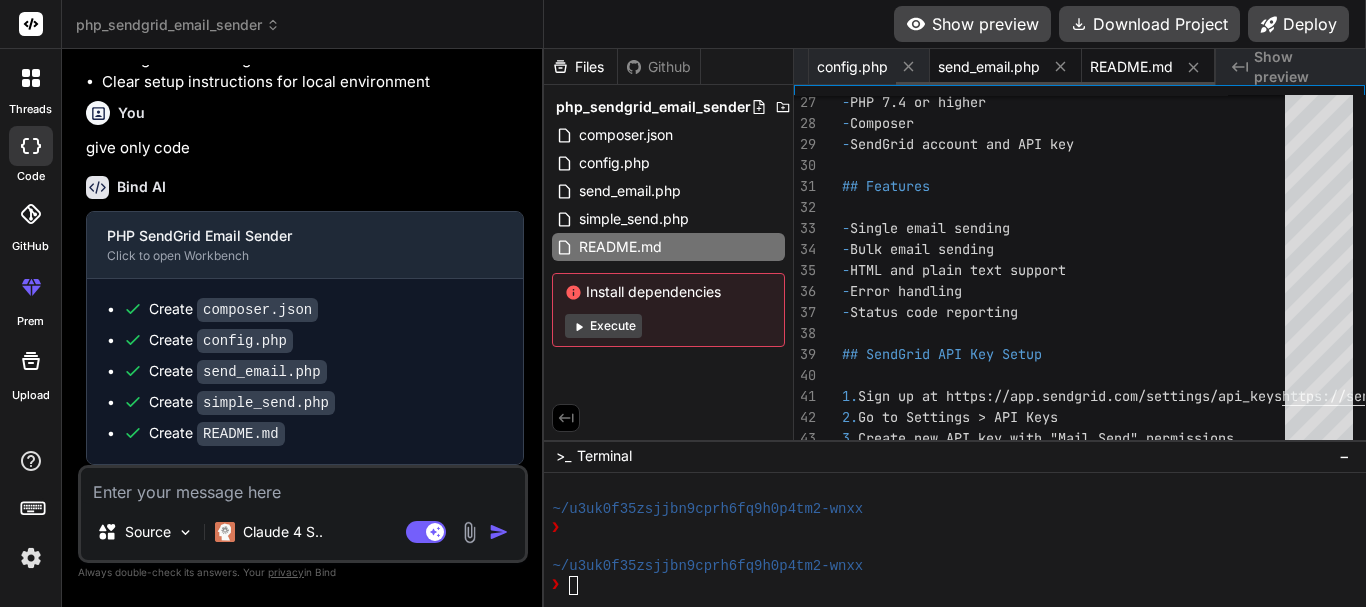 click on "send_email.php" at bounding box center [989, 67] 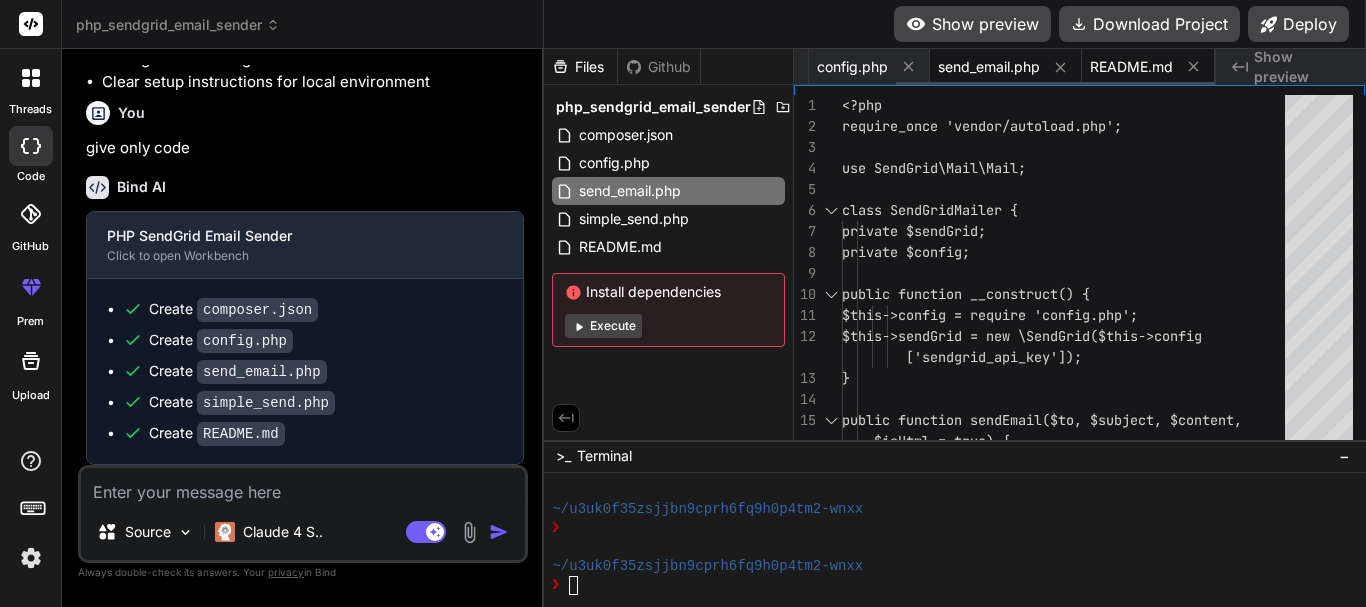 click on "README.md" at bounding box center [1131, 67] 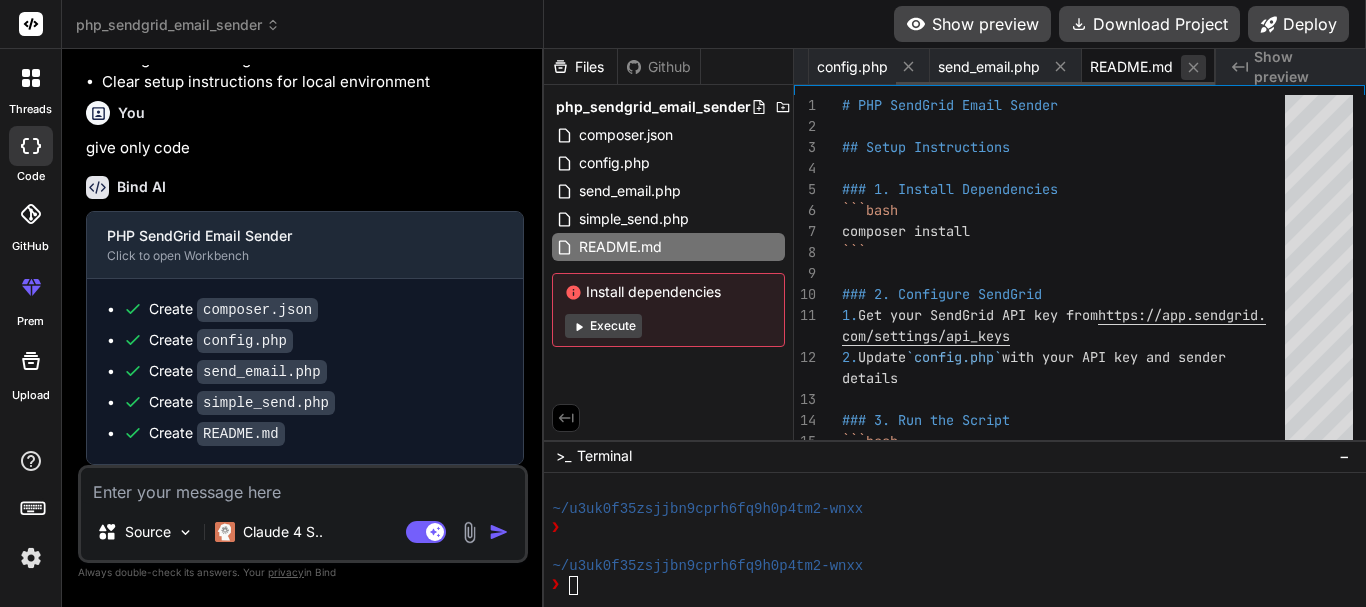 click 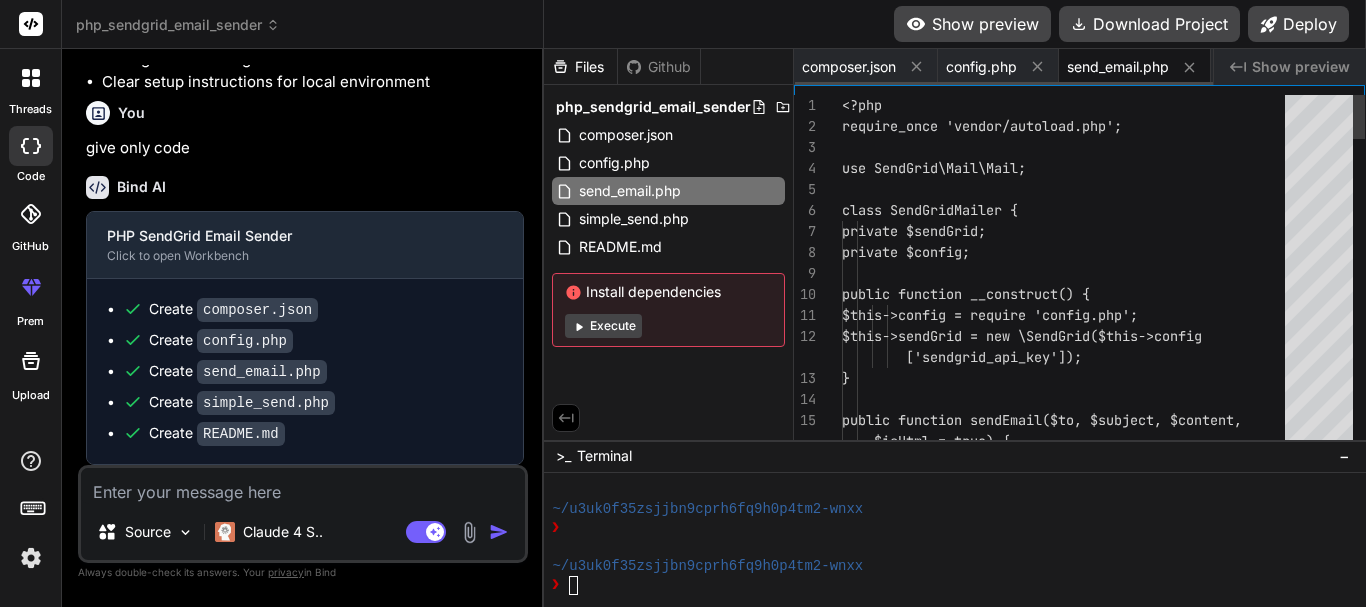 scroll, scrollTop: 0, scrollLeft: 1, axis: horizontal 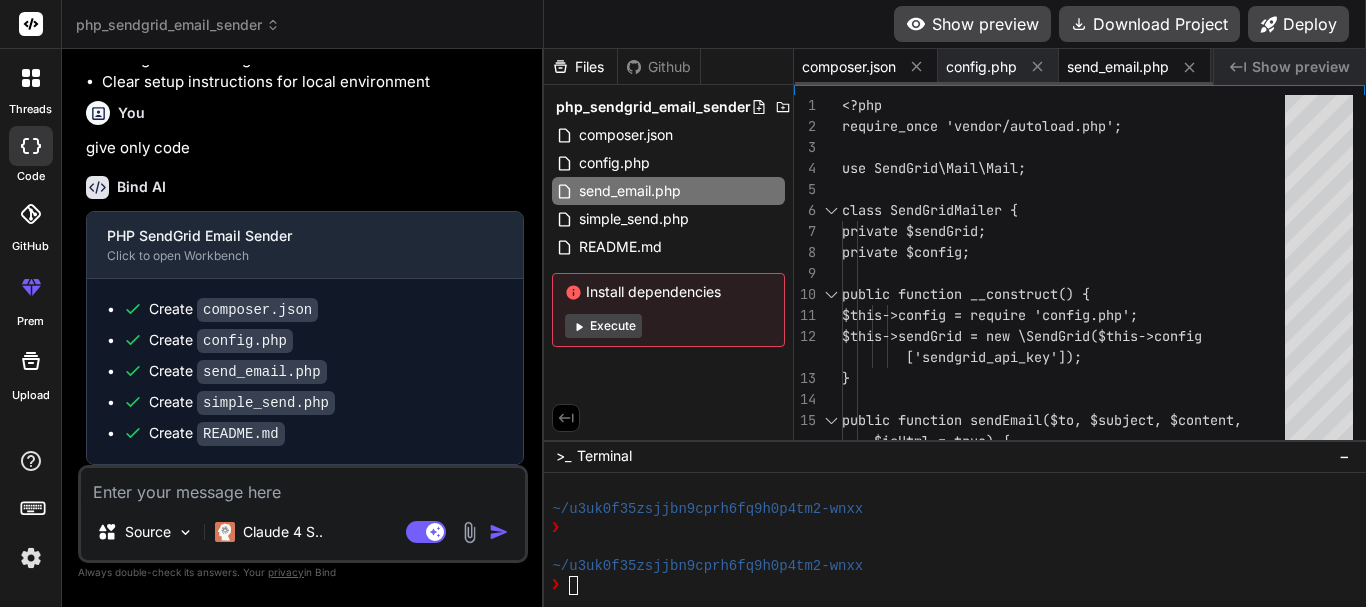 click on "composer.json" at bounding box center [849, 67] 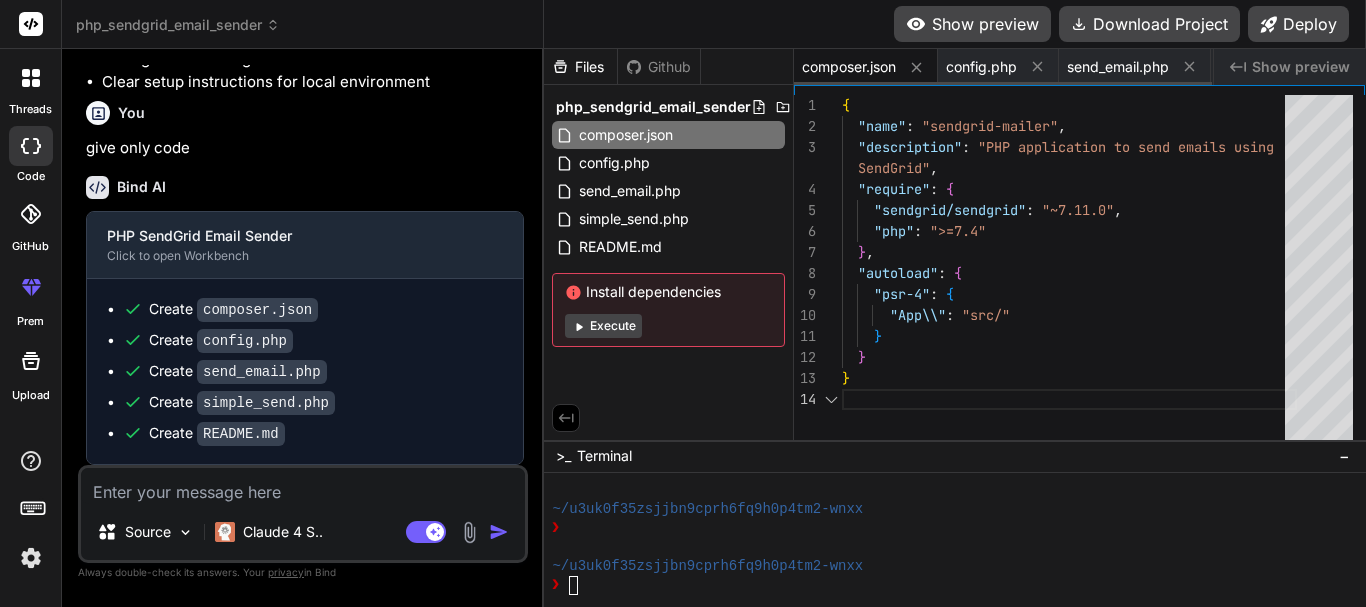scroll, scrollTop: 0, scrollLeft: 0, axis: both 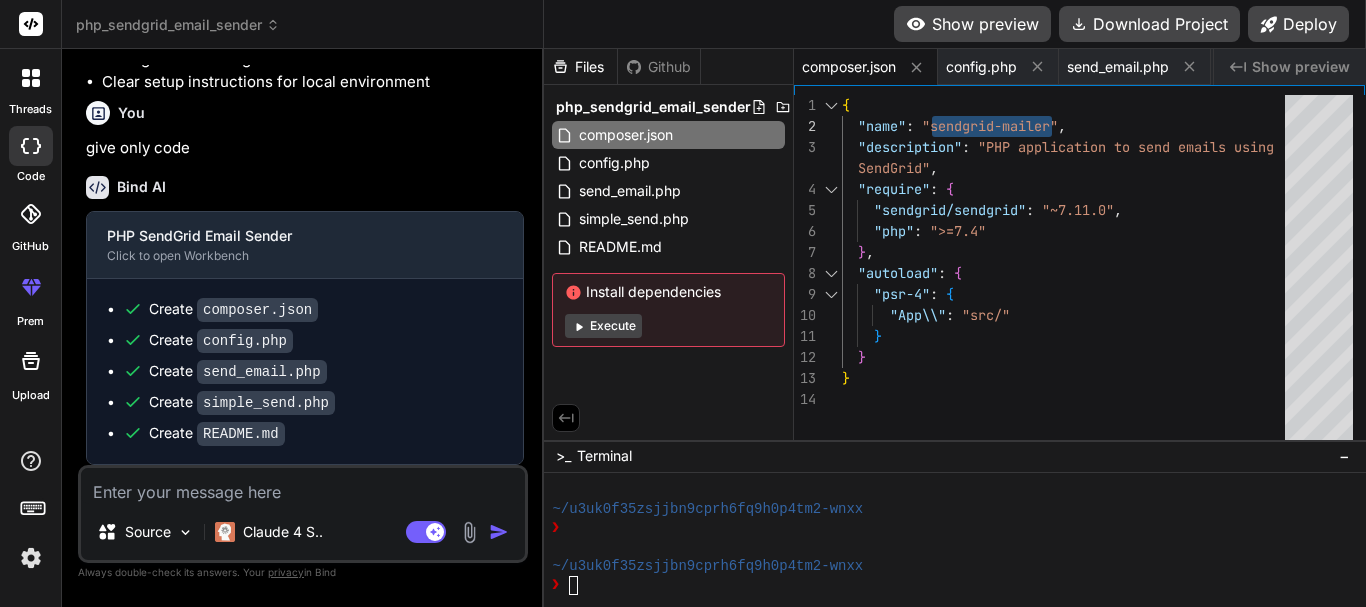 drag, startPoint x: 930, startPoint y: 125, endPoint x: 1052, endPoint y: 126, distance: 122.0041 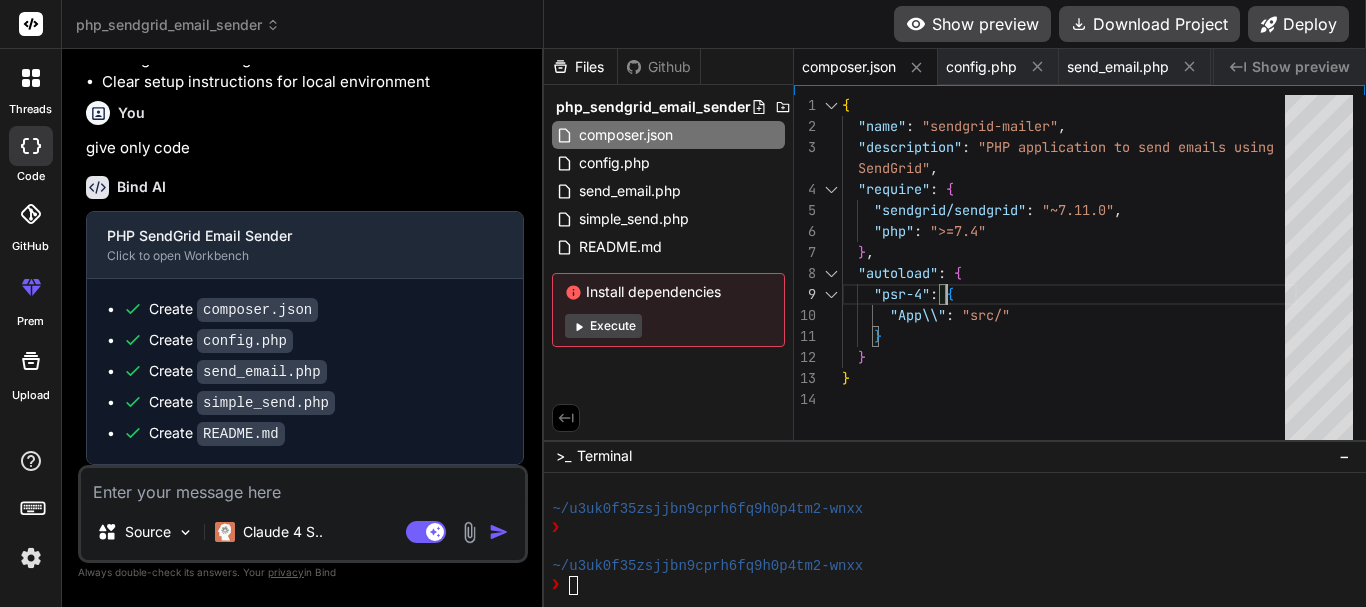 click on "}        "App\\" :   "src/"      }    }    "autoload" :   {      "psr-4" :   {      "sendgrid/sendgrid" :   "~7.11.0" ,      "php" :   ">=7.4"    } ,    "description" :   "PHP application to send emails using     "require" :   { {    "name" :   "sendgrid-mailer" ,    SendGrid" ," at bounding box center (1069, 272) 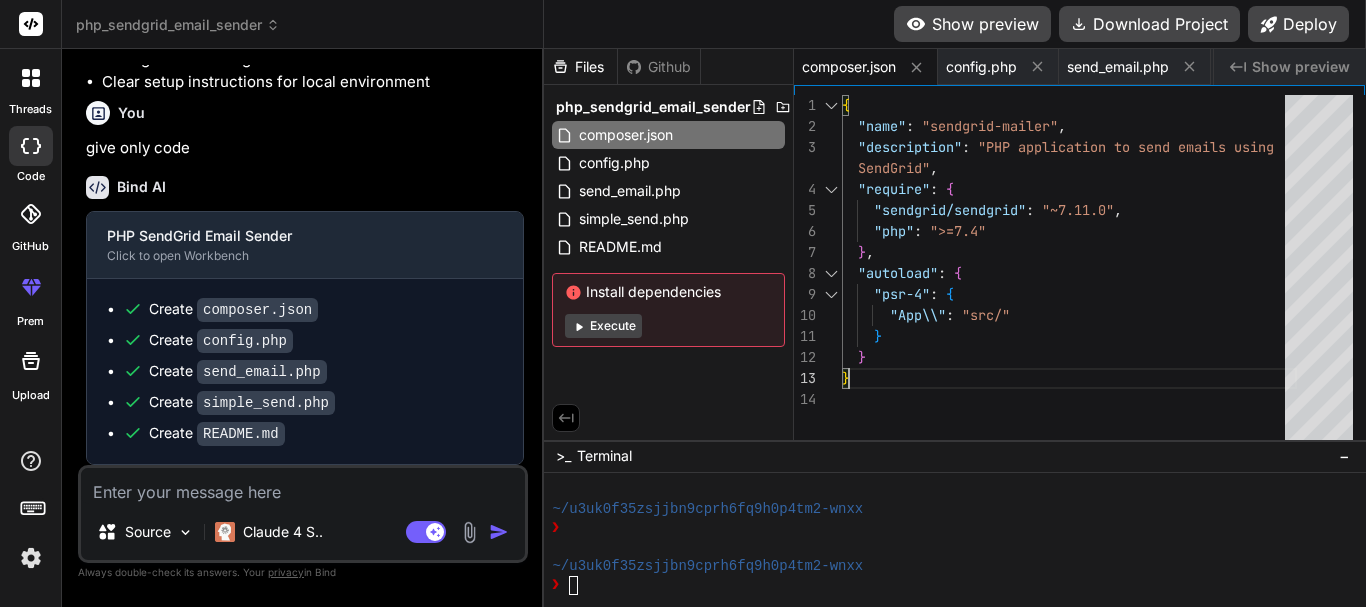 click on "}        "App\\" :   "src/"      }    }    "autoload" :   {      "psr-4" :   {      "sendgrid/sendgrid" :   "~7.11.0" ,      "php" :   ">=7.4"    } ,    "description" :   "PHP application to send emails using     "require" :   { {    "name" :   "sendgrid-mailer" ,    SendGrid" ," at bounding box center (1069, 272) 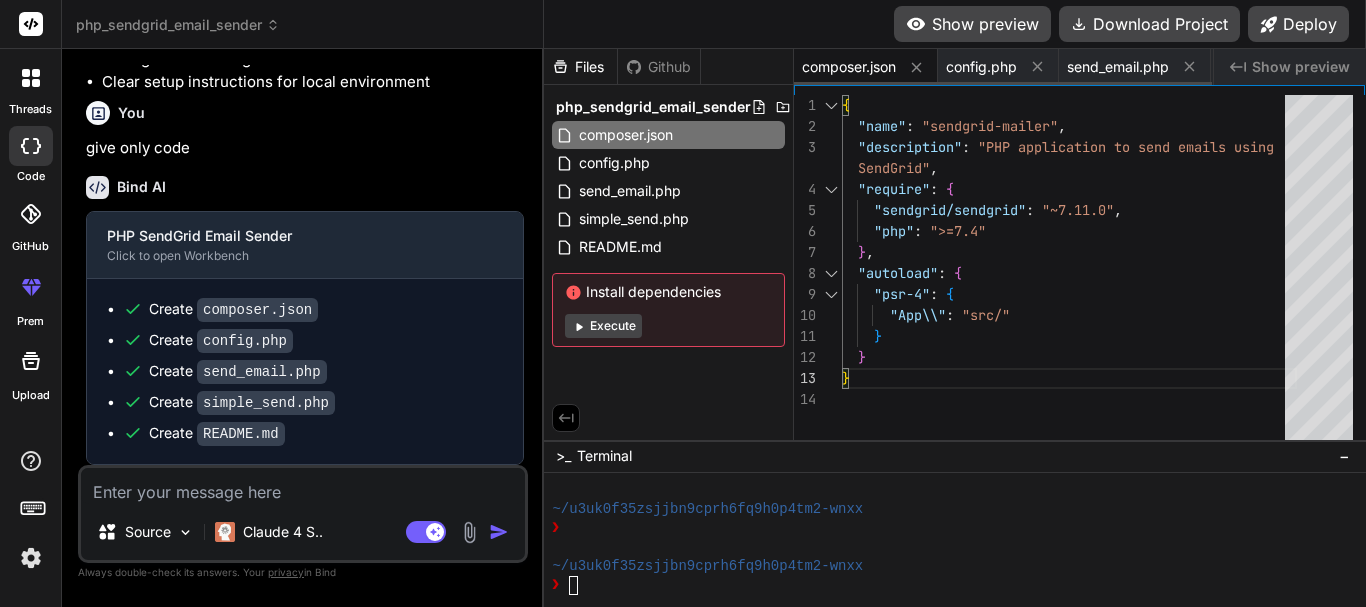 click on "composer.json" at bounding box center (866, 67) 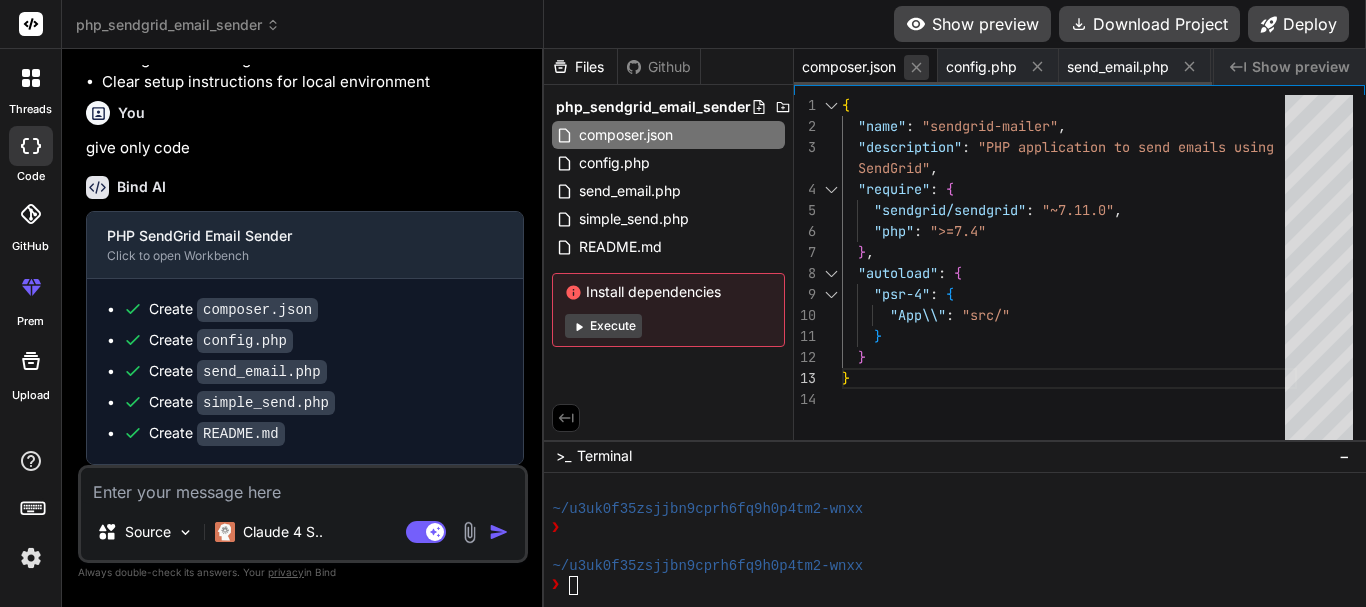 click 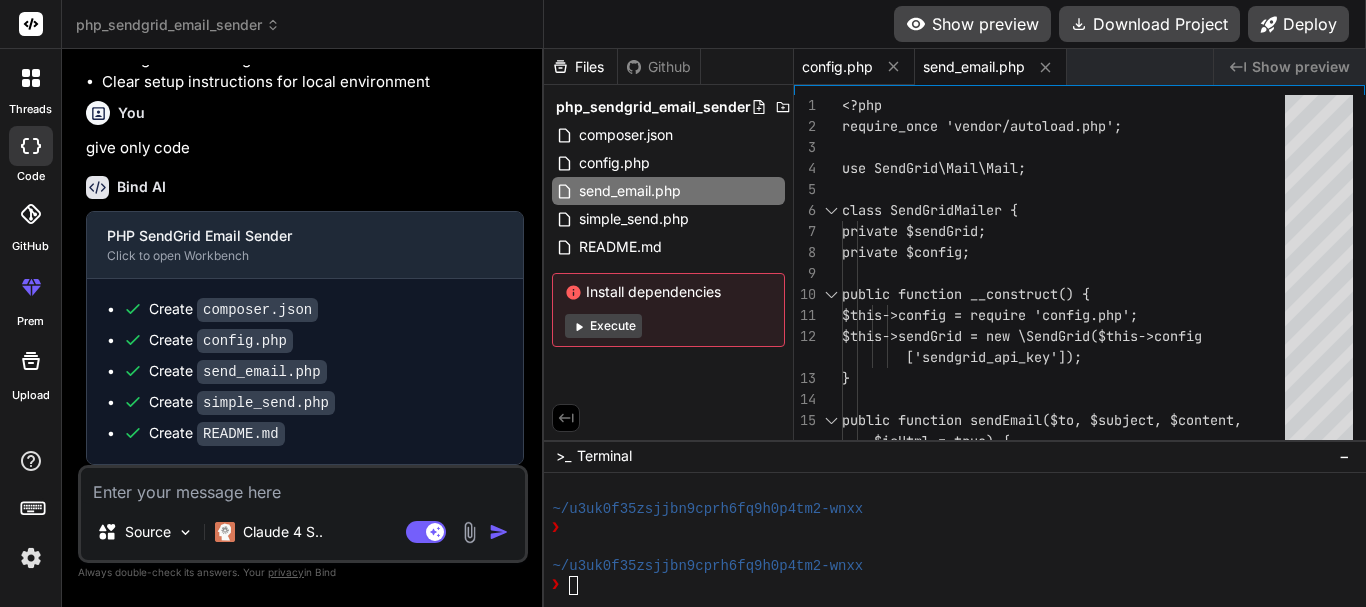 click on "config.php" at bounding box center (837, 67) 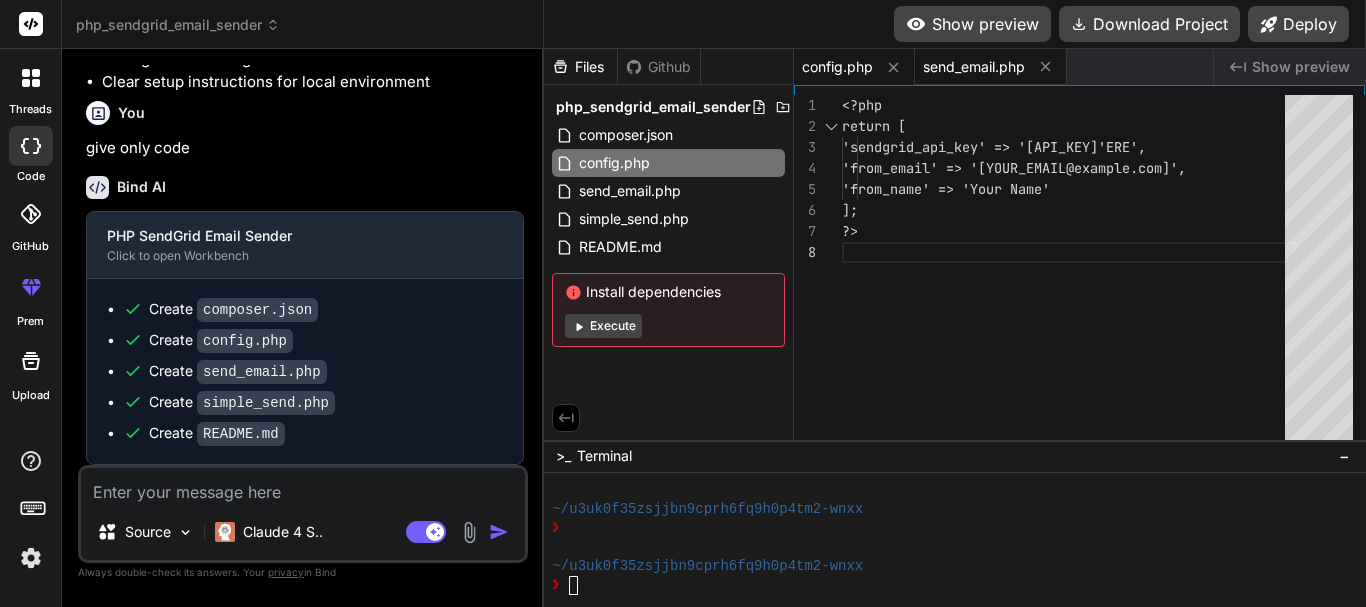 click on "send_email.php" at bounding box center [974, 67] 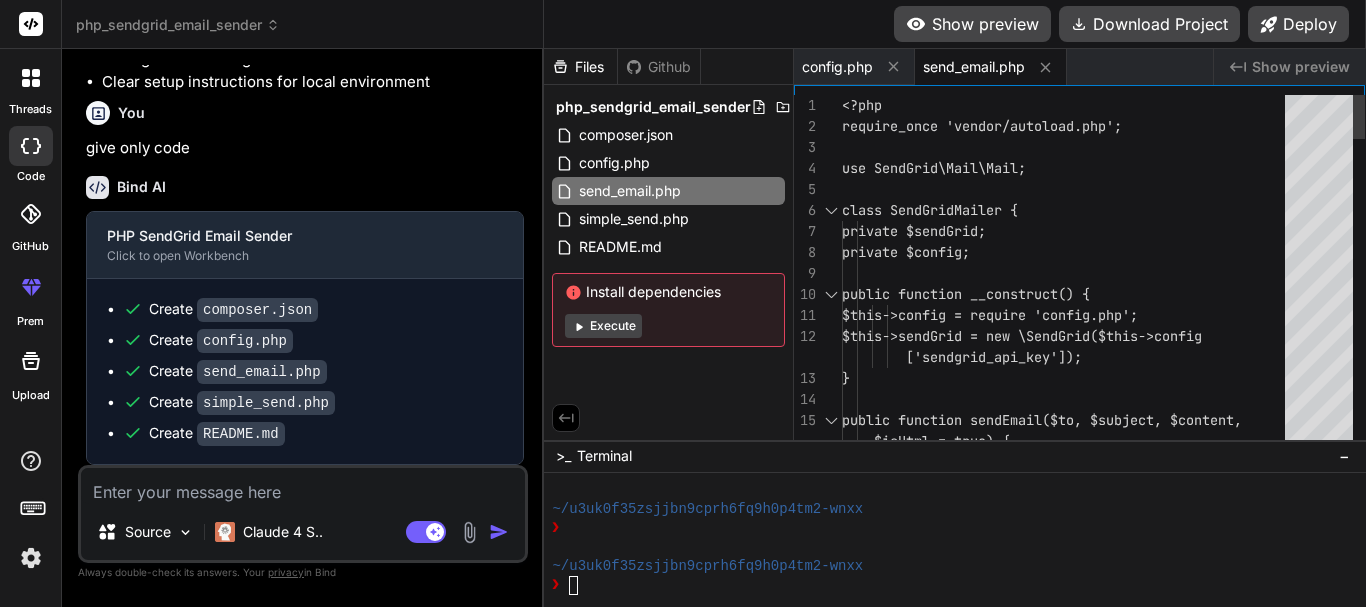 scroll, scrollTop: 0, scrollLeft: 0, axis: both 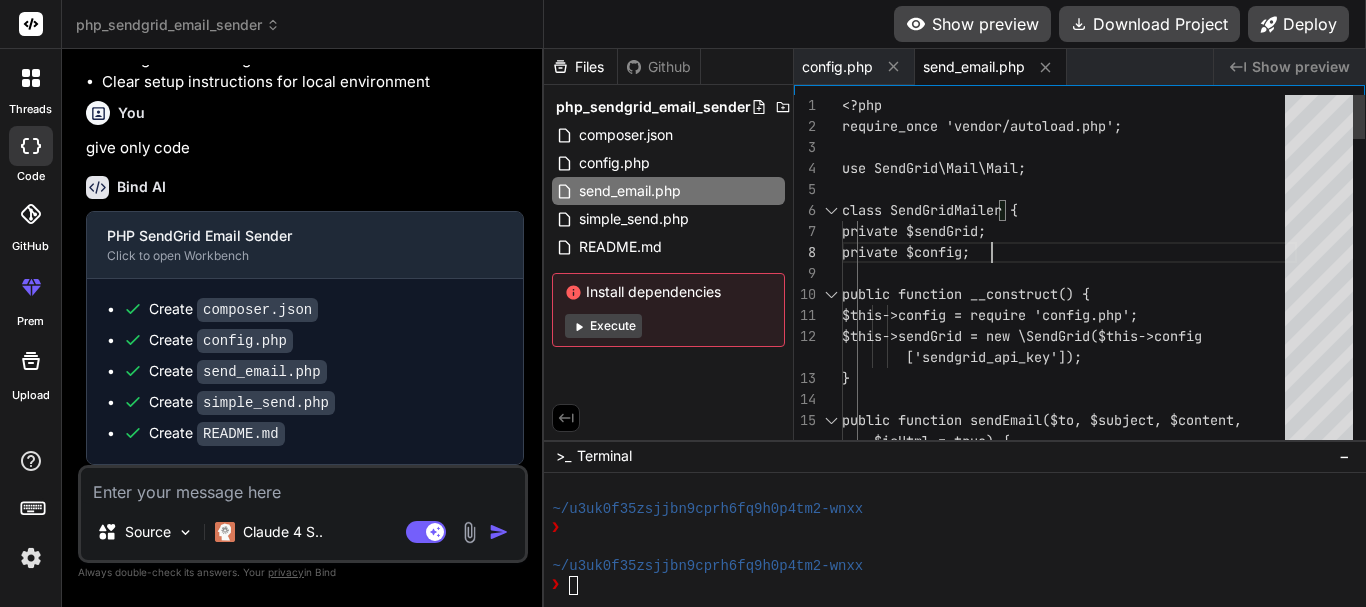 click on "private $config; class SendGridMailer {     private $sendGrid; use SendGrid\Mail\Mail; <?php require_once 'vendor/autoload.php';          public function __construct() {         $this->config = require 'config.php';         $this->sendGrid = new \SendGrid($this->con fig          ['sendgrid_api_key']);     }          public function sendEmail($to, $subject, $cont ent,       $isHtml = true) {" at bounding box center (1069, 1512) 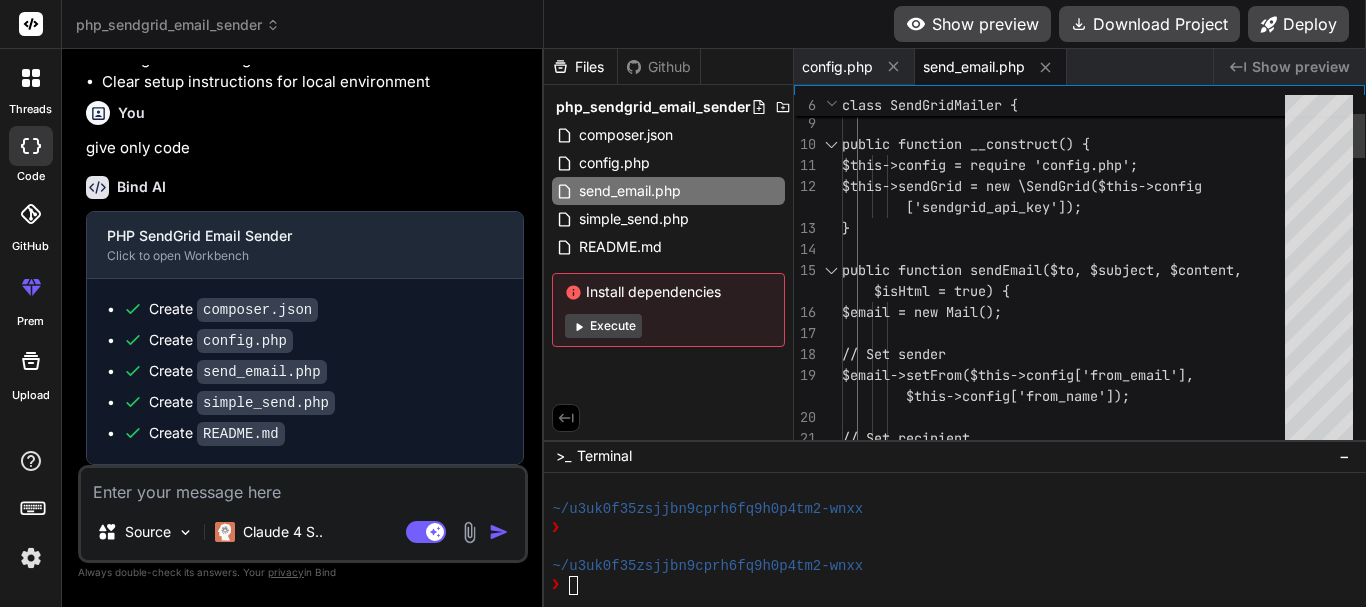 type on "$this->config = require 'config.php';
$this->sendGrid = new \SendGrid($this->config['sendgrid_api_key']);
}
public function sendEmail($to, $subject, $content, $isHtml = true) {
$email = new Mail();
// Set sender" 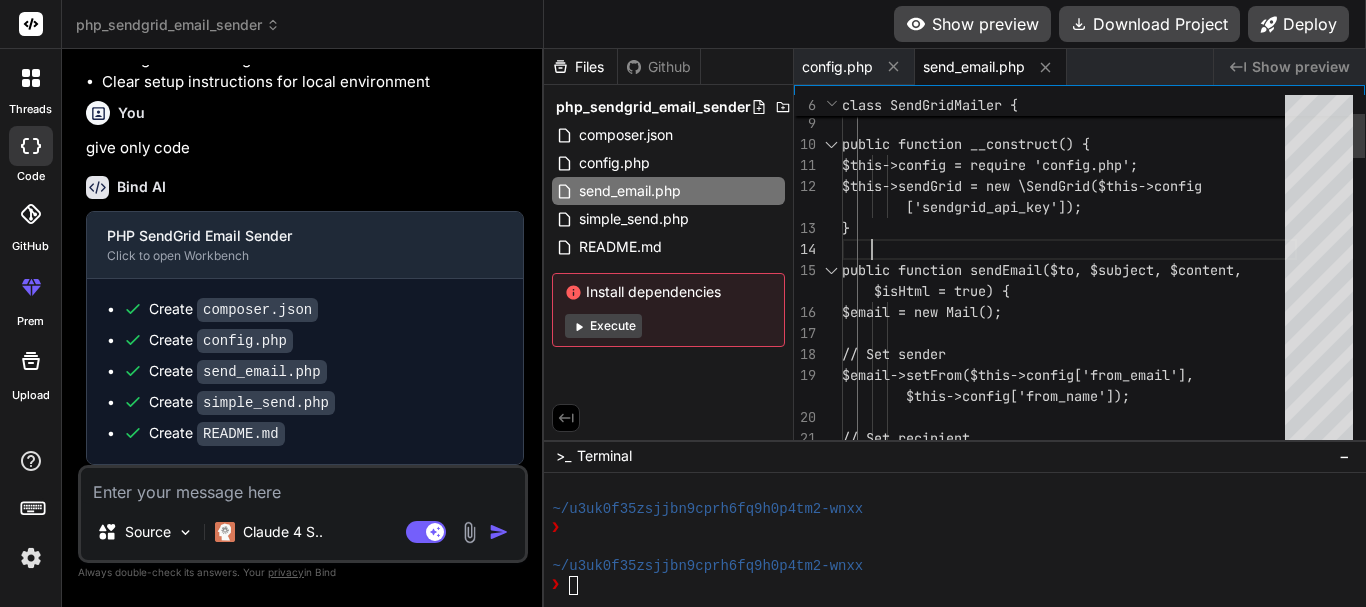 click on "private $config;          public function __construct() {         $this->config = require 'config.php';         $this->sendGrid = new \SendGrid($this->con fig          ['sendgrid_api_key']);     }          public function sendEmail($to, $subject, $cont ent,       $isHtml = true) {         $email = new Mail();                  // Set sender         $email->setFrom($this->config['from_email' ],           $this->config['from_name']);                  // Set recipient" at bounding box center [1069, 1362] 